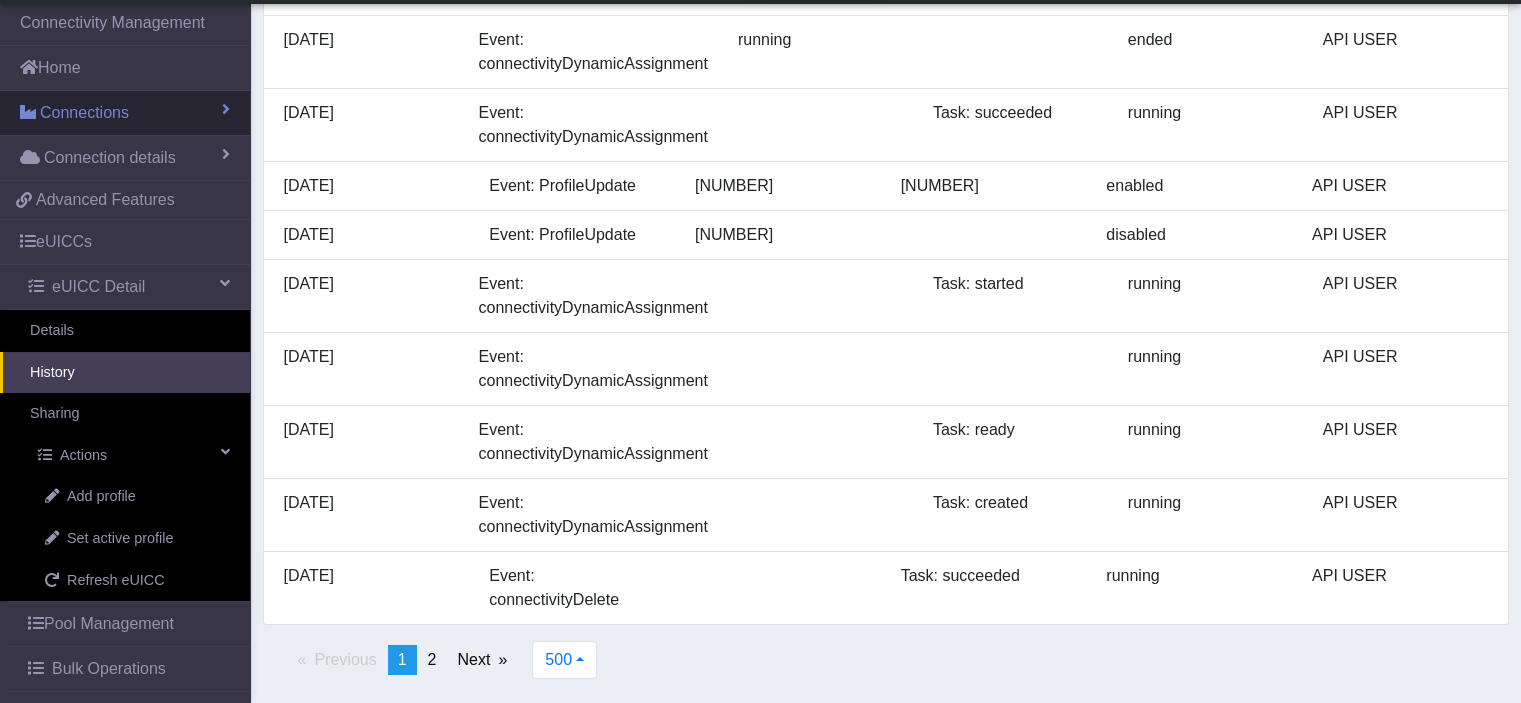 scroll, scrollTop: 33635, scrollLeft: 0, axis: vertical 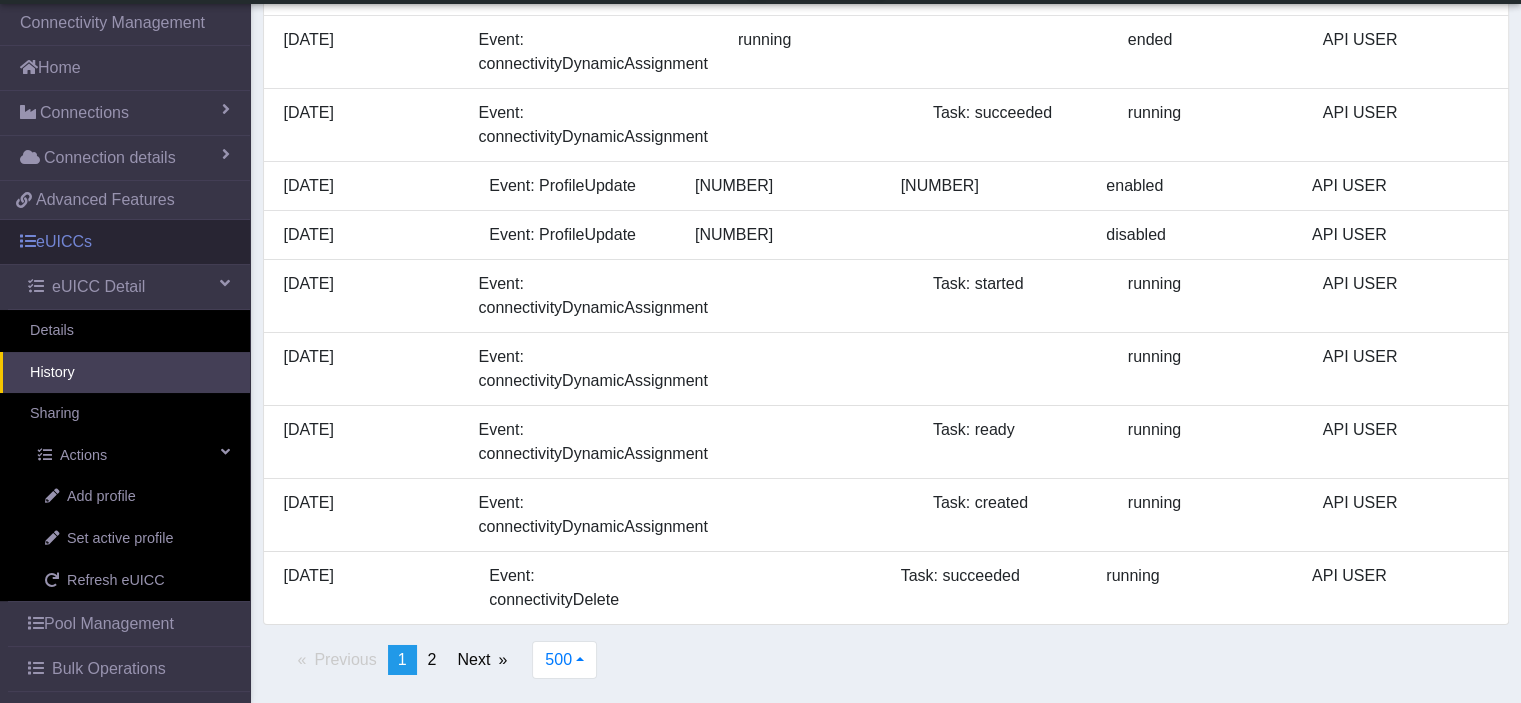 click on "eUICCs" at bounding box center [125, 242] 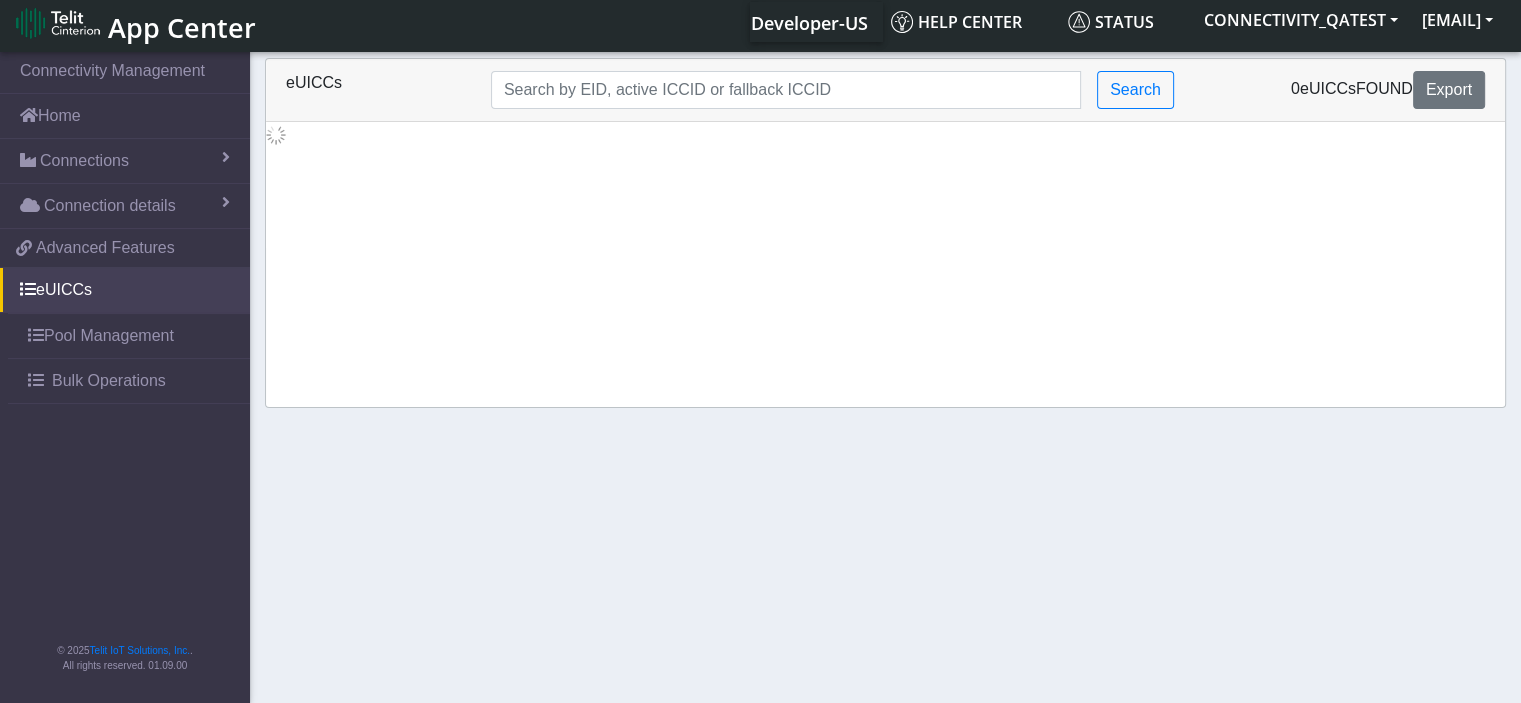 scroll, scrollTop: 0, scrollLeft: 0, axis: both 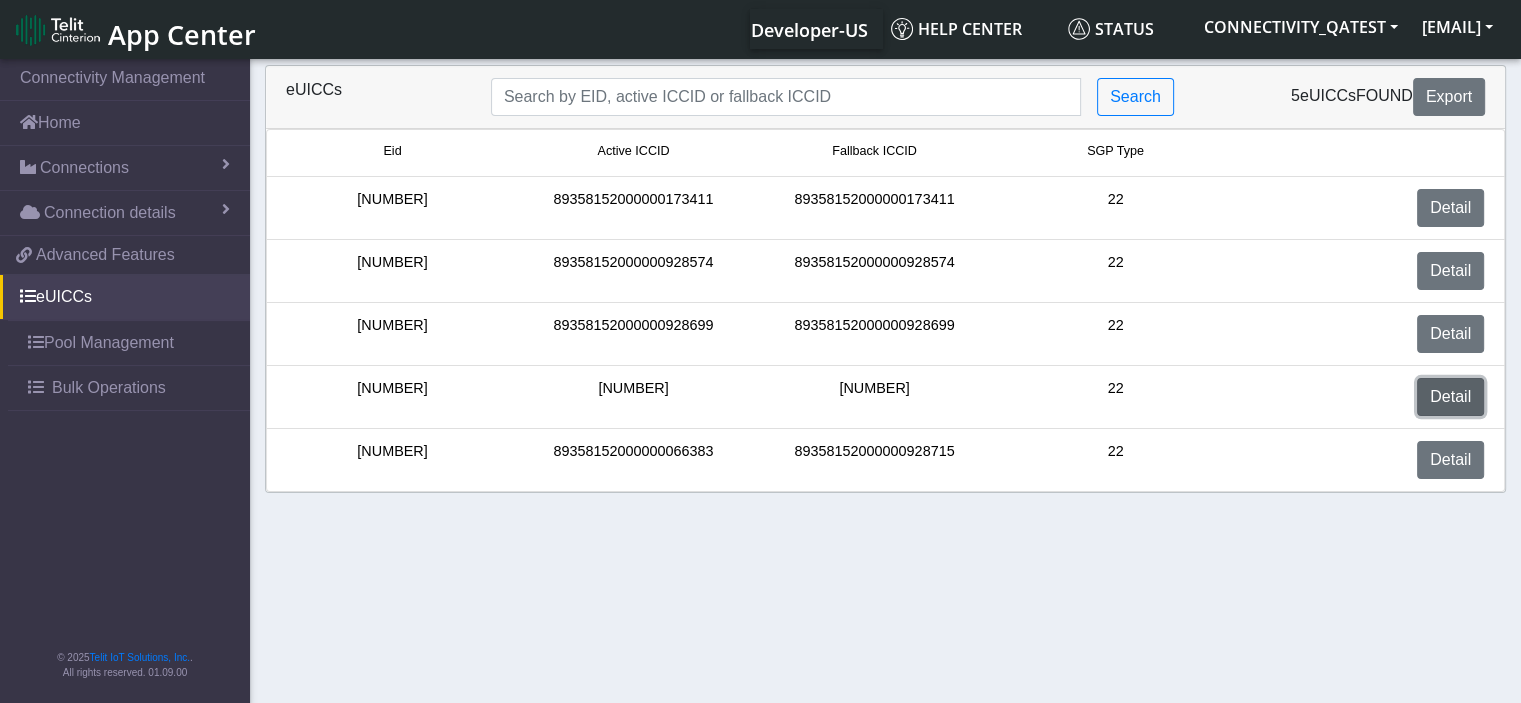 click on "Detail" at bounding box center [1450, 397] 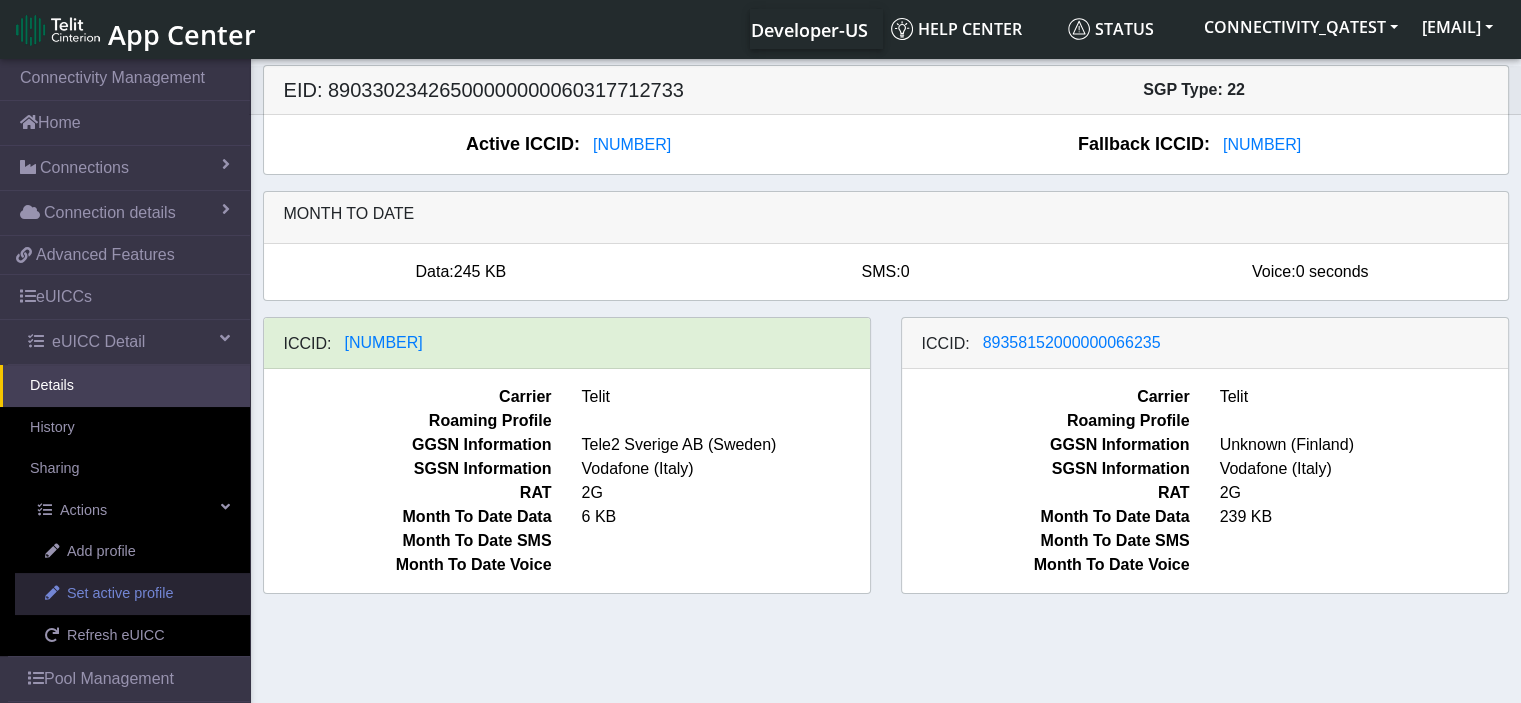 click on "Set active profile" at bounding box center (120, 594) 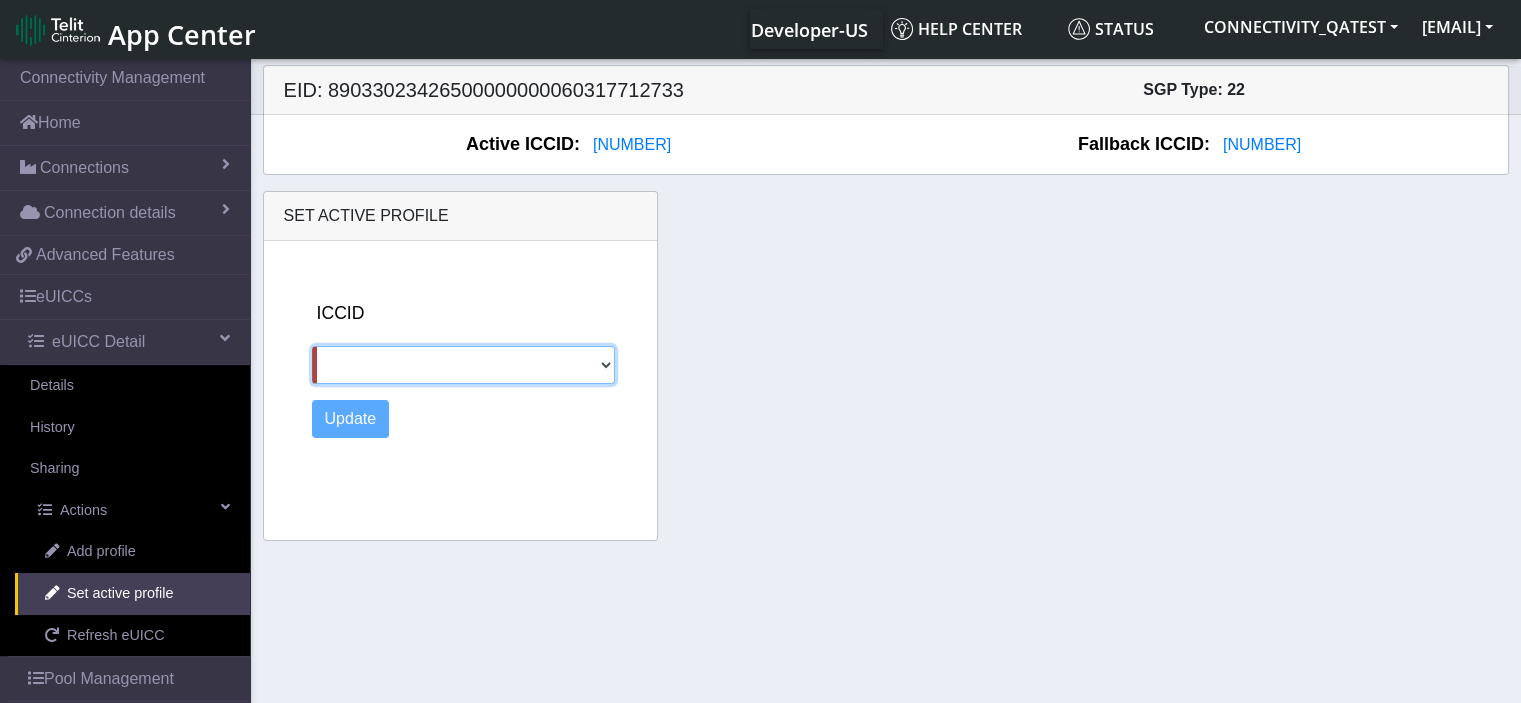 click on "89358152000000066235" 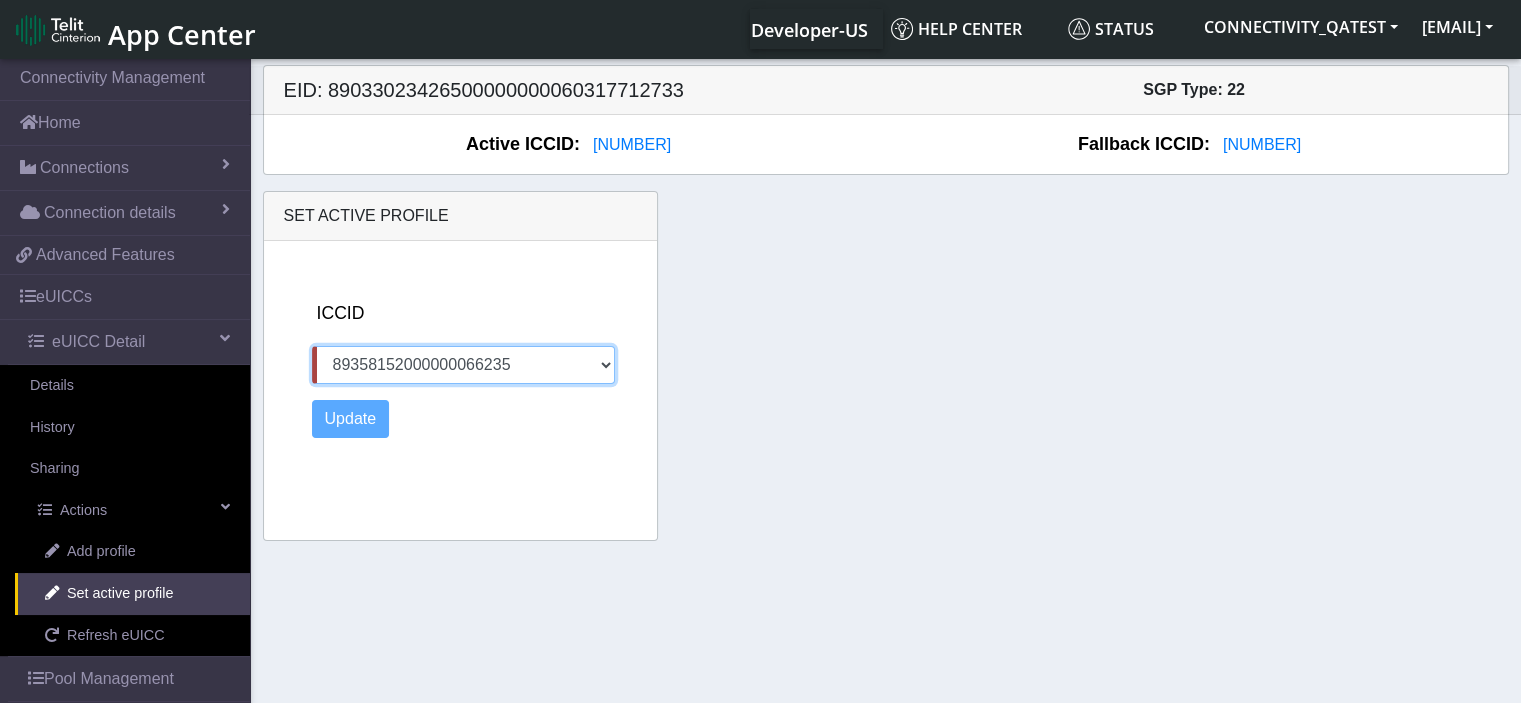 click on "89358152000000066235" 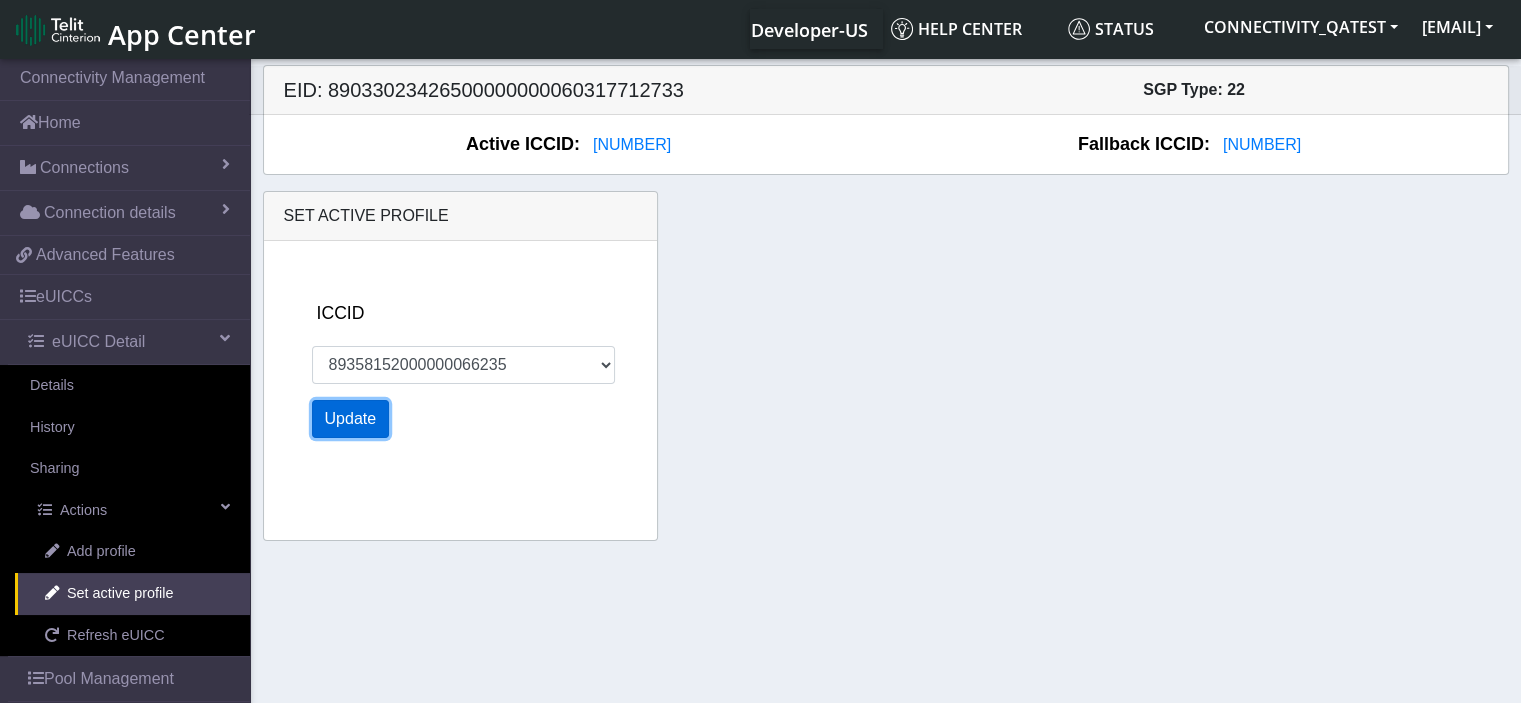 click on "Update" 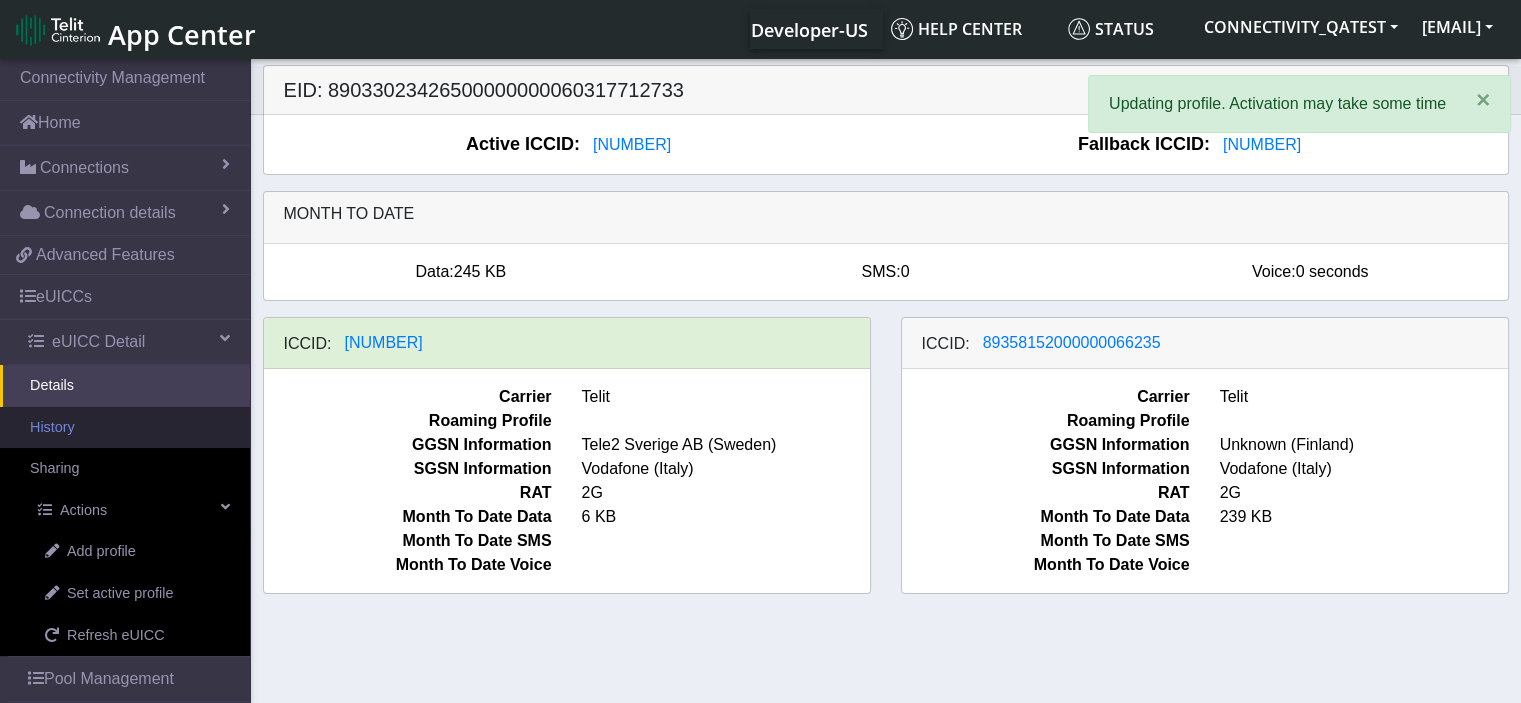 click on "History" at bounding box center [125, 428] 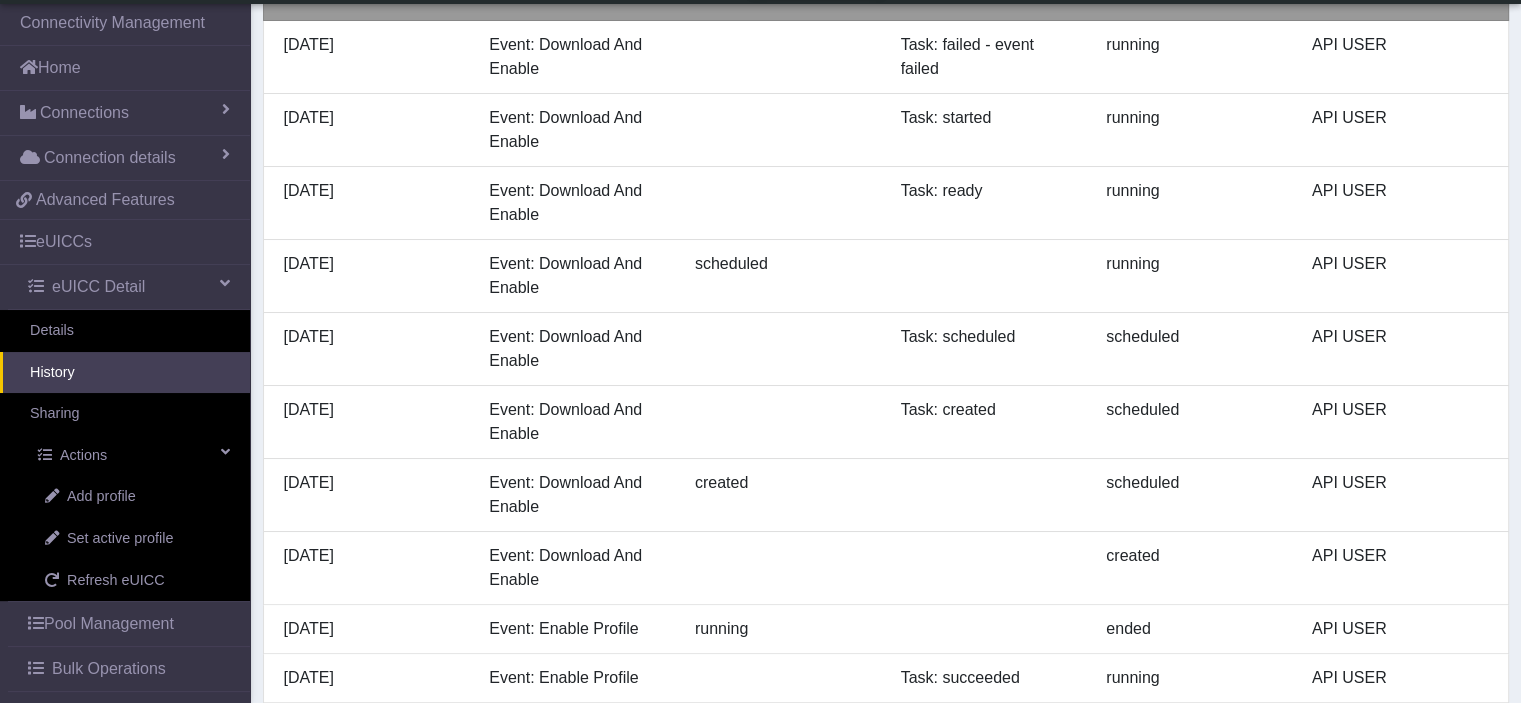 scroll, scrollTop: 400, scrollLeft: 0, axis: vertical 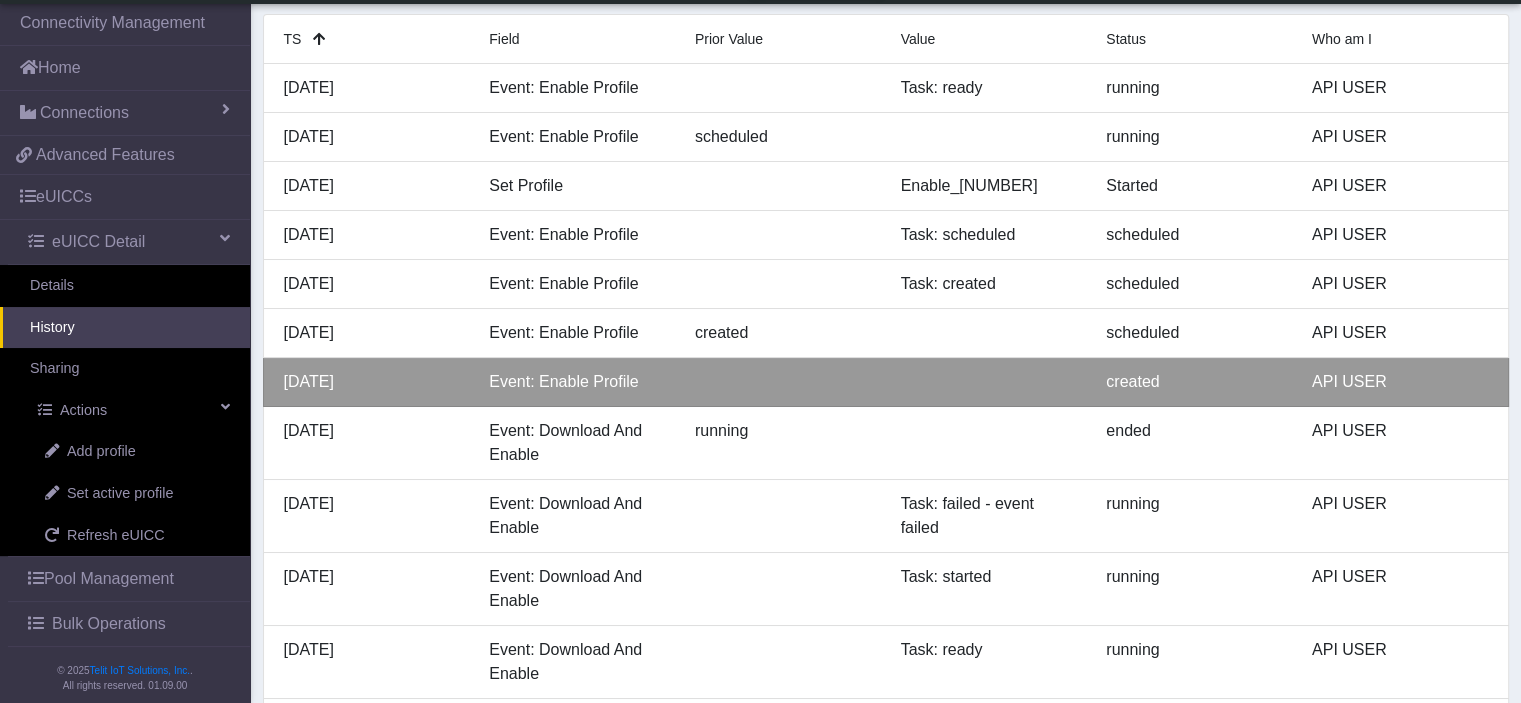drag, startPoint x: 408, startPoint y: 544, endPoint x: 287, endPoint y: 530, distance: 121.80723 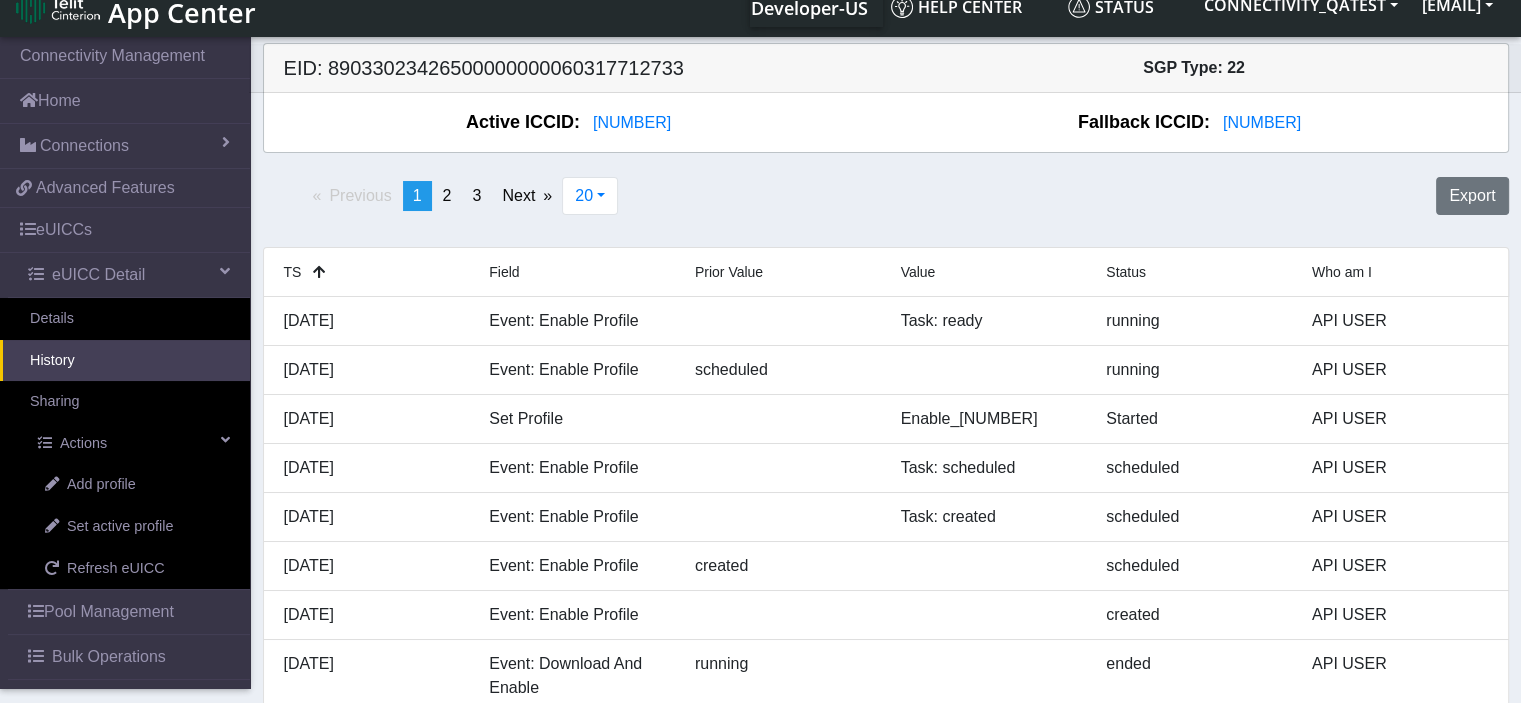 scroll, scrollTop: 0, scrollLeft: 0, axis: both 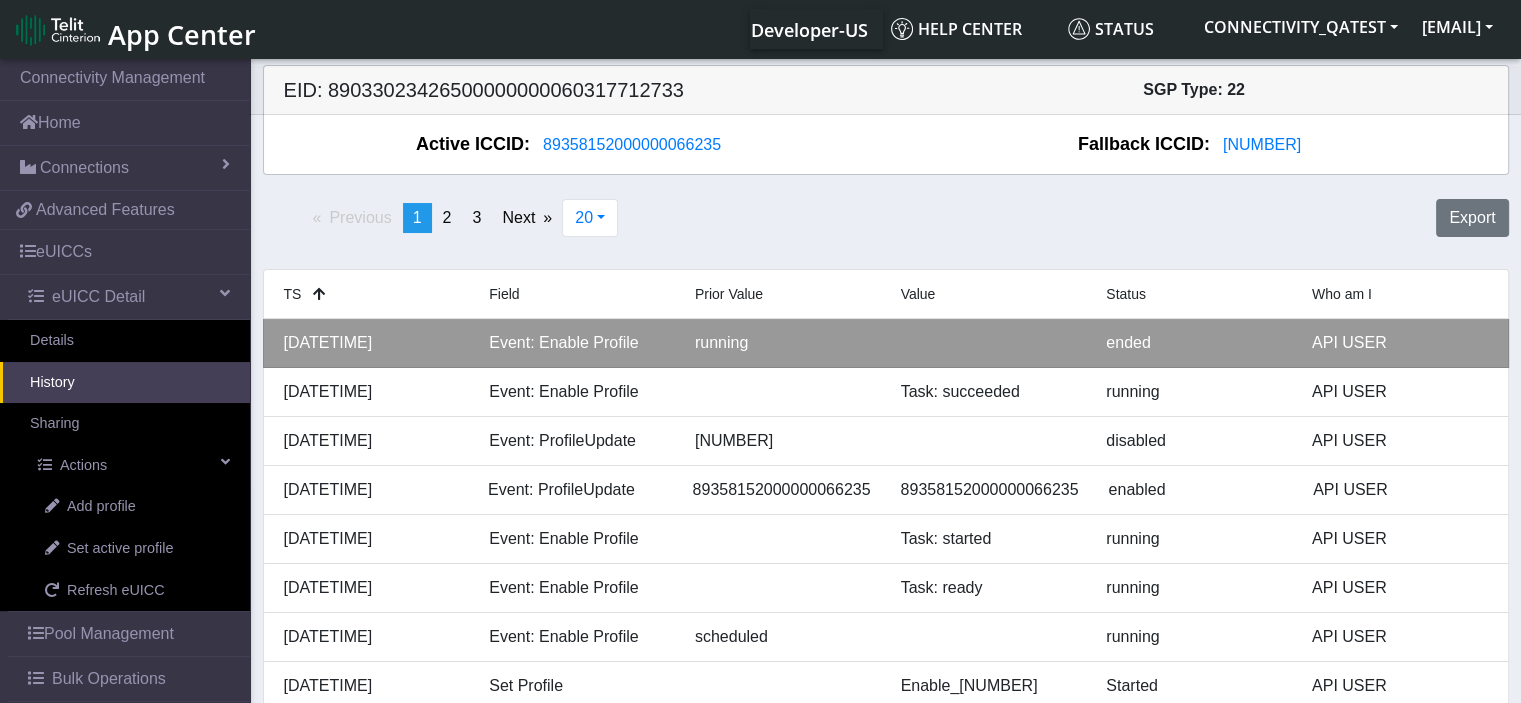 drag, startPoint x: 414, startPoint y: 371, endPoint x: 269, endPoint y: 336, distance: 149.16434 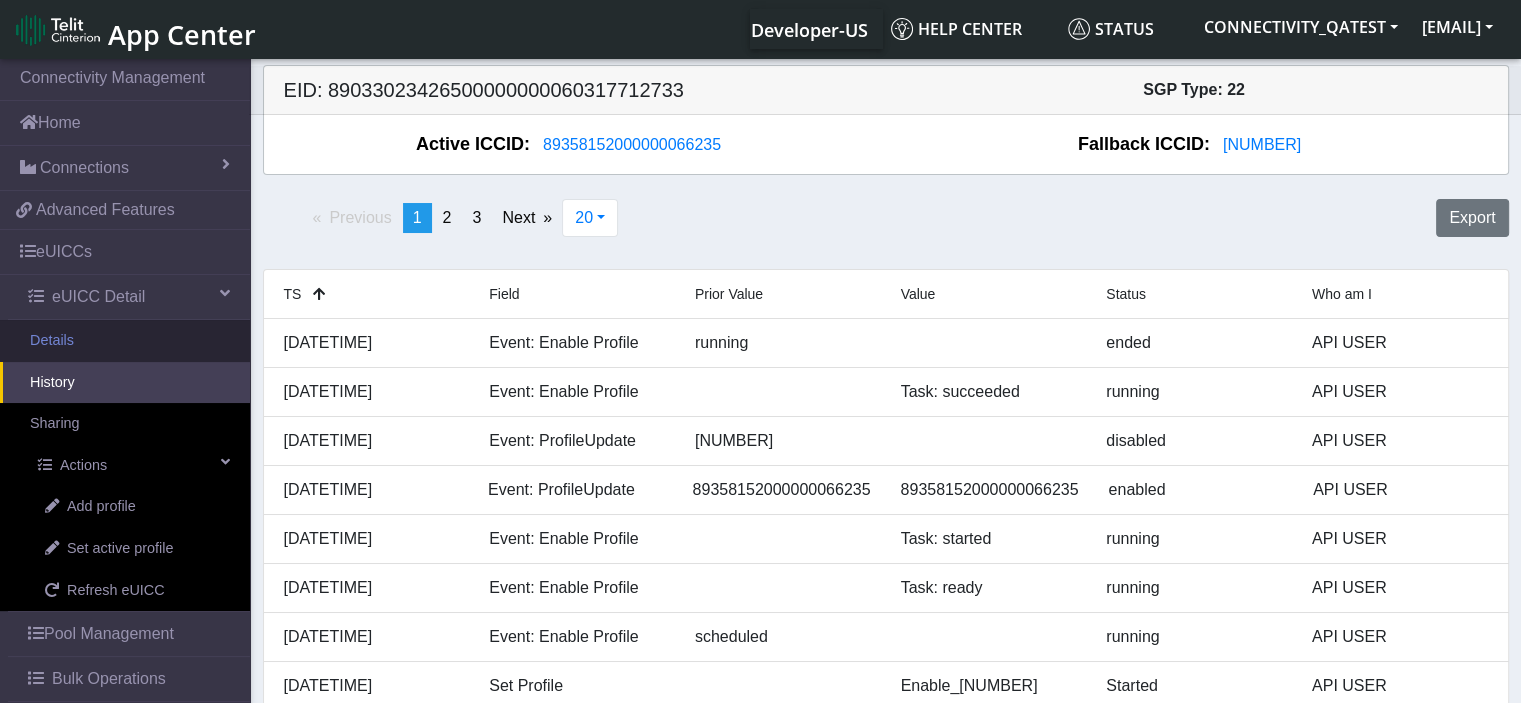 click on "Details" at bounding box center [125, 341] 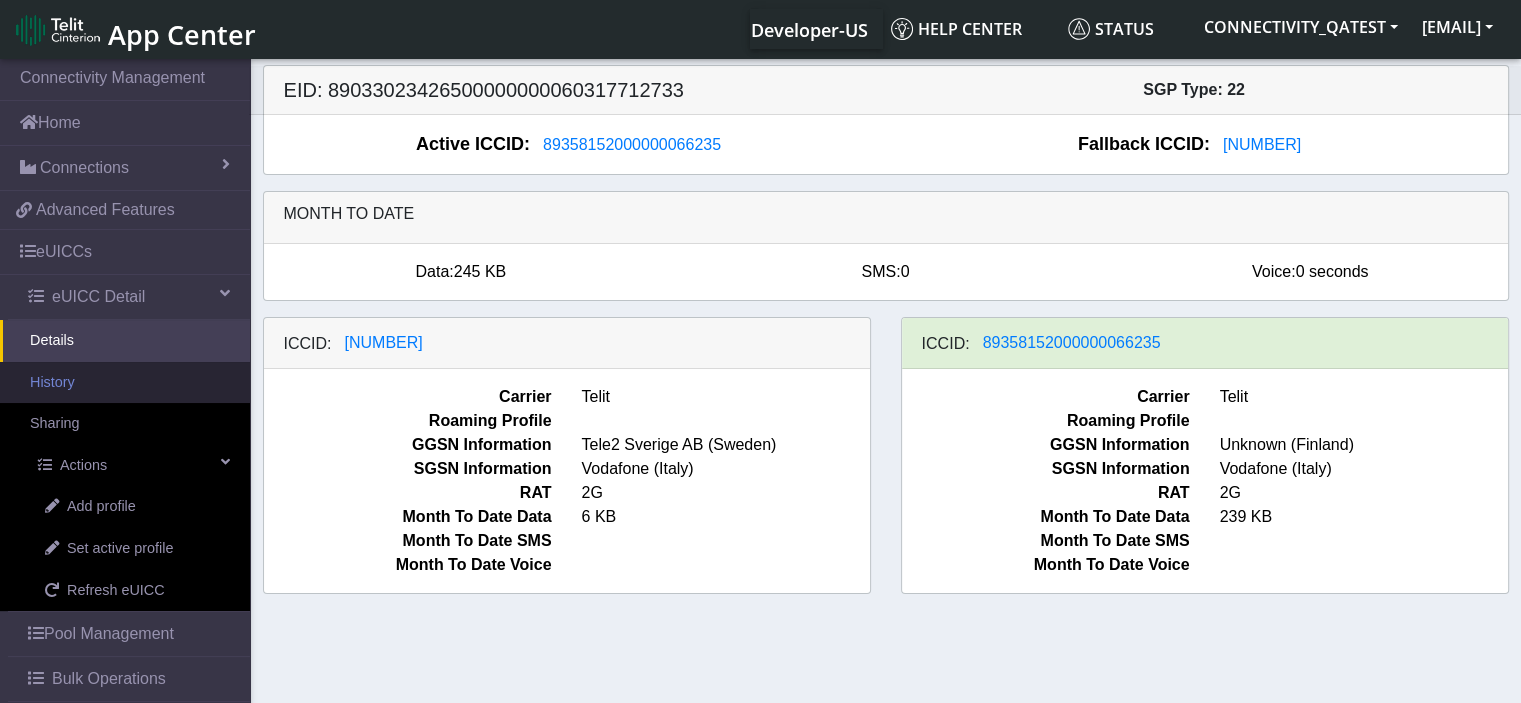 click on "History" at bounding box center [125, 383] 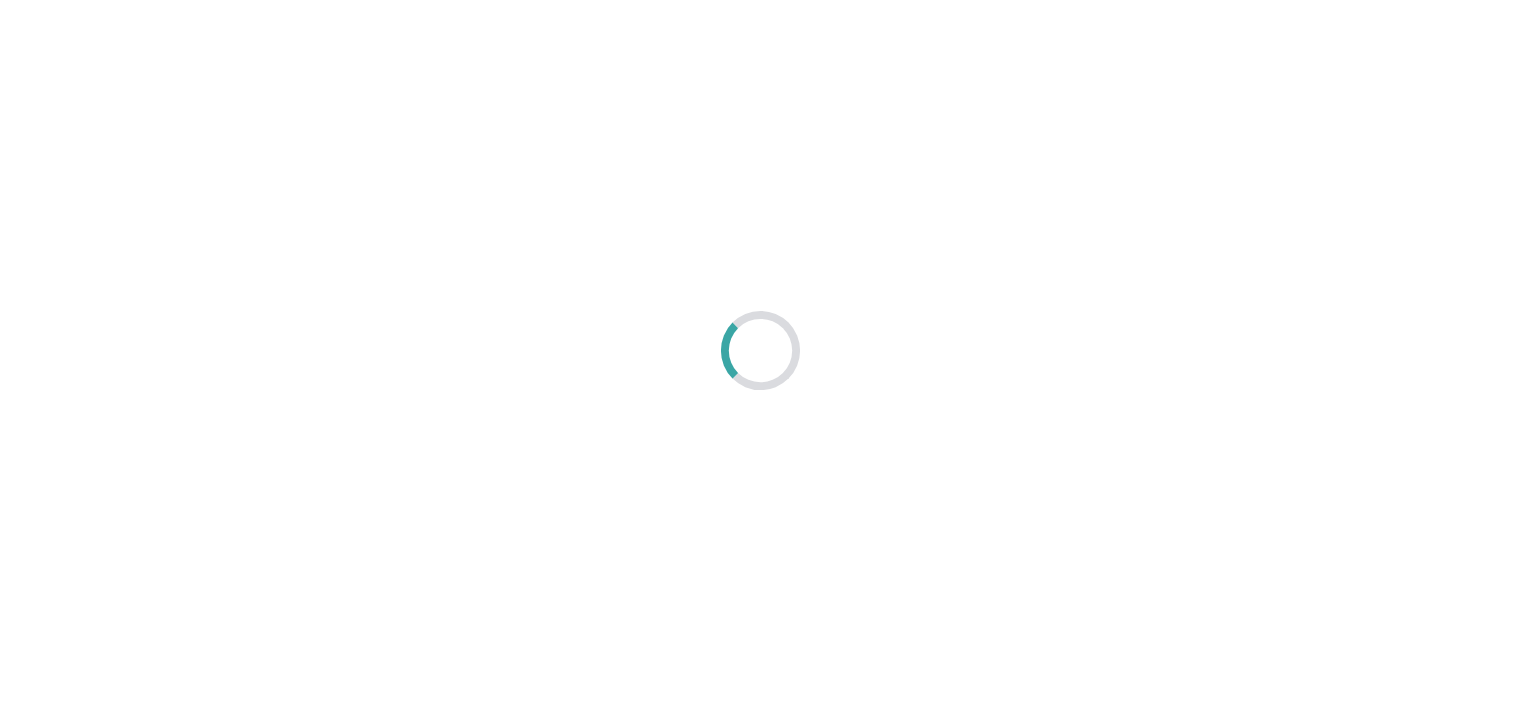 scroll, scrollTop: 0, scrollLeft: 0, axis: both 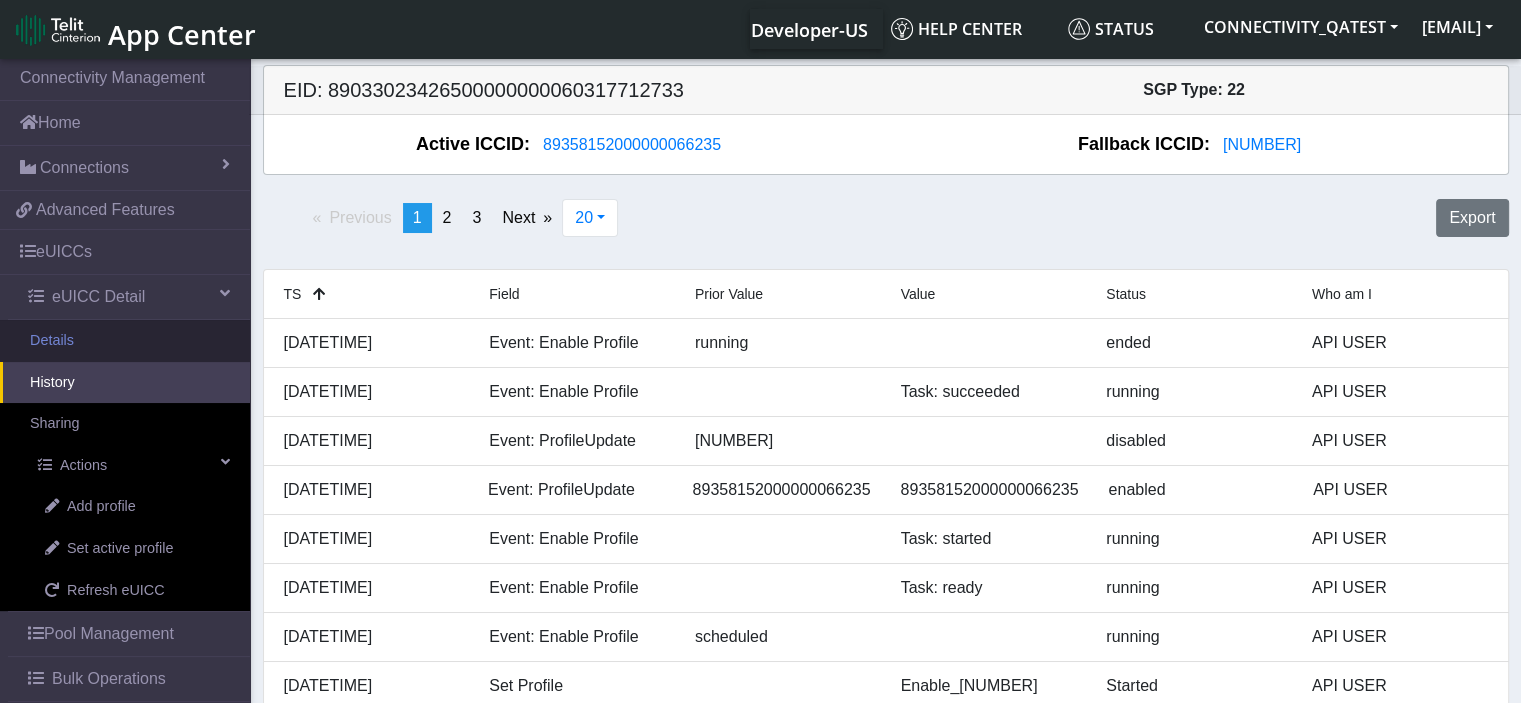 click on "Details" at bounding box center (125, 341) 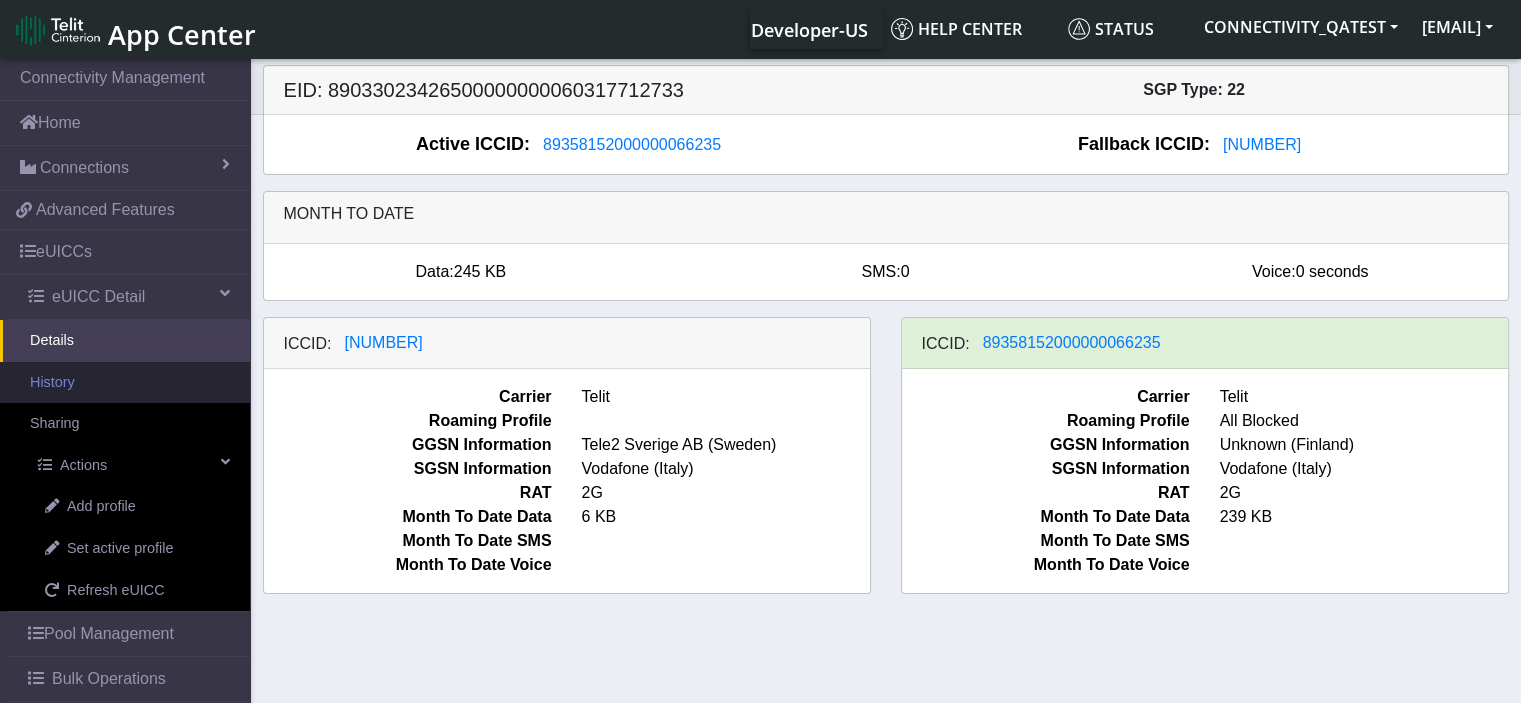 click on "History" at bounding box center [125, 383] 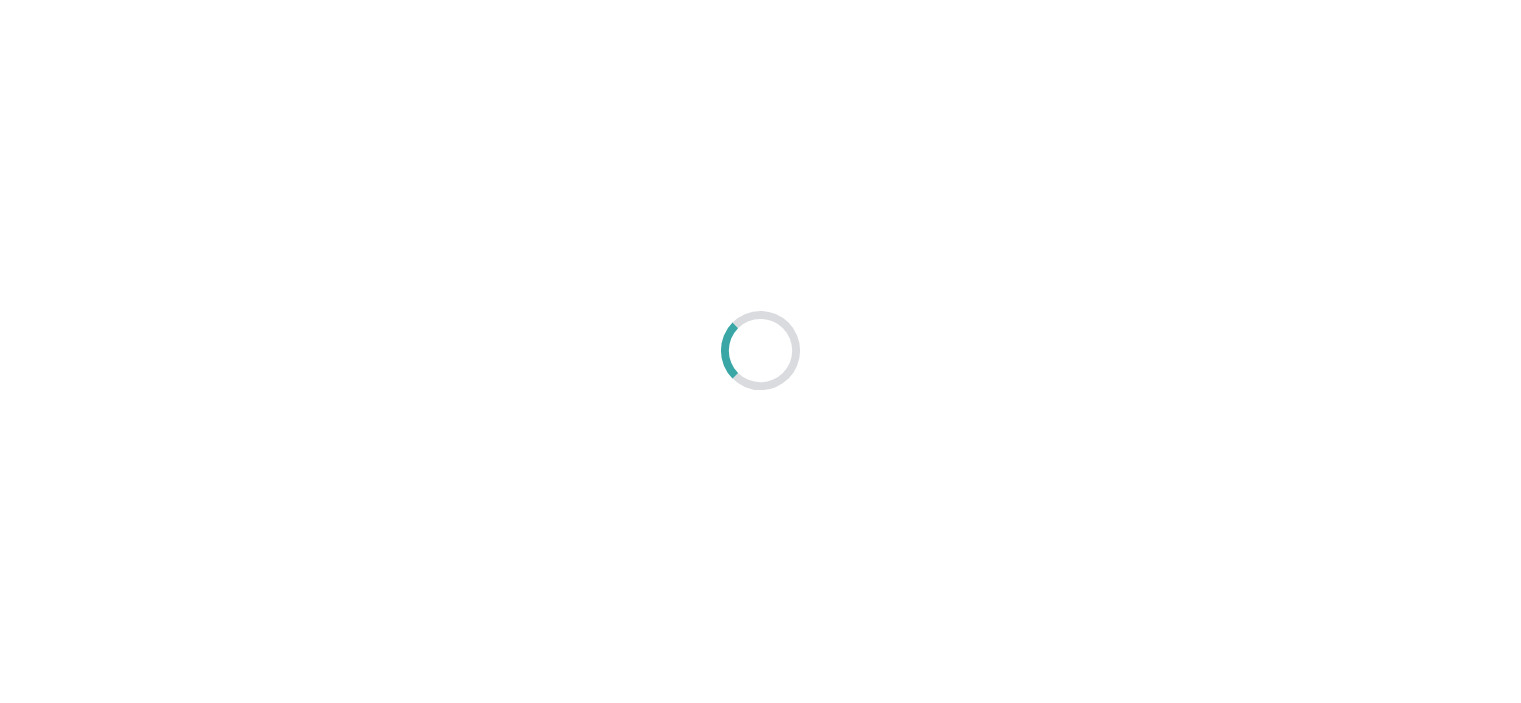 scroll, scrollTop: 0, scrollLeft: 0, axis: both 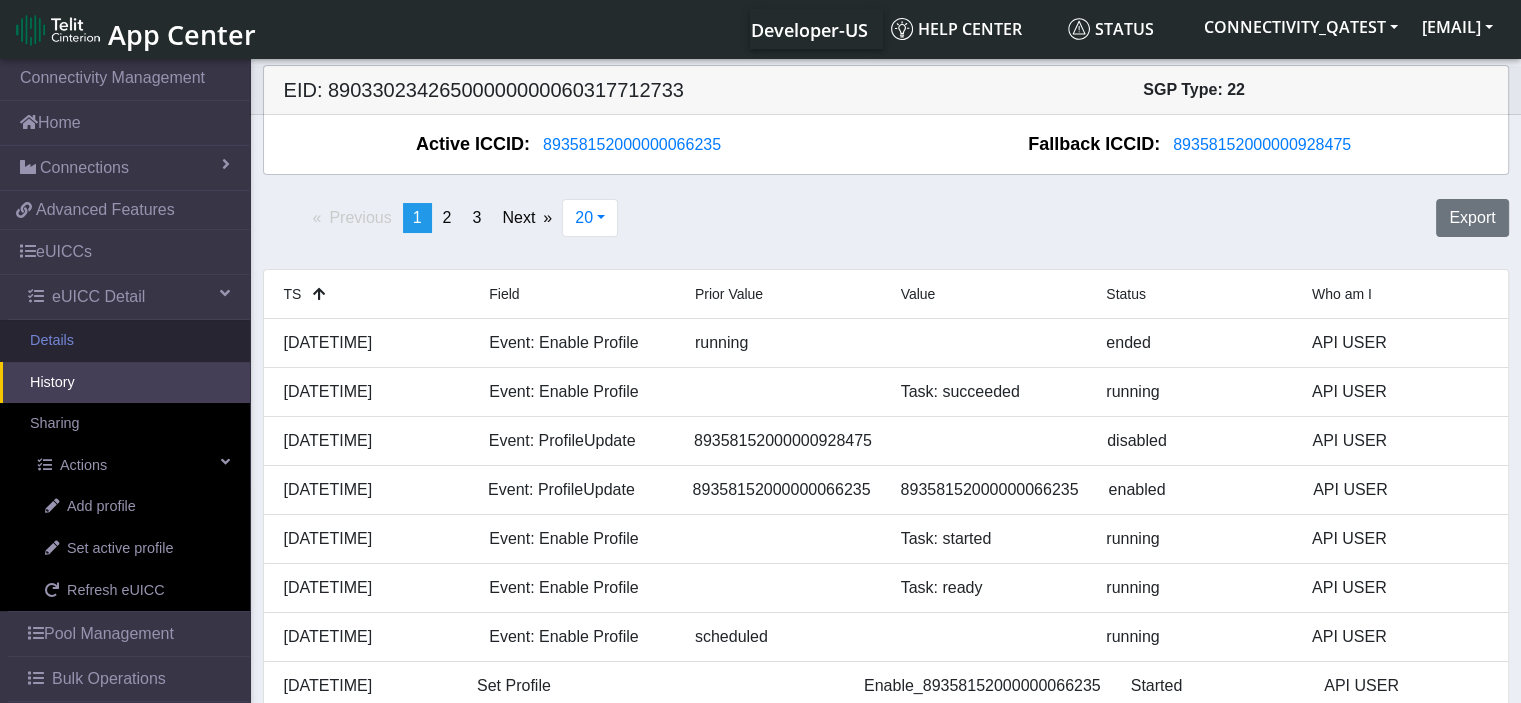 click on "Details" at bounding box center [125, 341] 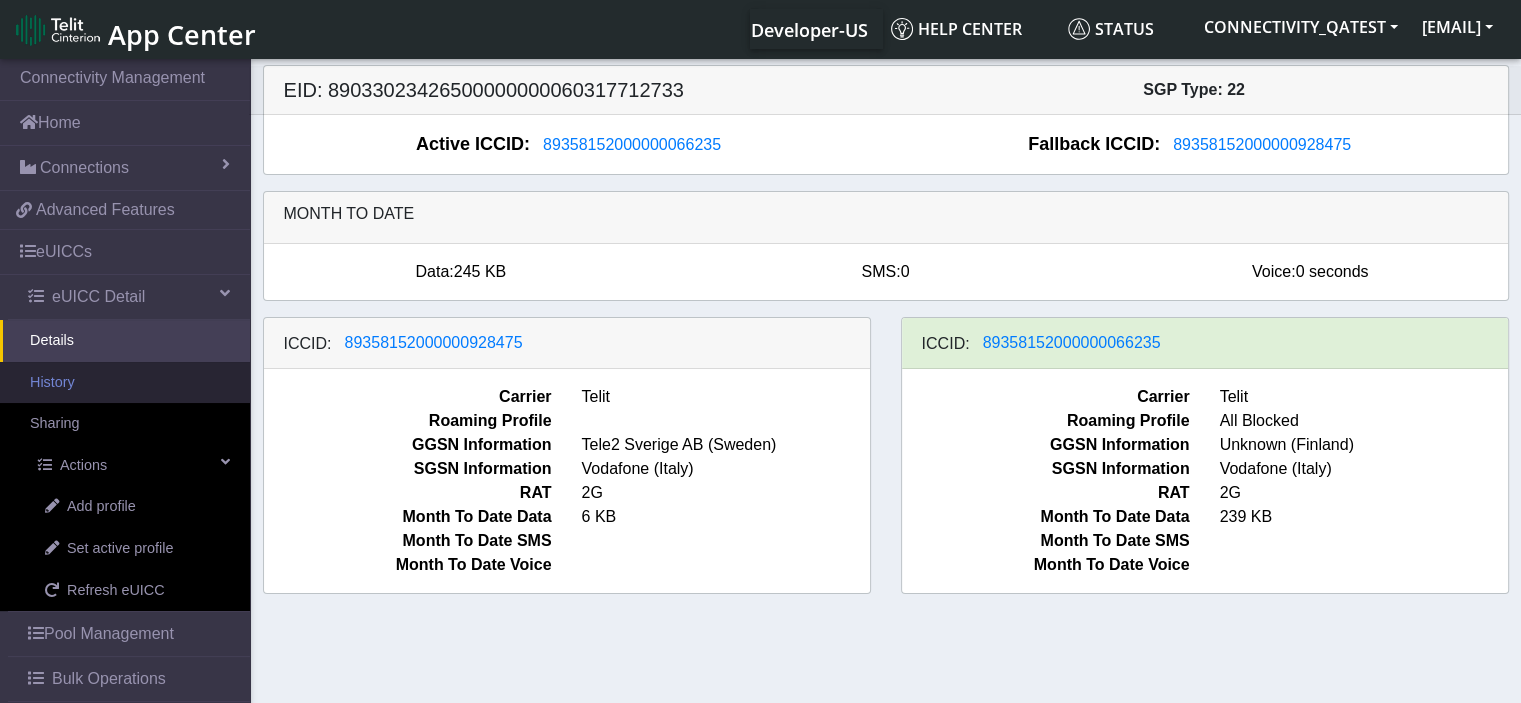 click on "History" at bounding box center [125, 383] 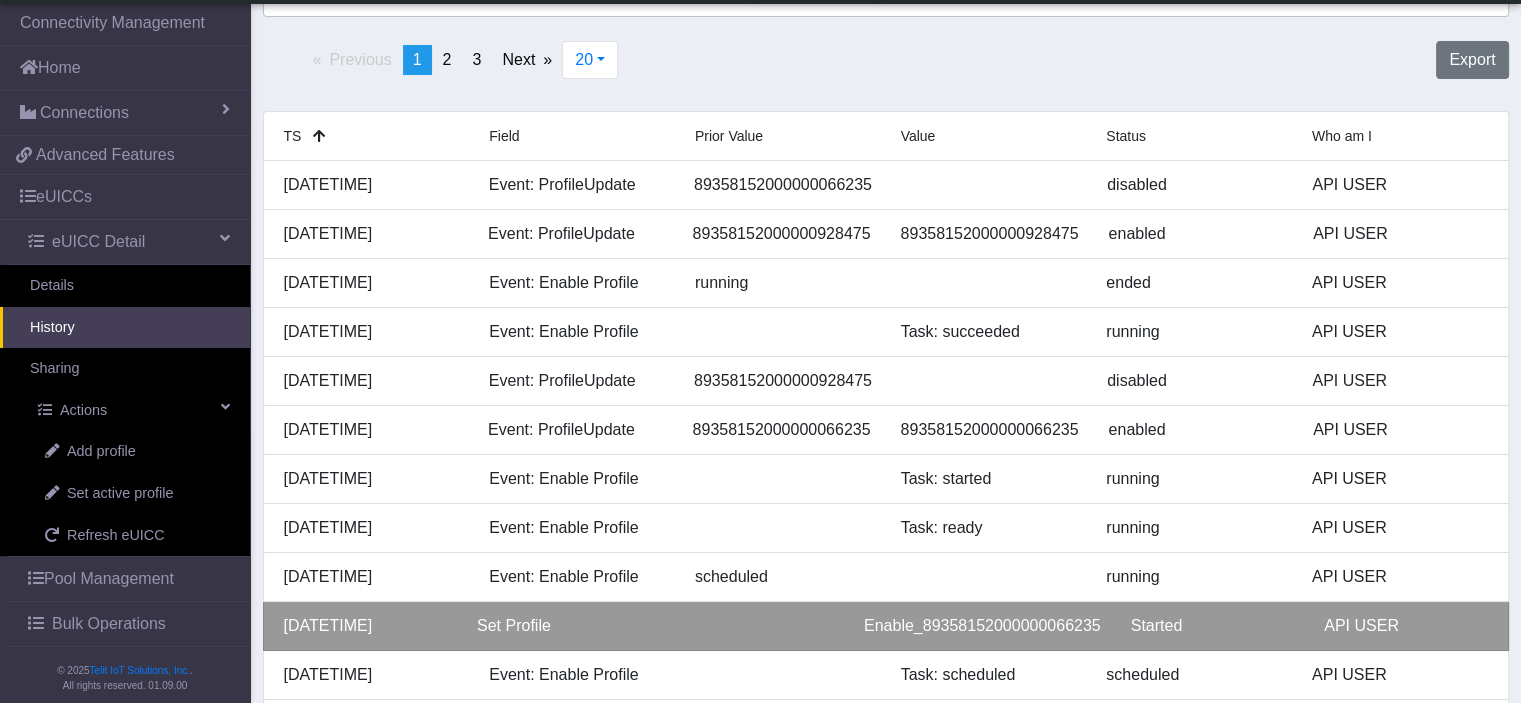 scroll, scrollTop: 0, scrollLeft: 0, axis: both 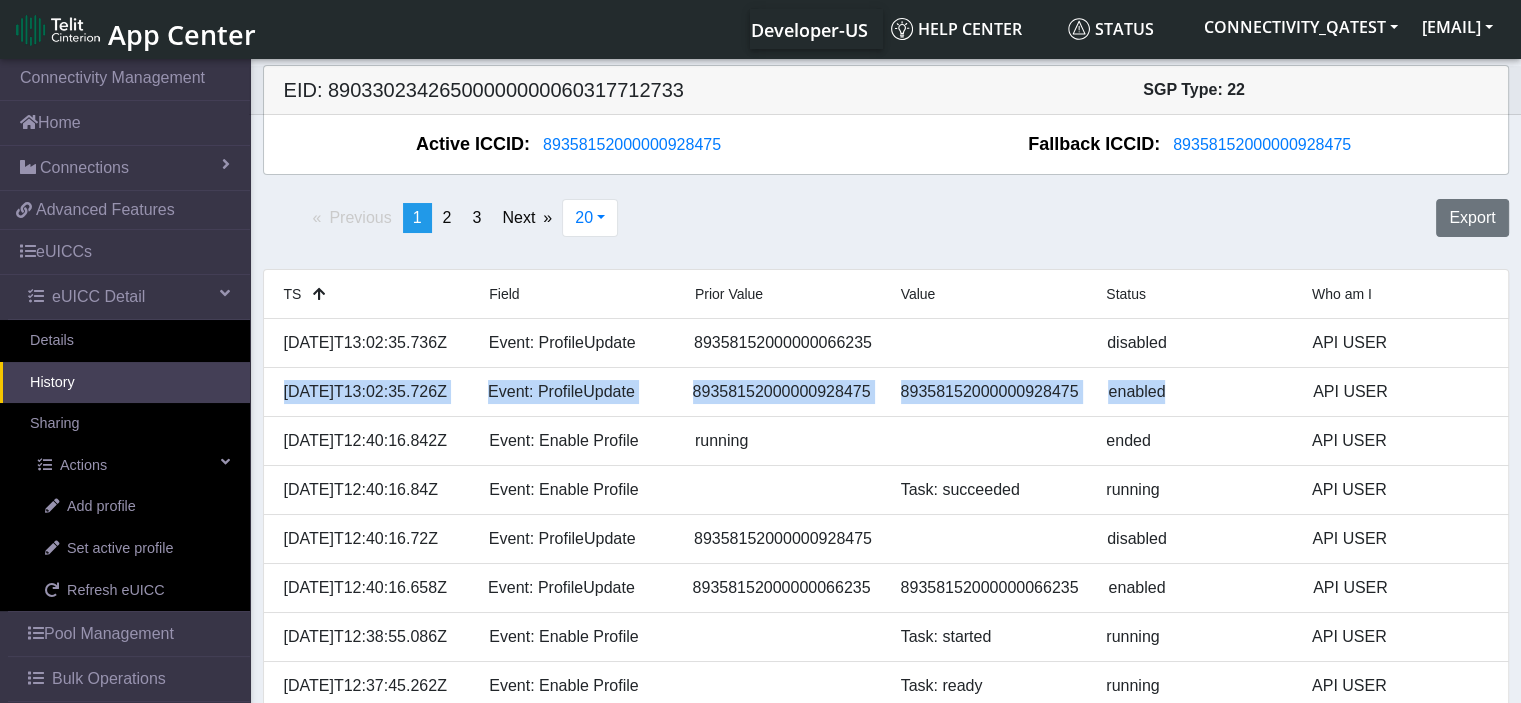 drag, startPoint x: 1183, startPoint y: 415, endPoint x: 258, endPoint y: 413, distance: 925.00214 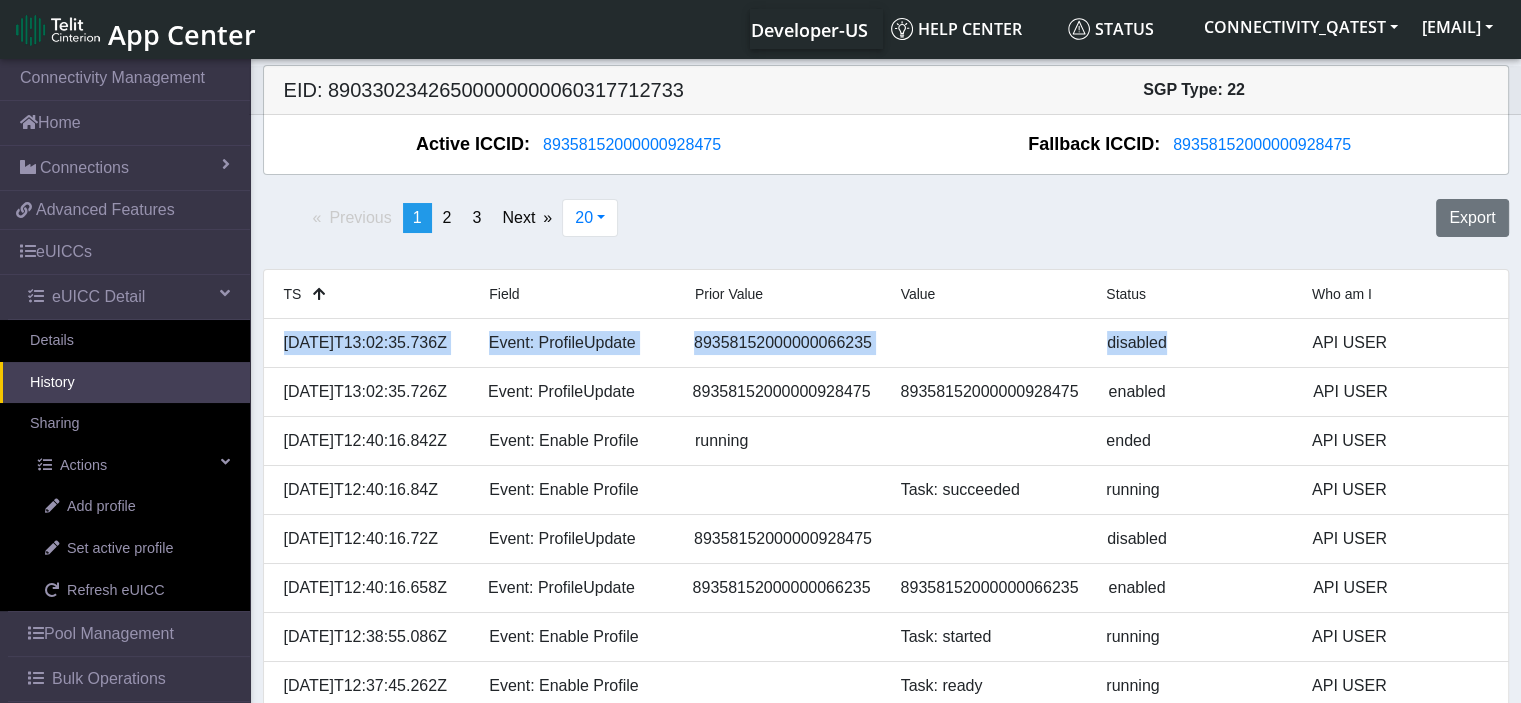 drag, startPoint x: 1203, startPoint y: 359, endPoint x: 258, endPoint y: 347, distance: 945.0762 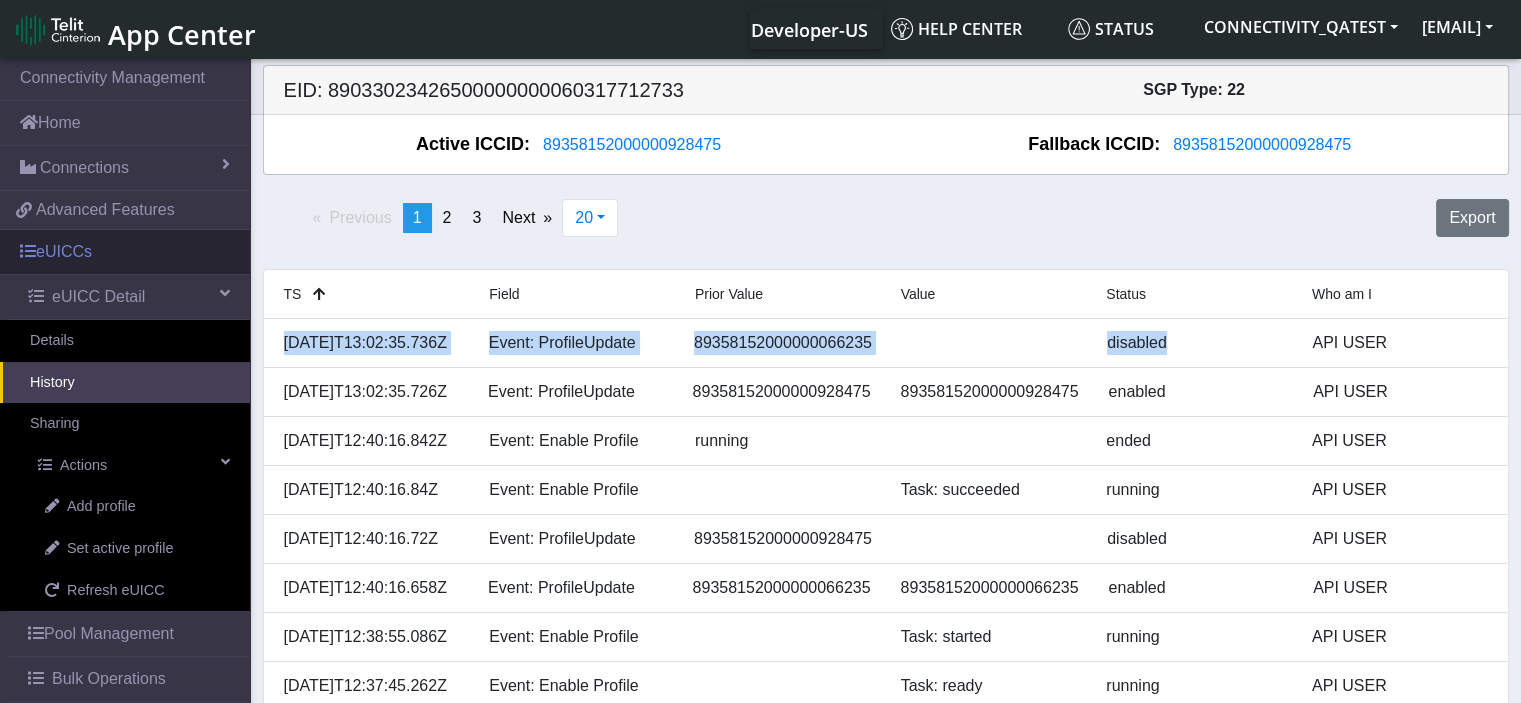 click on "eUICCs" at bounding box center [125, 252] 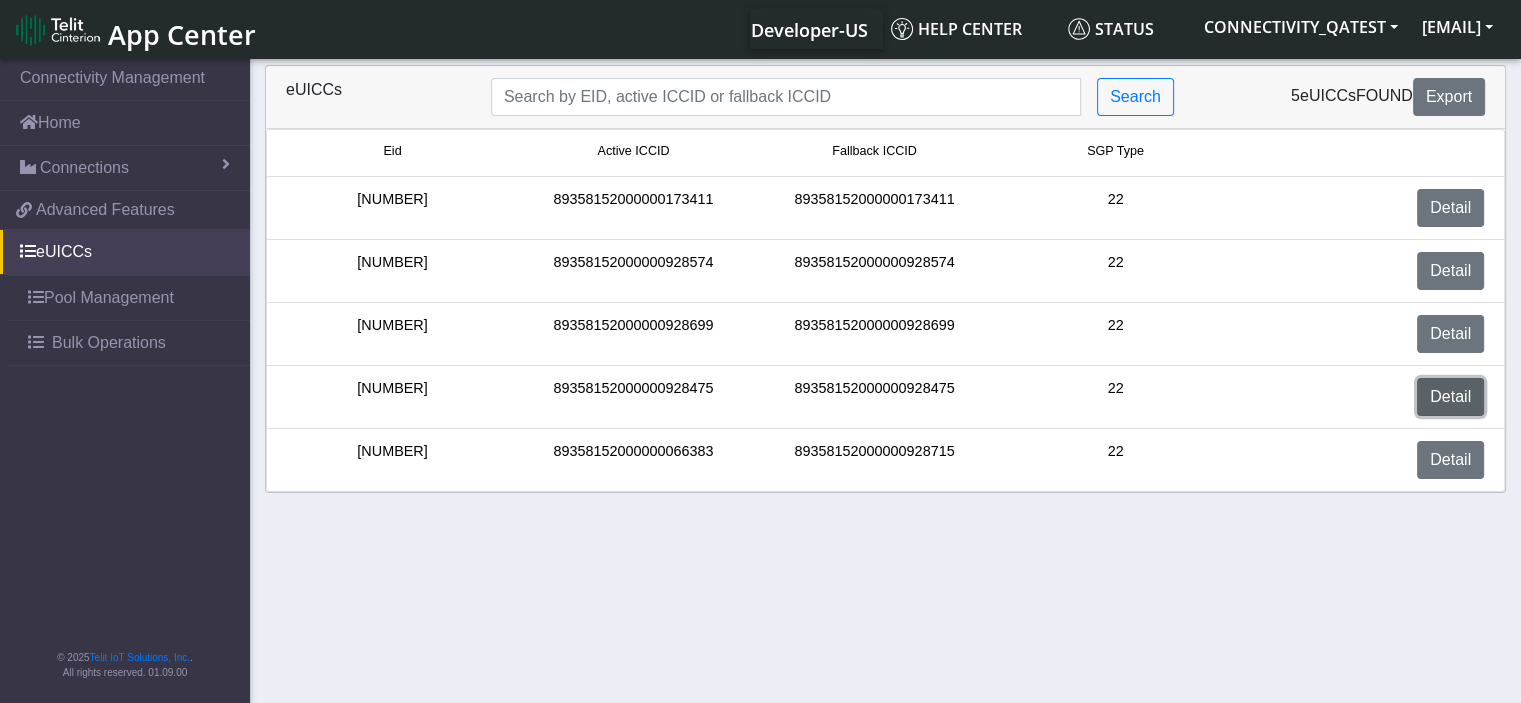 click on "Detail" at bounding box center (1450, 397) 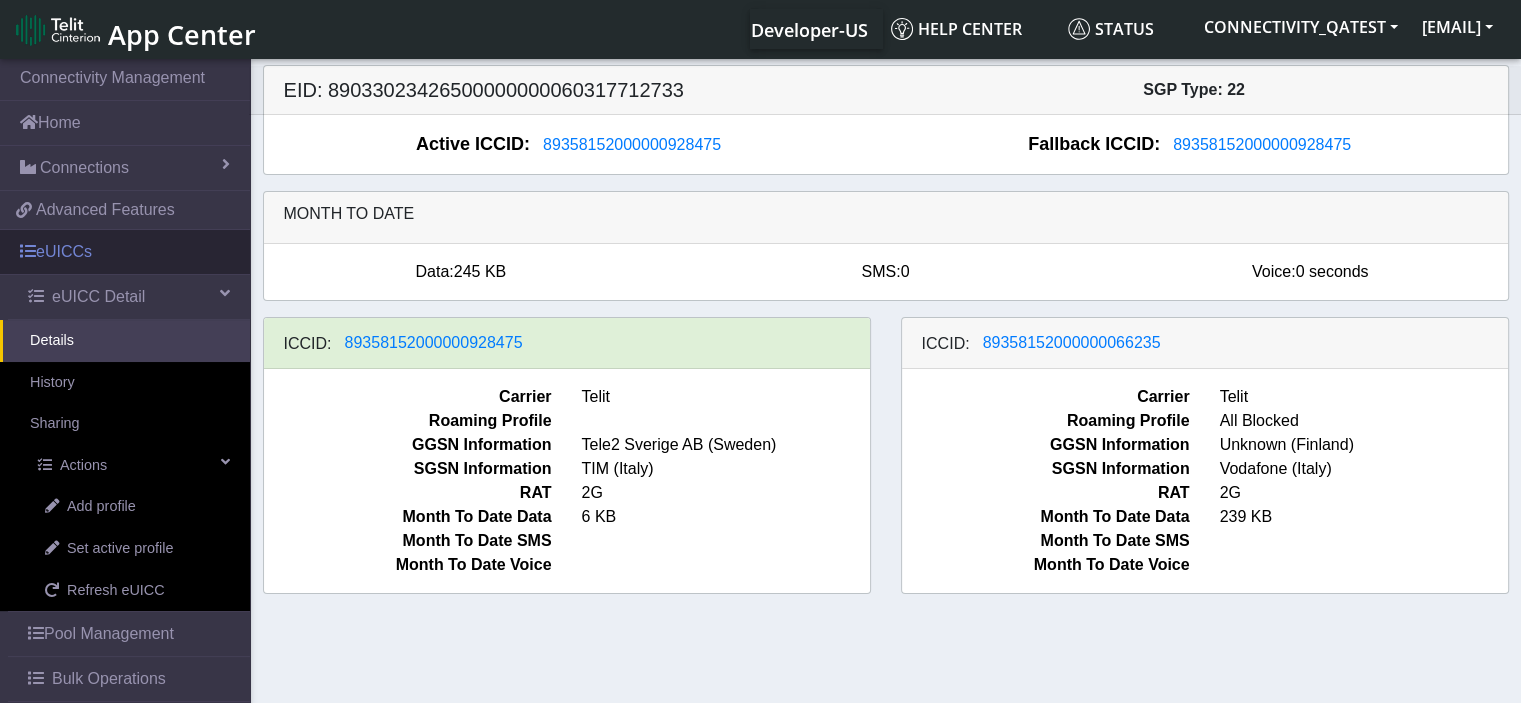 click on "eUICCs" at bounding box center (125, 252) 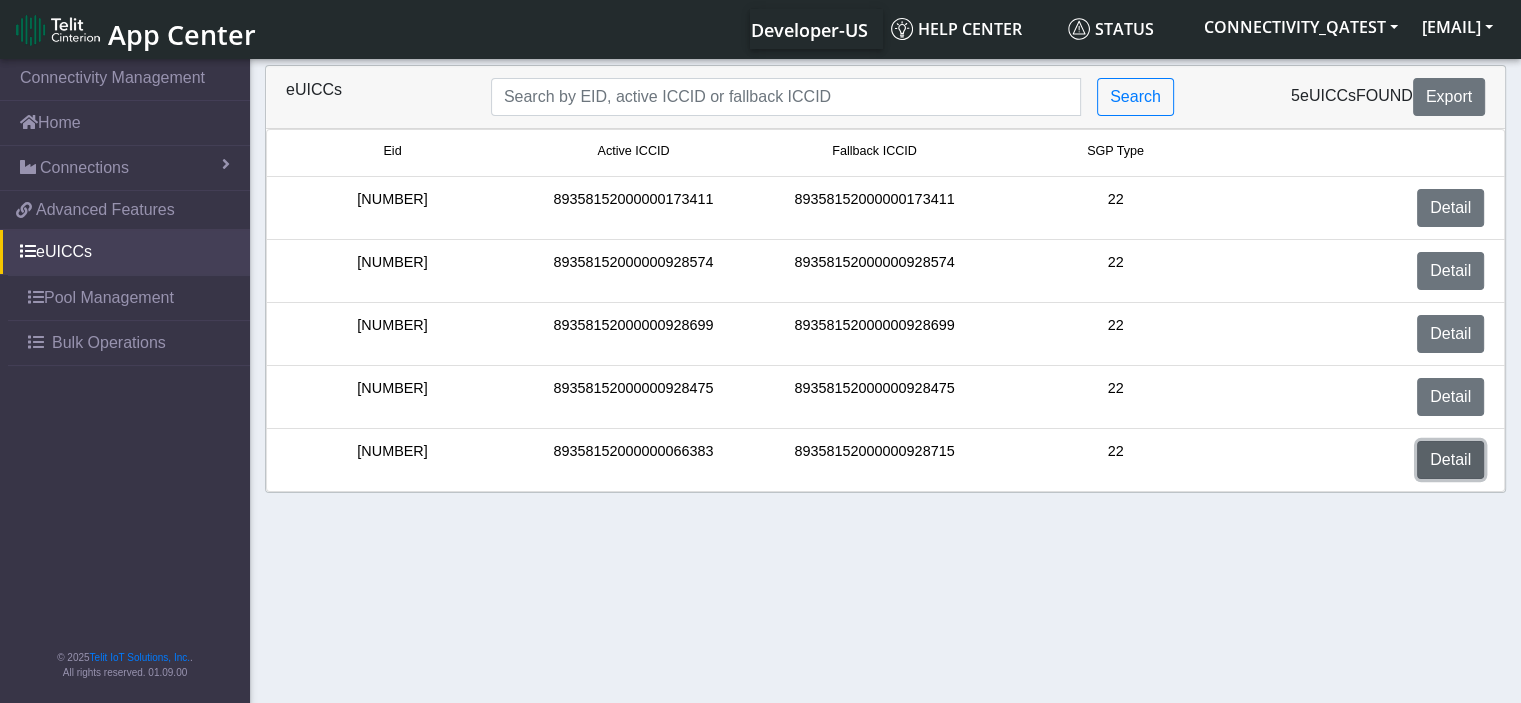 click on "Detail" at bounding box center (1450, 460) 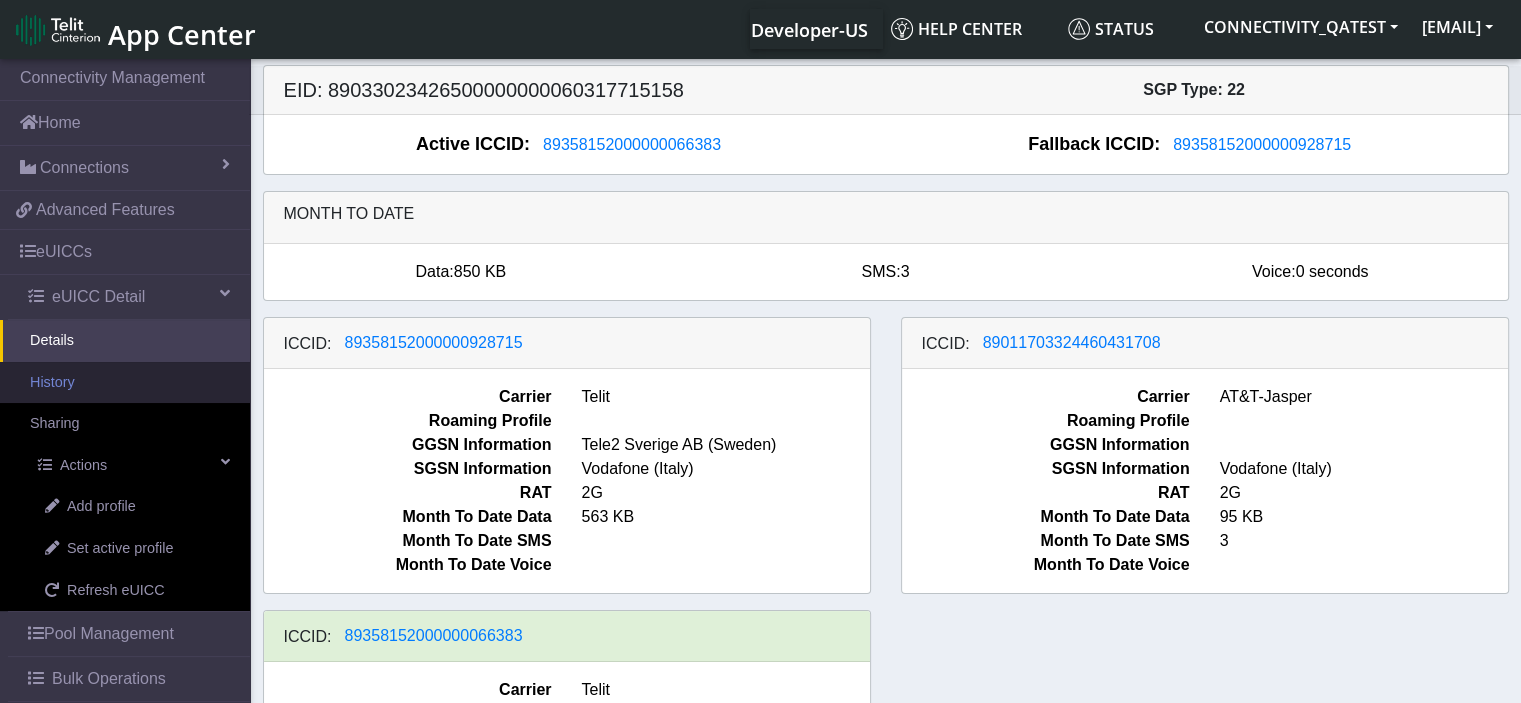 click on "History" at bounding box center [125, 383] 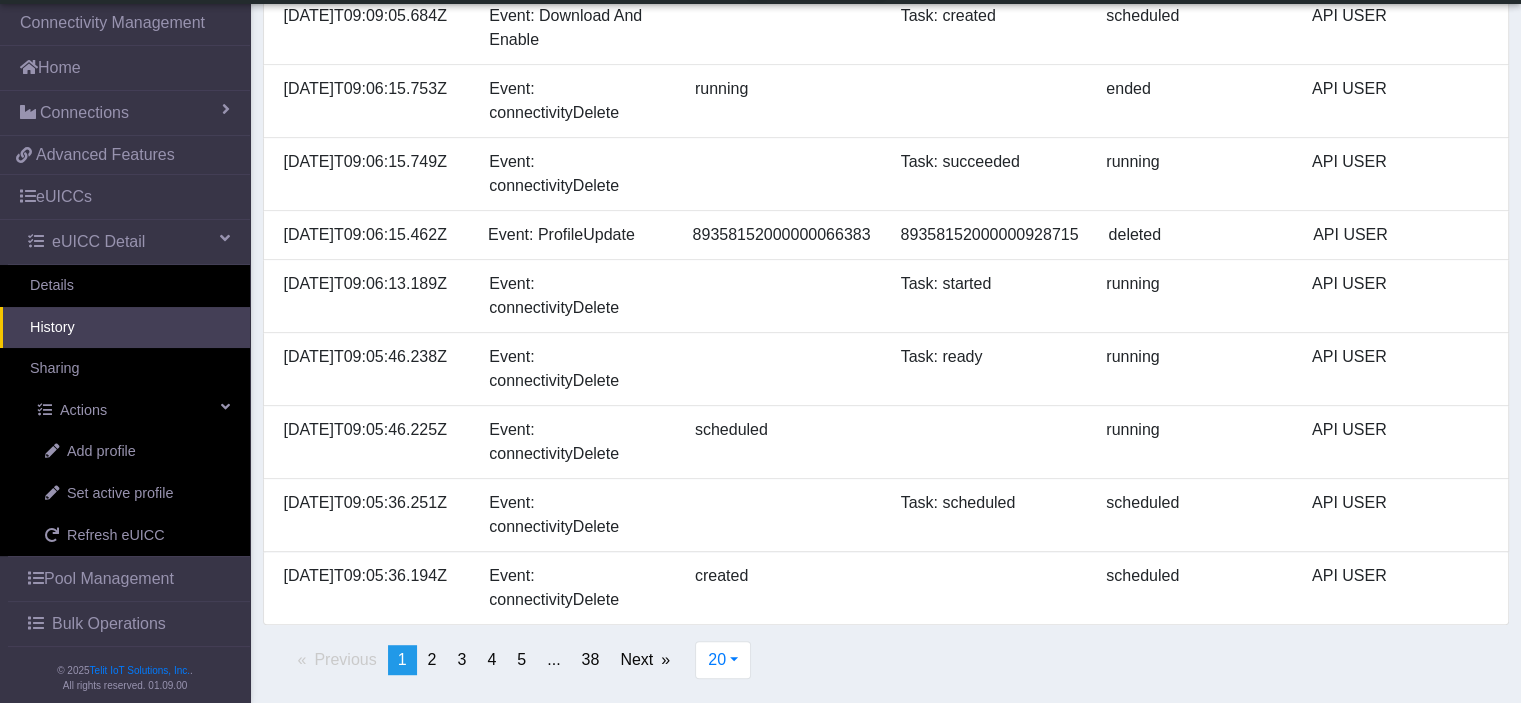 scroll, scrollTop: 1070, scrollLeft: 0, axis: vertical 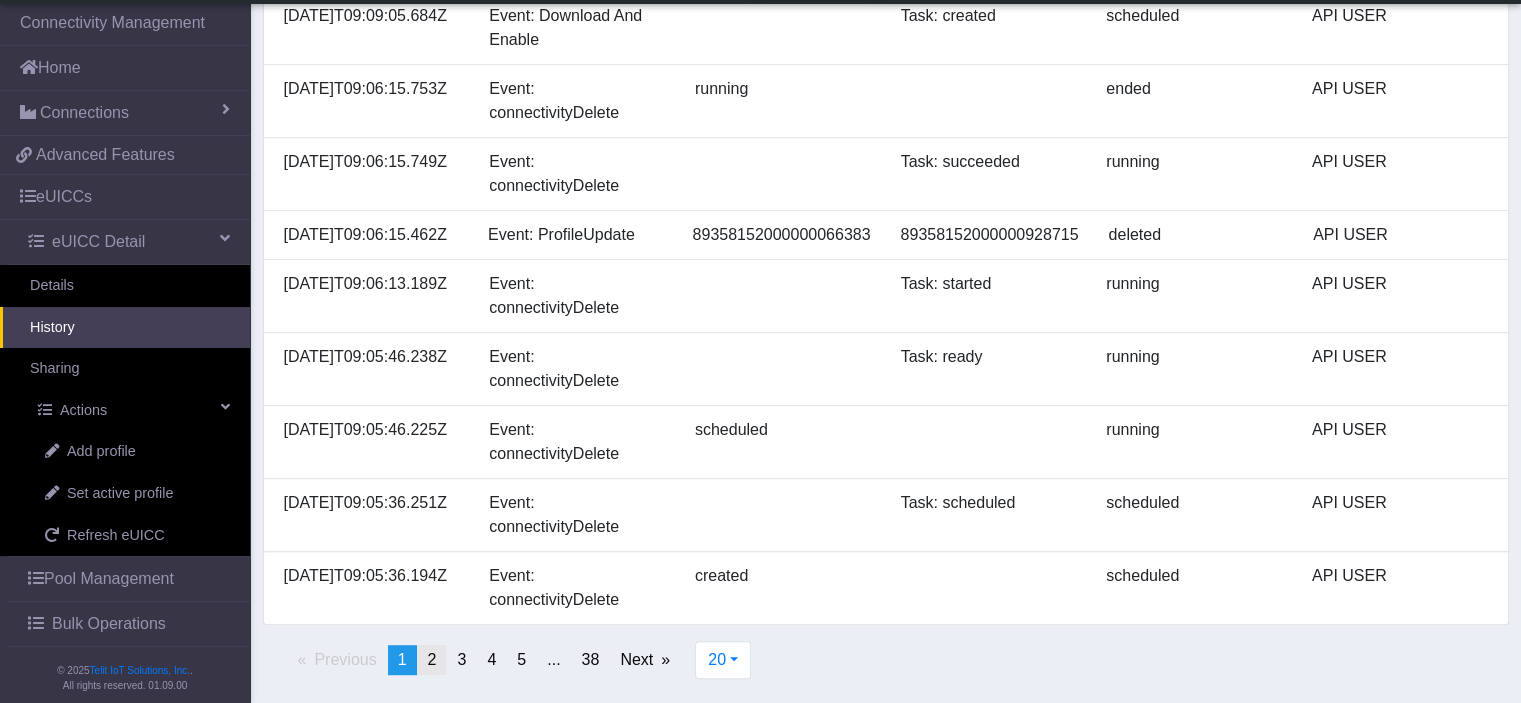 click on "page  2" 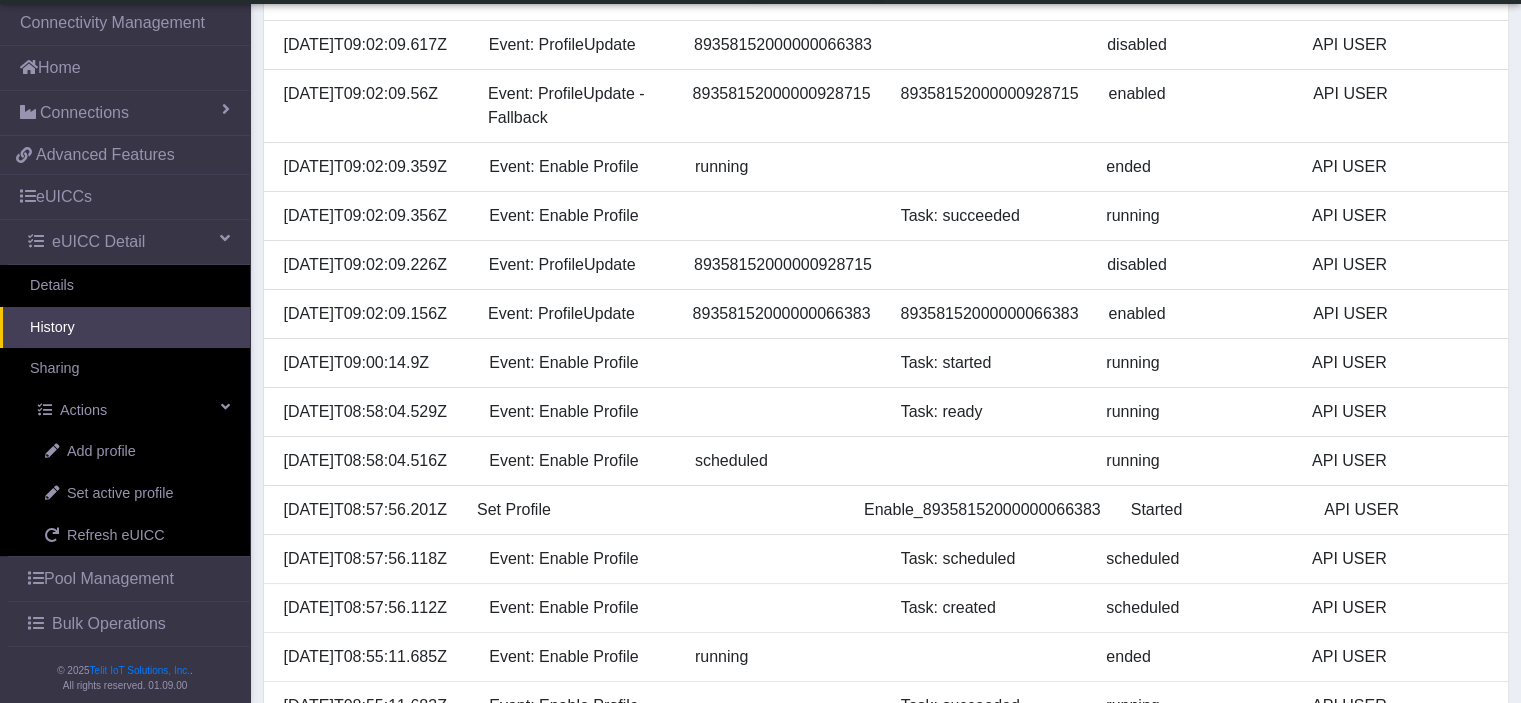 scroll, scrollTop: 270, scrollLeft: 0, axis: vertical 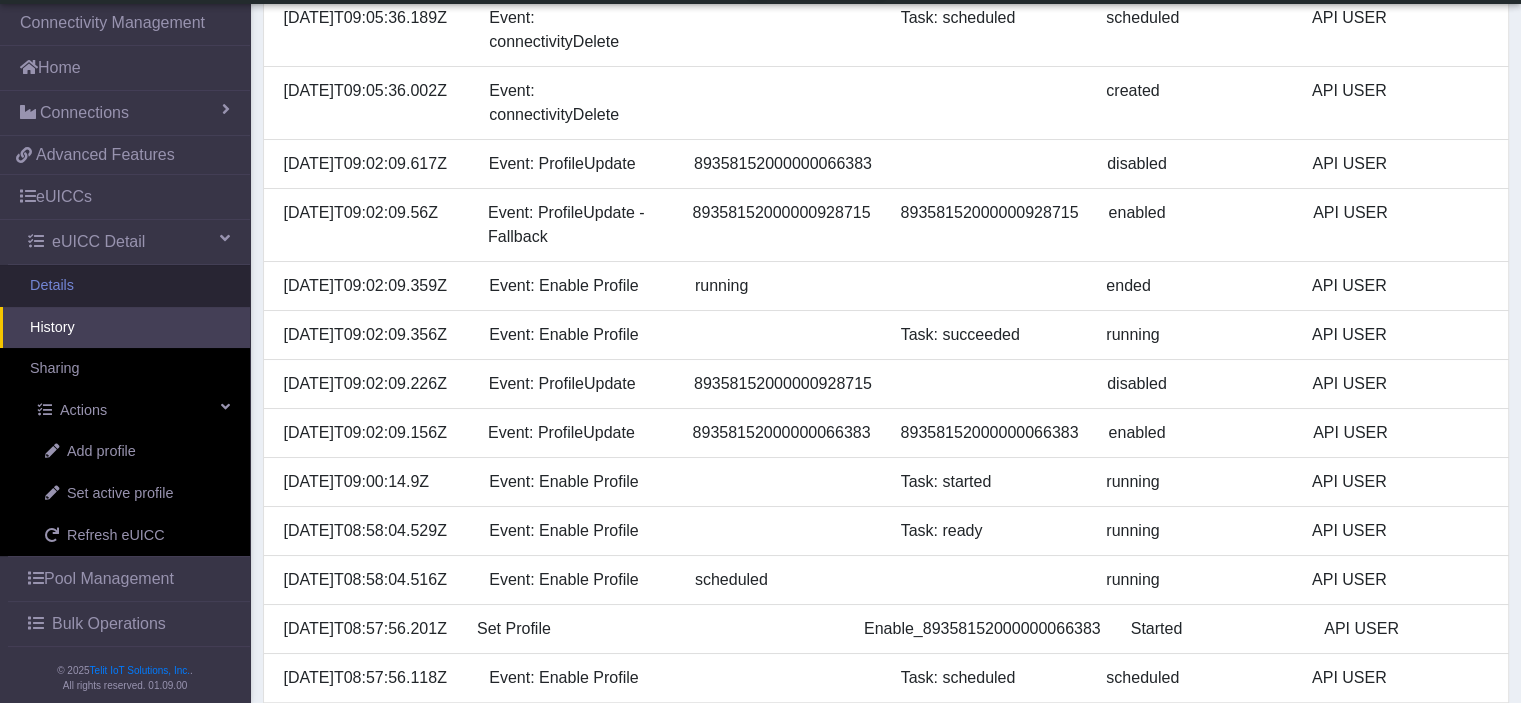 click on "Details" at bounding box center (125, 286) 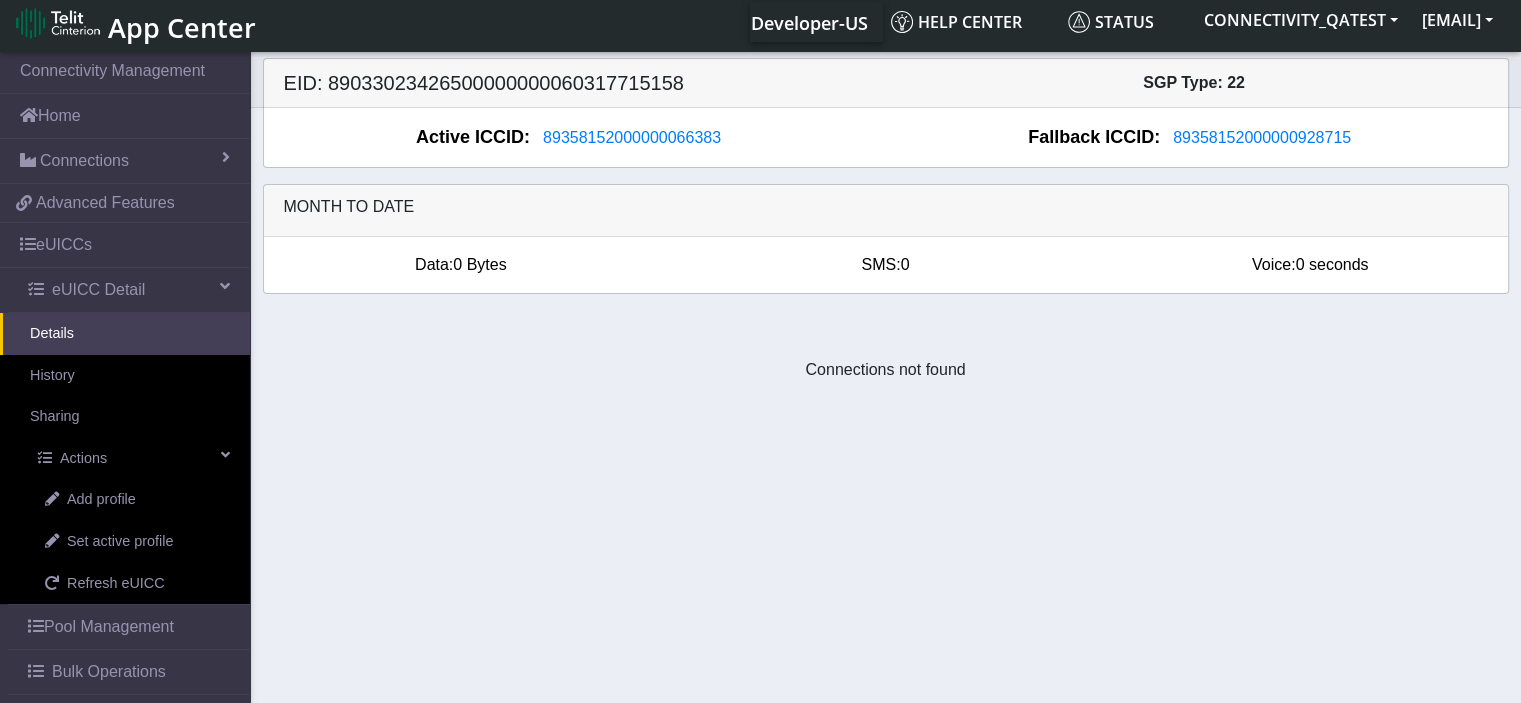 scroll, scrollTop: 0, scrollLeft: 0, axis: both 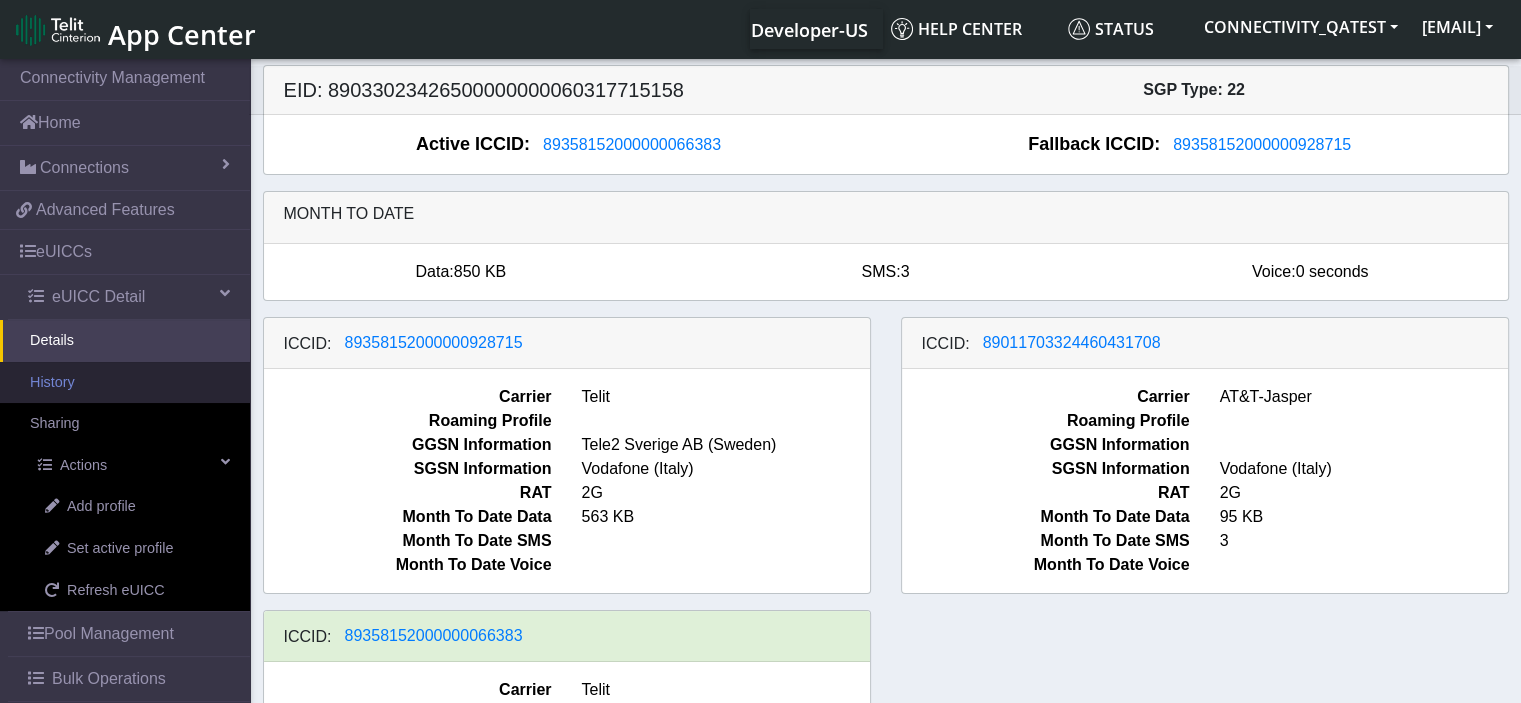 click on "History" at bounding box center (125, 383) 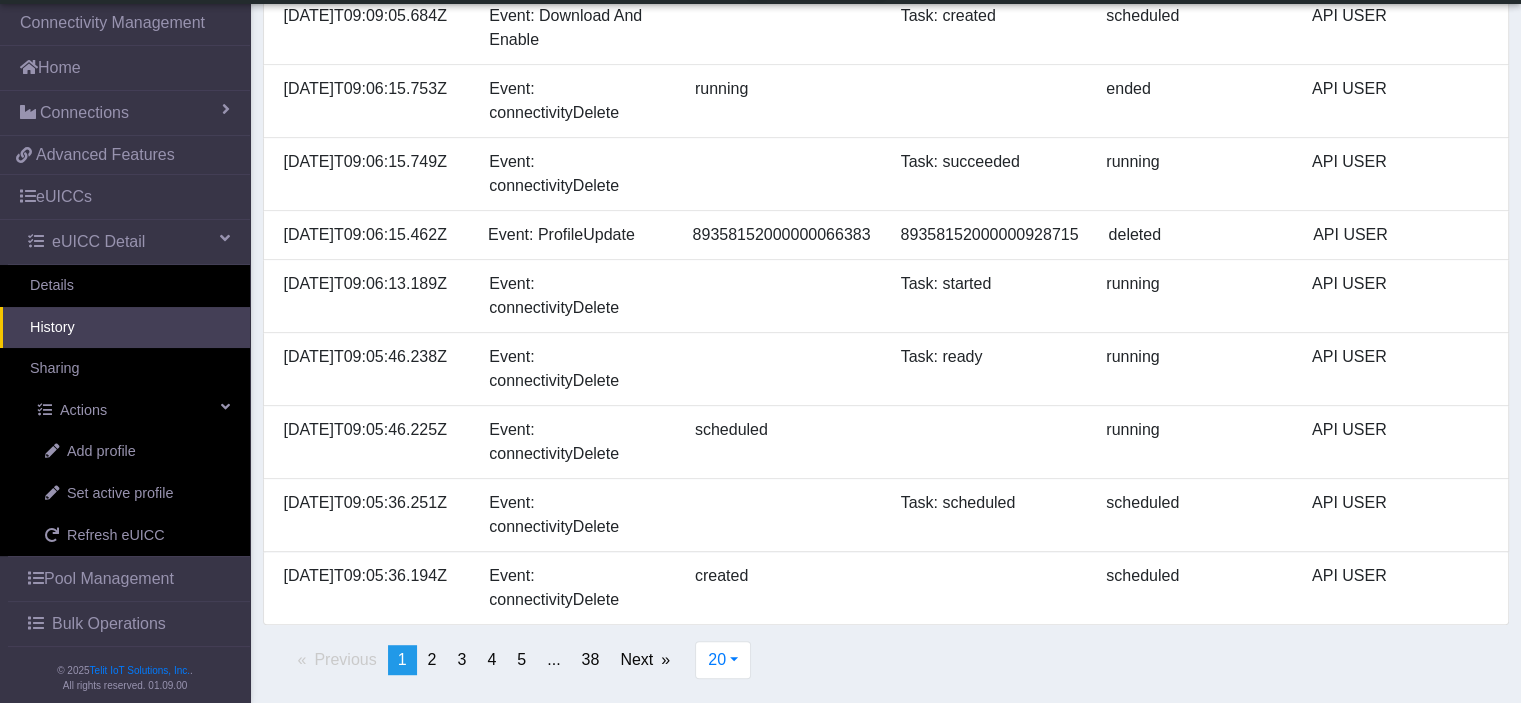 scroll, scrollTop: 1070, scrollLeft: 0, axis: vertical 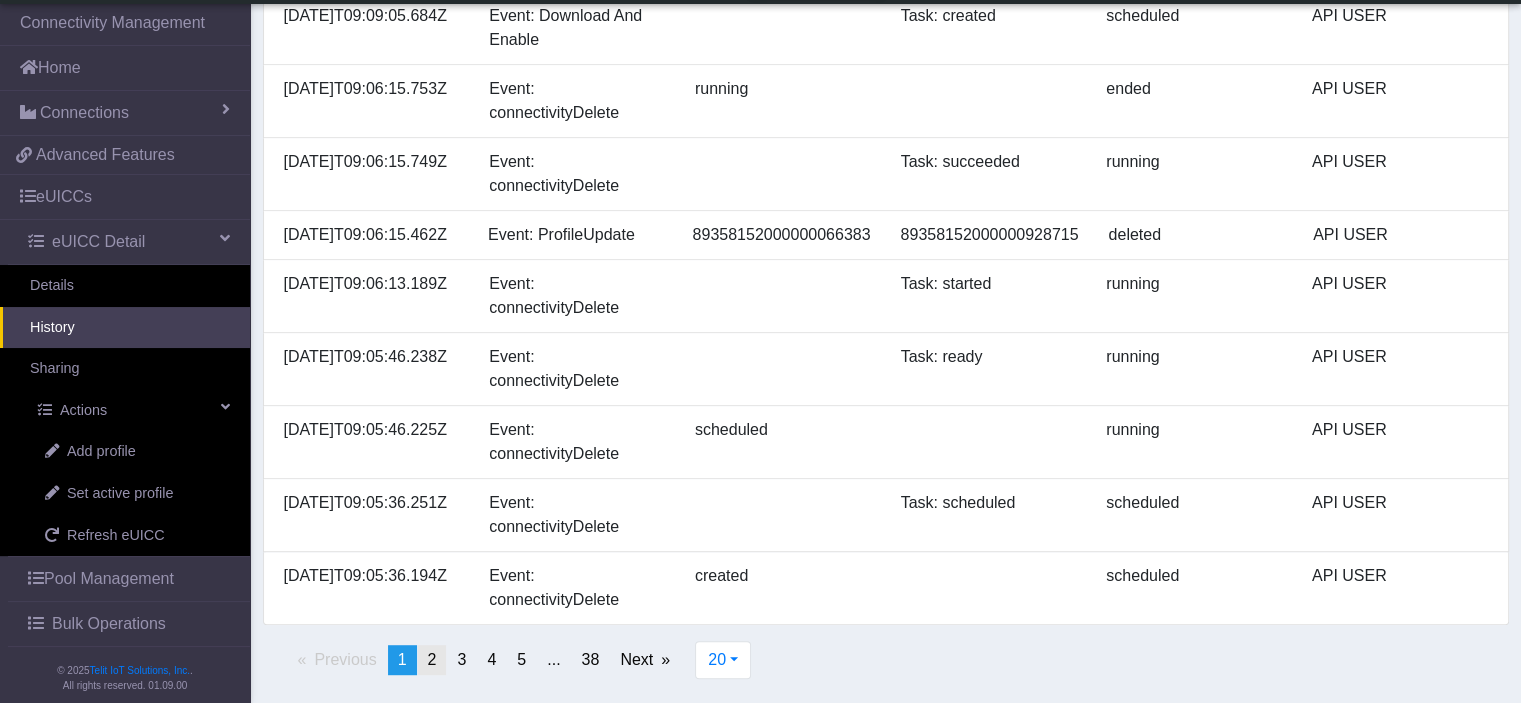 click on "page  2" 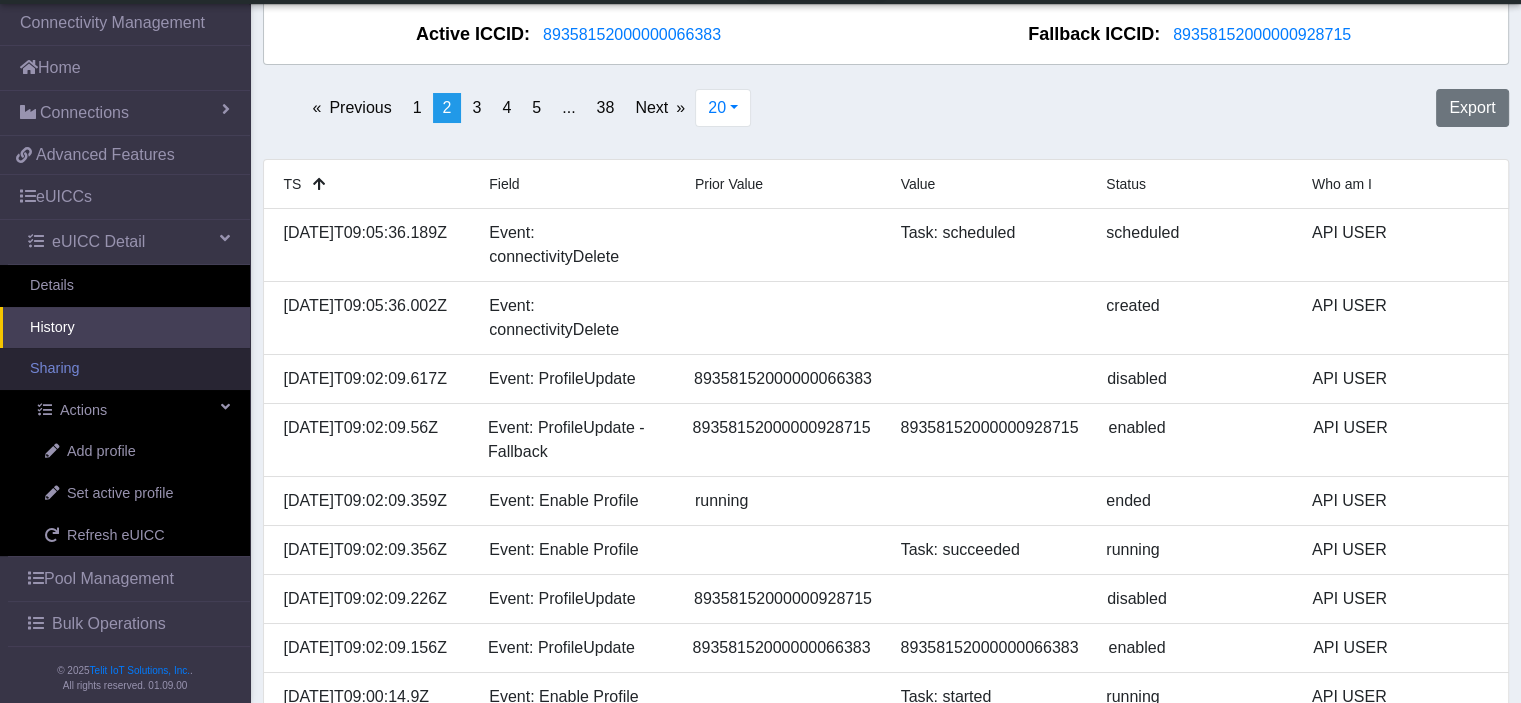 scroll, scrollTop: 0, scrollLeft: 0, axis: both 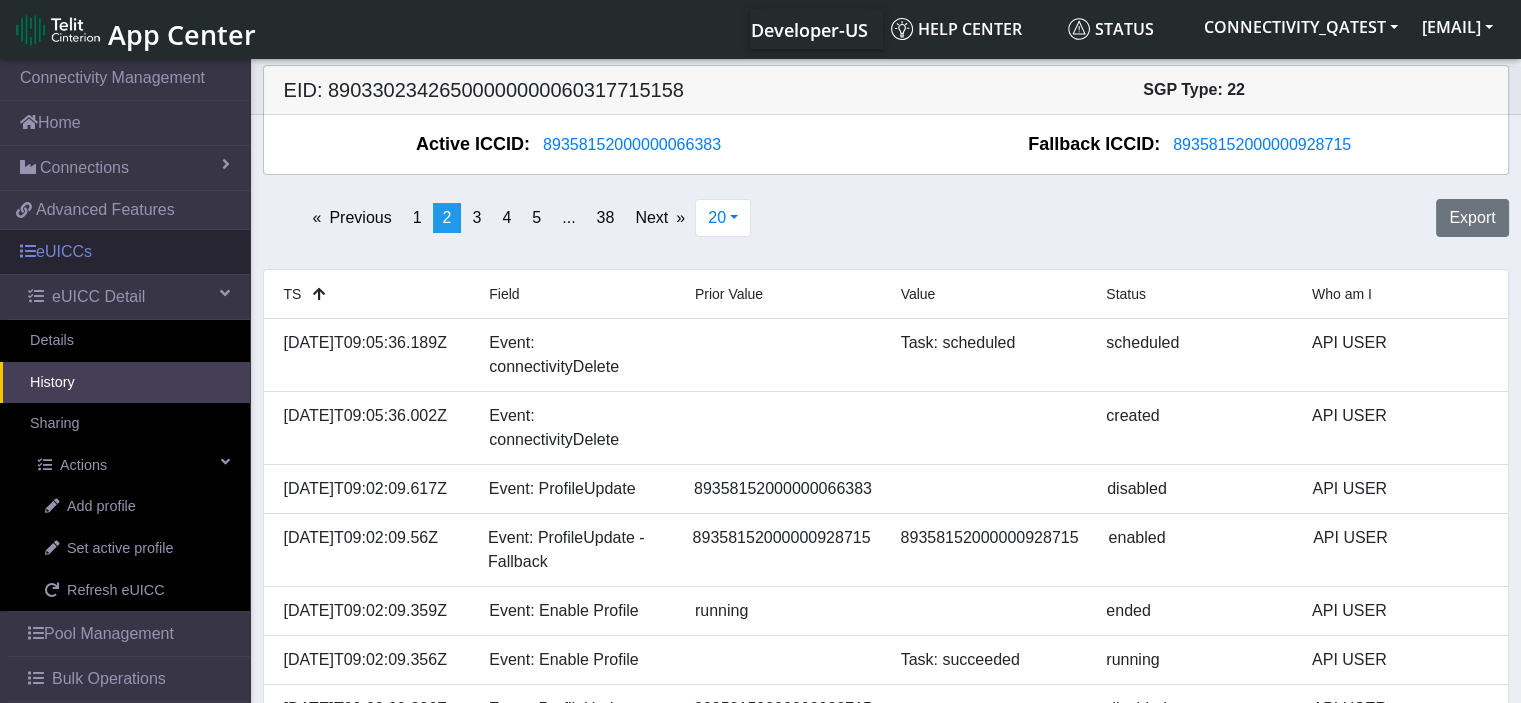 click on "eUICCs" at bounding box center [125, 252] 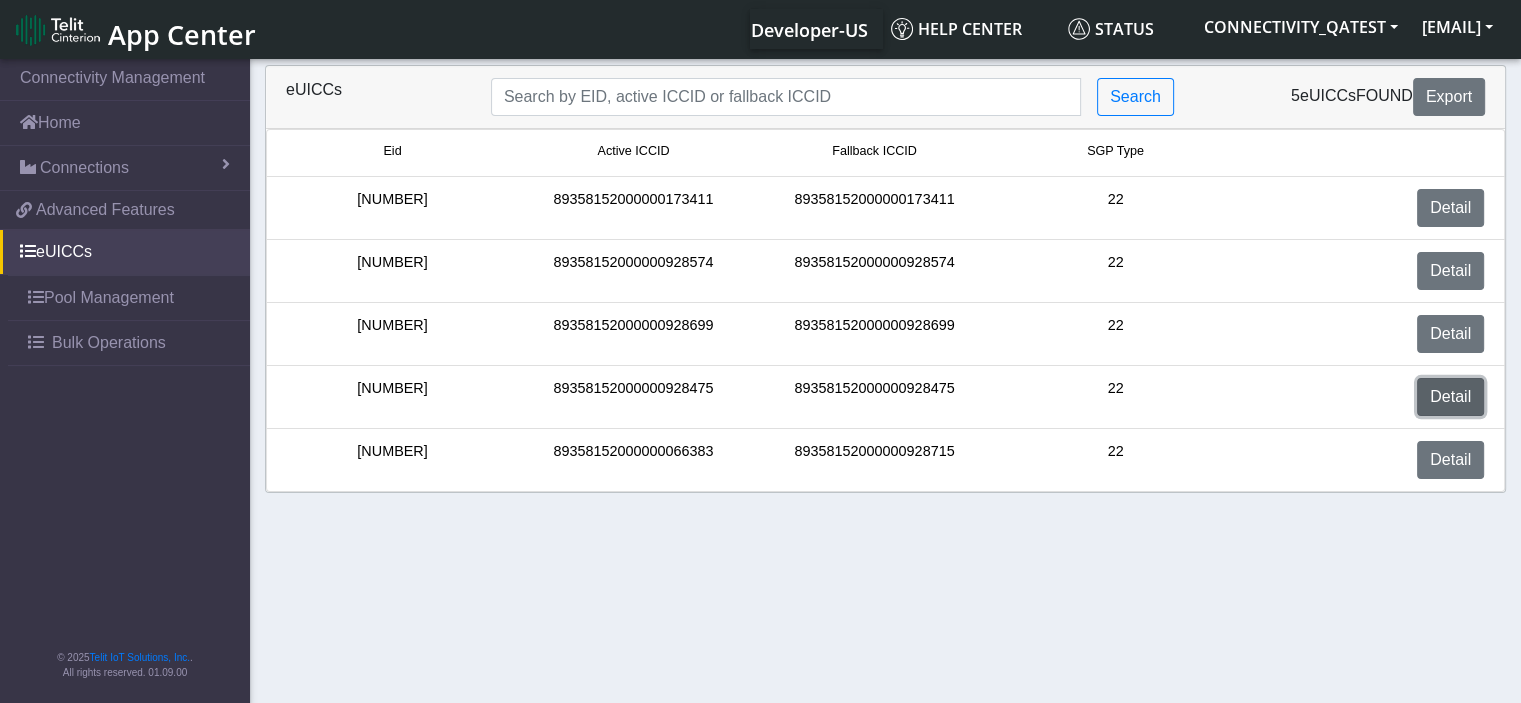 click on "Detail" at bounding box center [1450, 397] 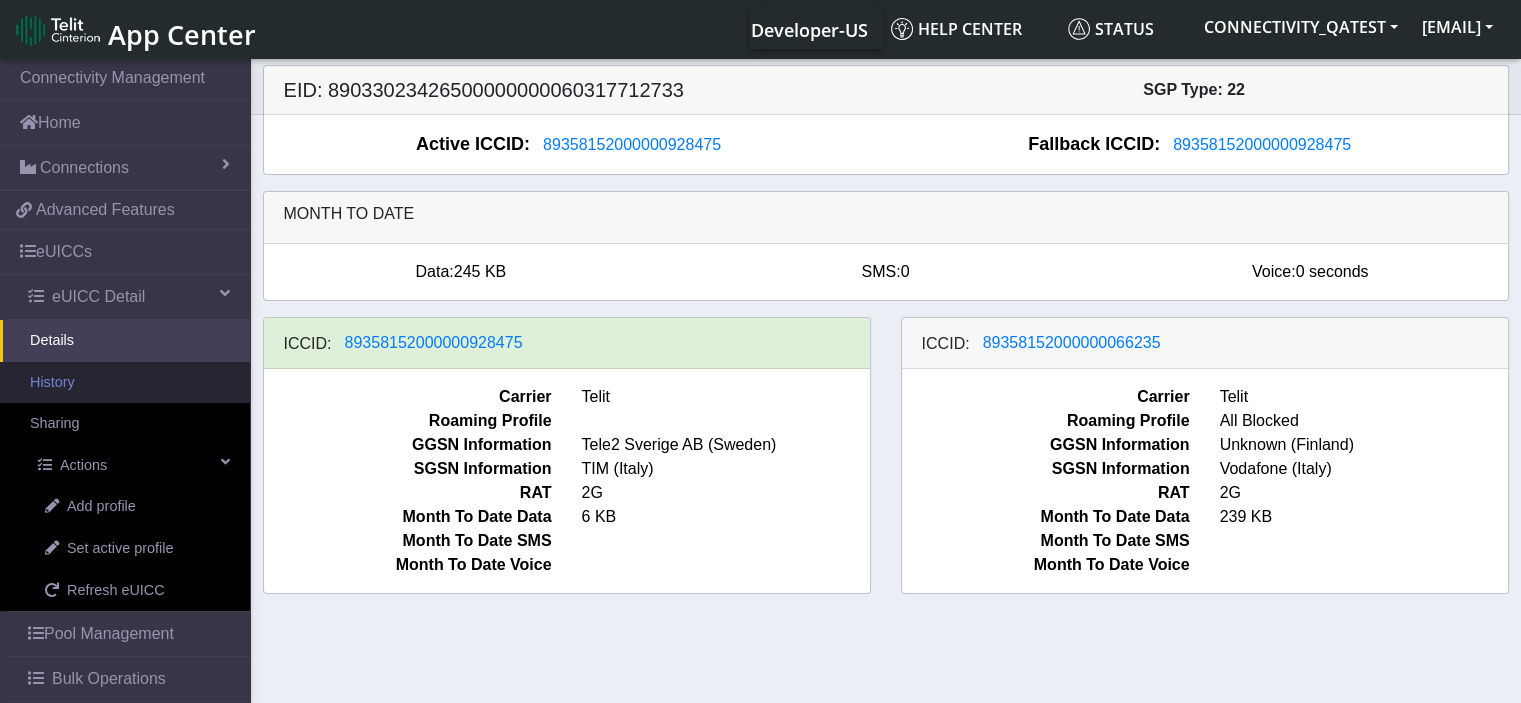 click on "History" at bounding box center (125, 383) 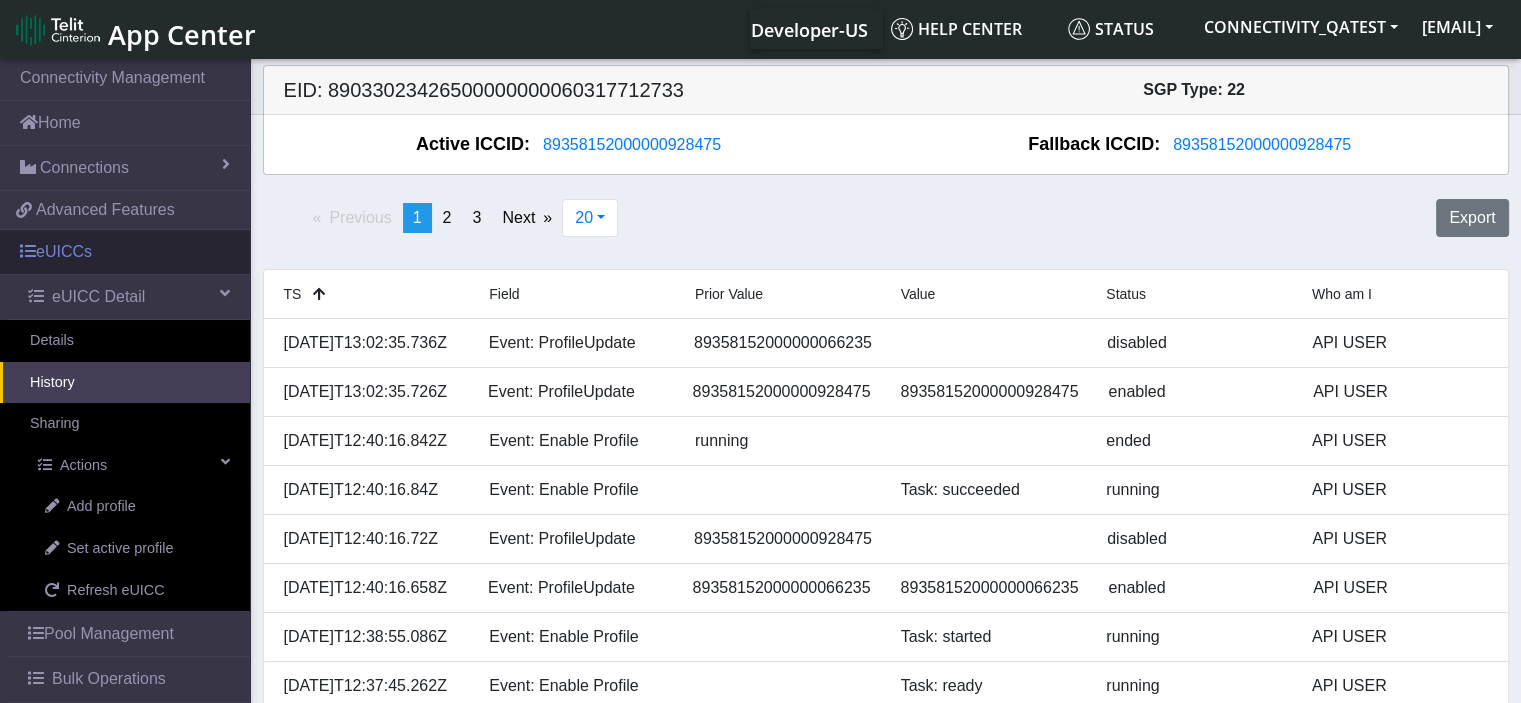 click on "eUICCs" at bounding box center [125, 252] 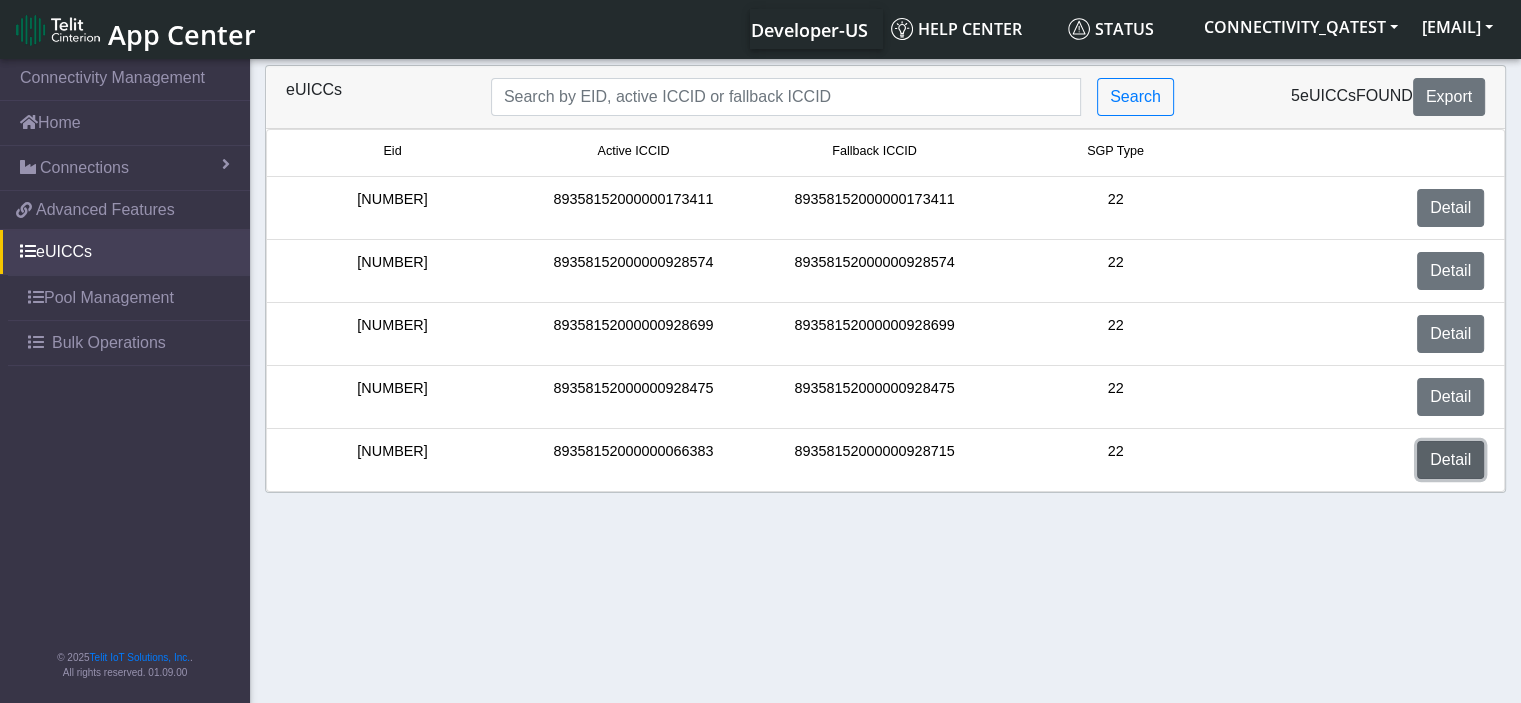 click on "Detail" at bounding box center [1450, 460] 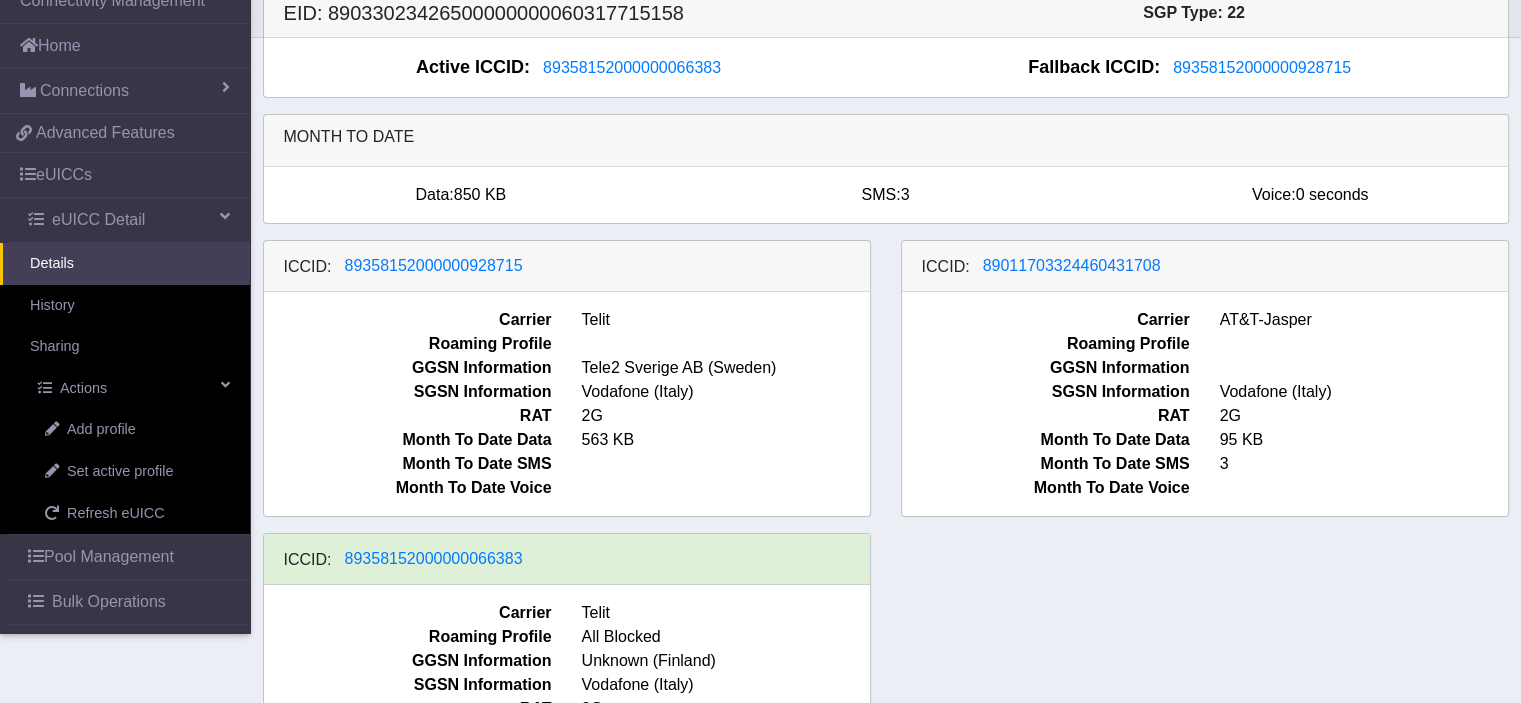 scroll, scrollTop: 145, scrollLeft: 0, axis: vertical 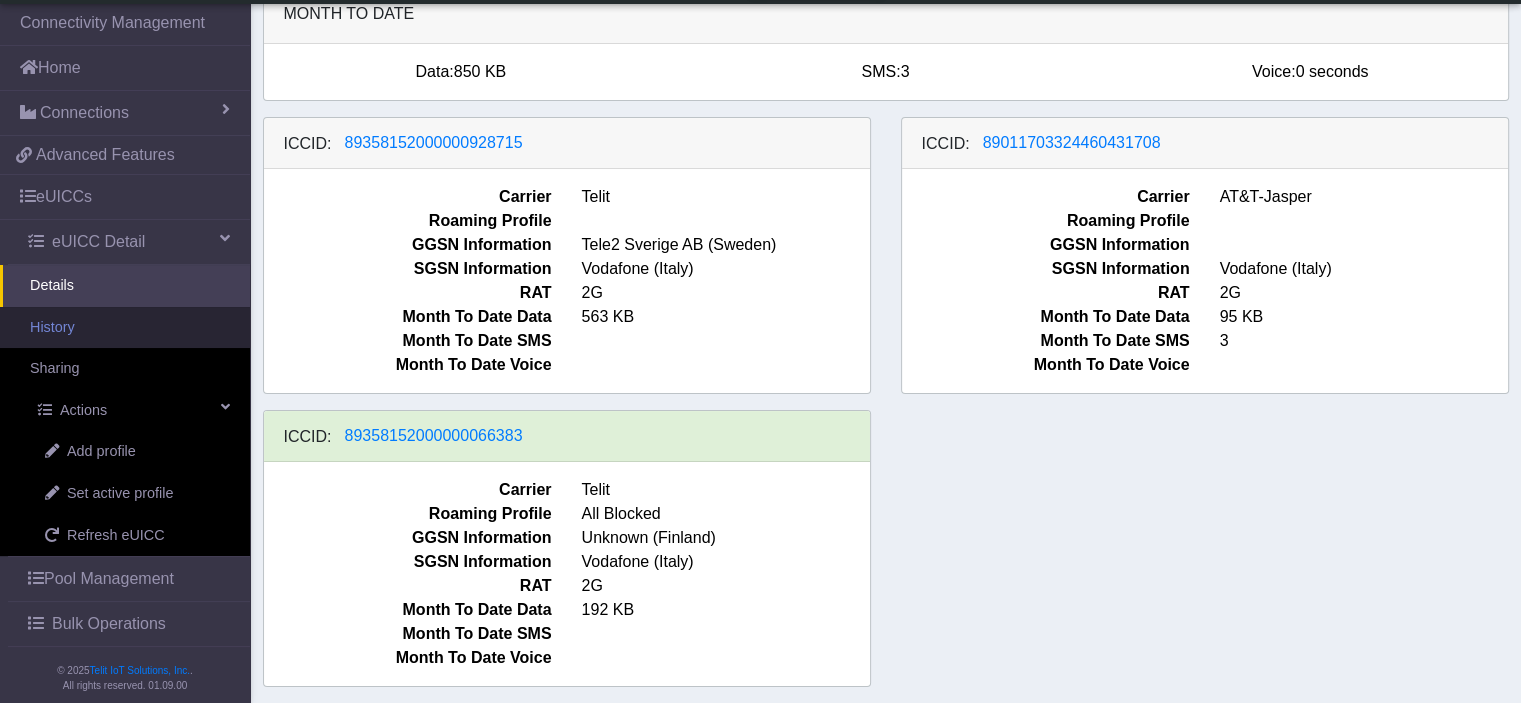 click on "History" at bounding box center (125, 328) 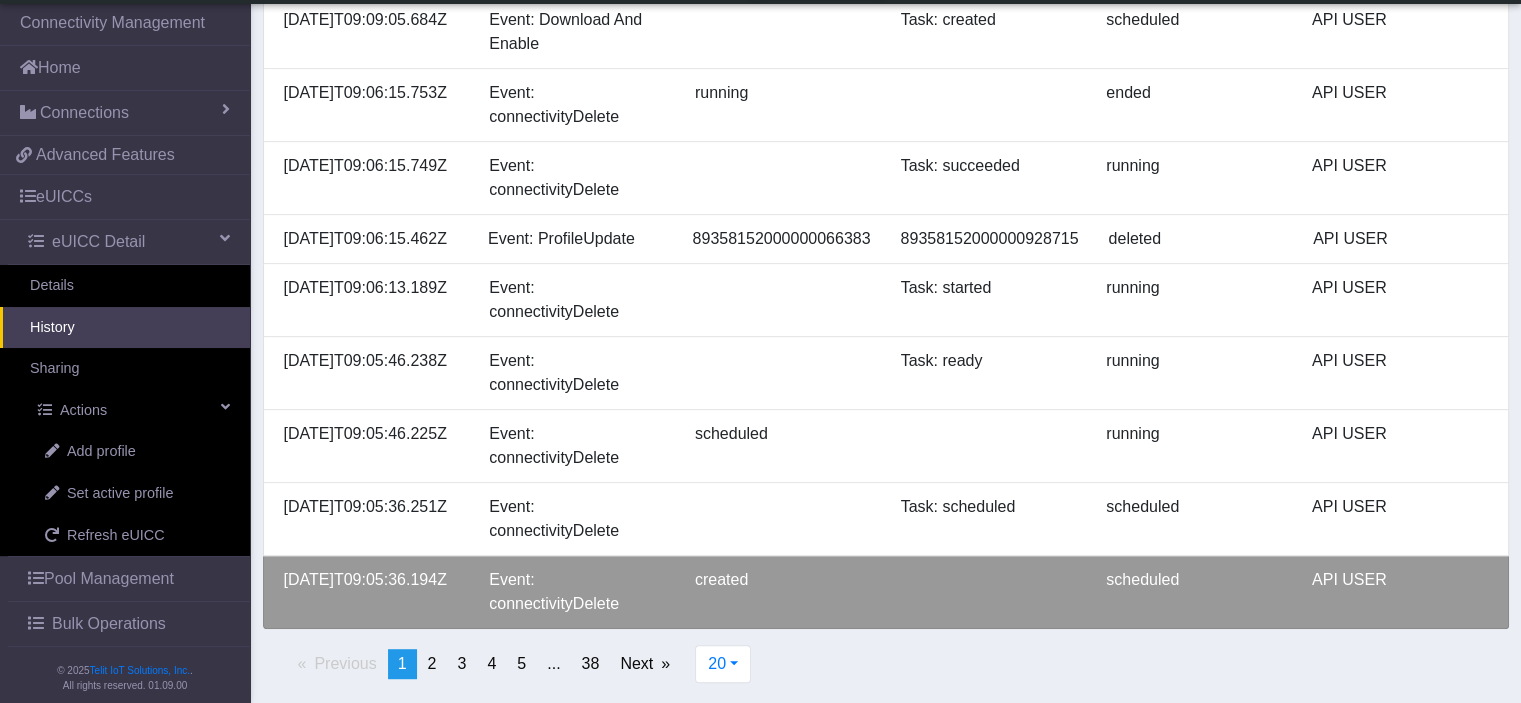 scroll, scrollTop: 1070, scrollLeft: 0, axis: vertical 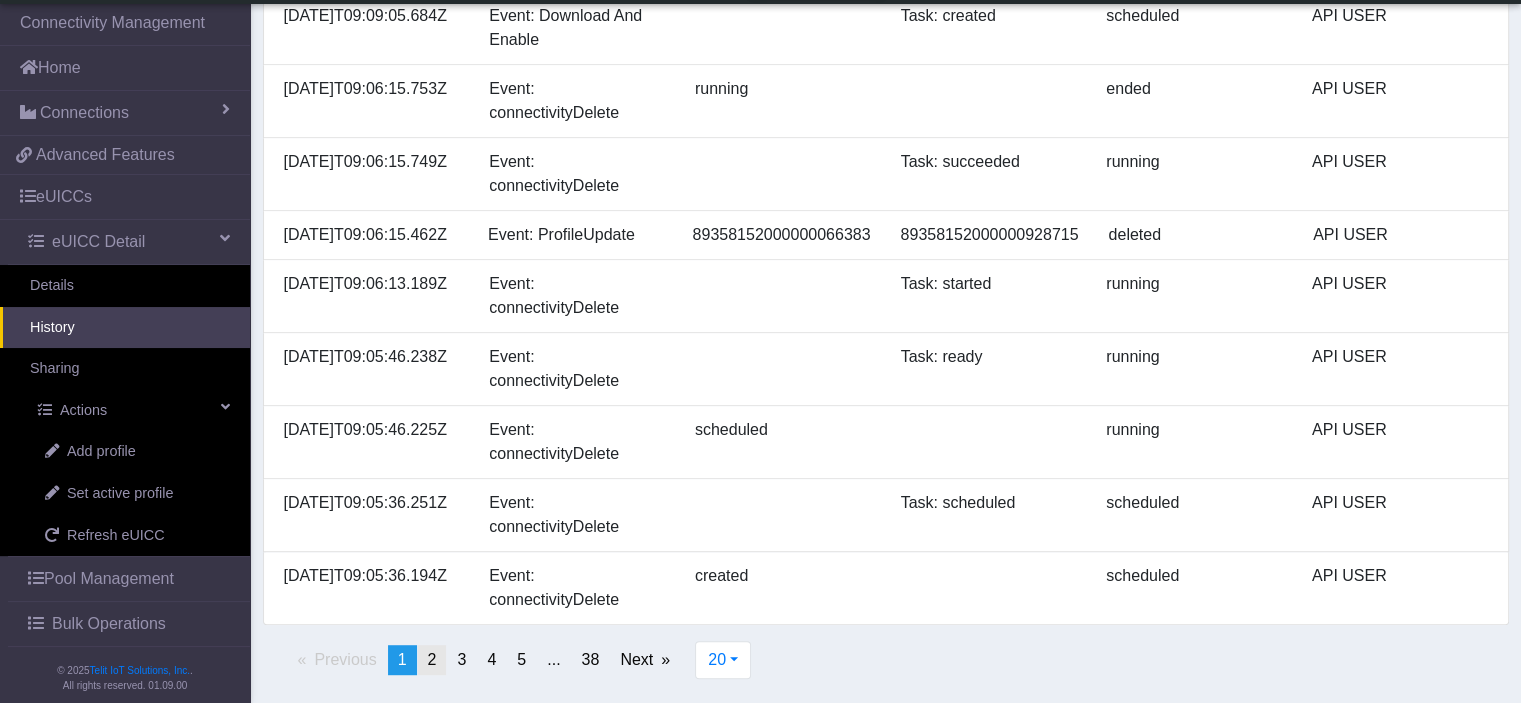 click on "page  2" 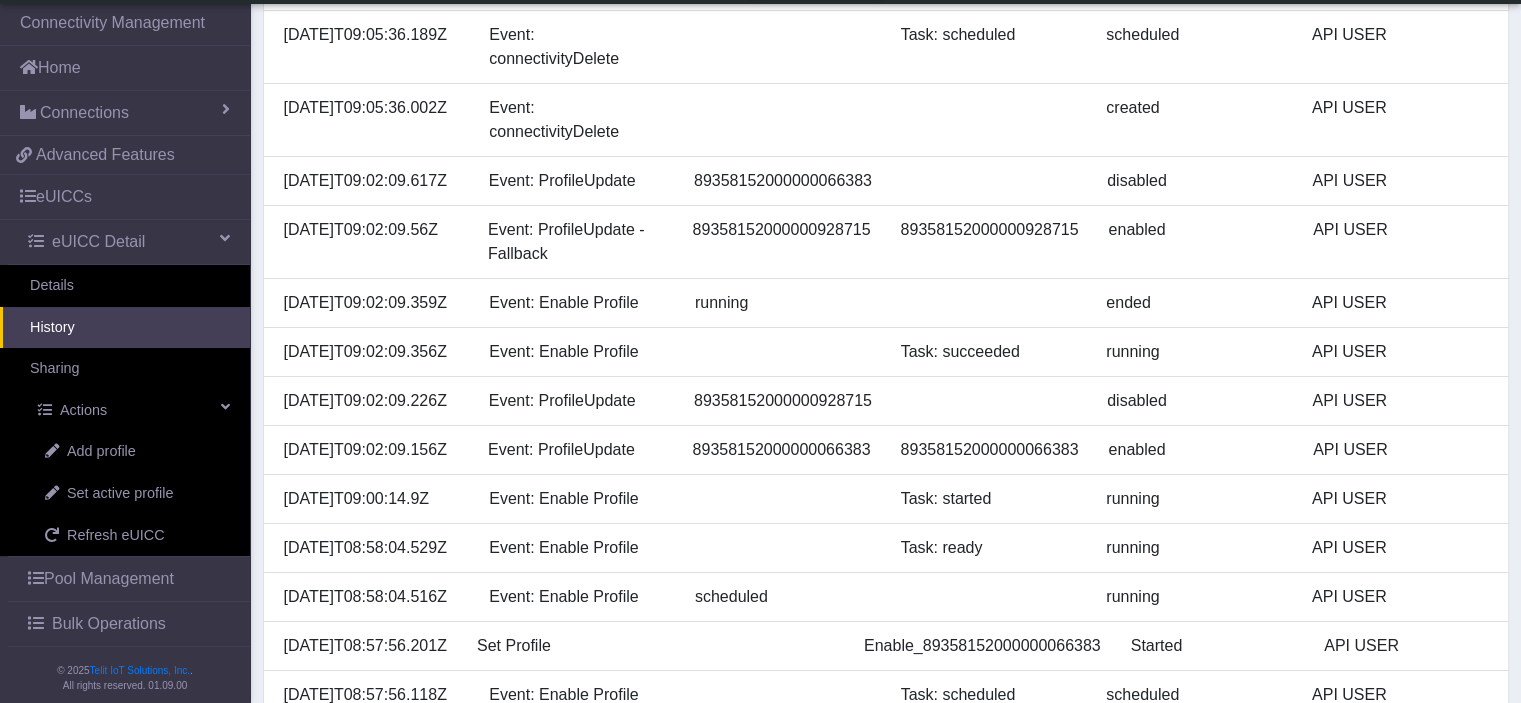 scroll, scrollTop: 170, scrollLeft: 0, axis: vertical 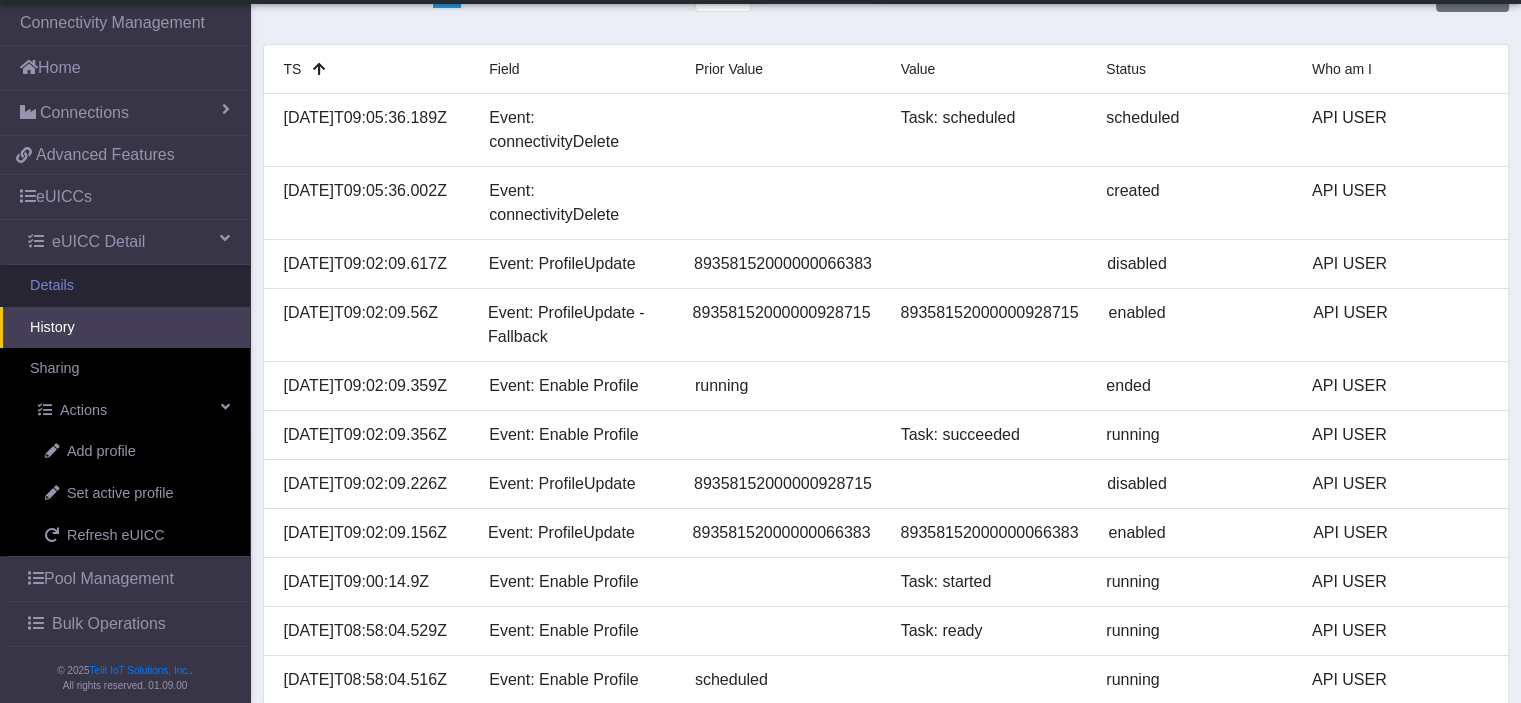 click on "Details" at bounding box center (125, 286) 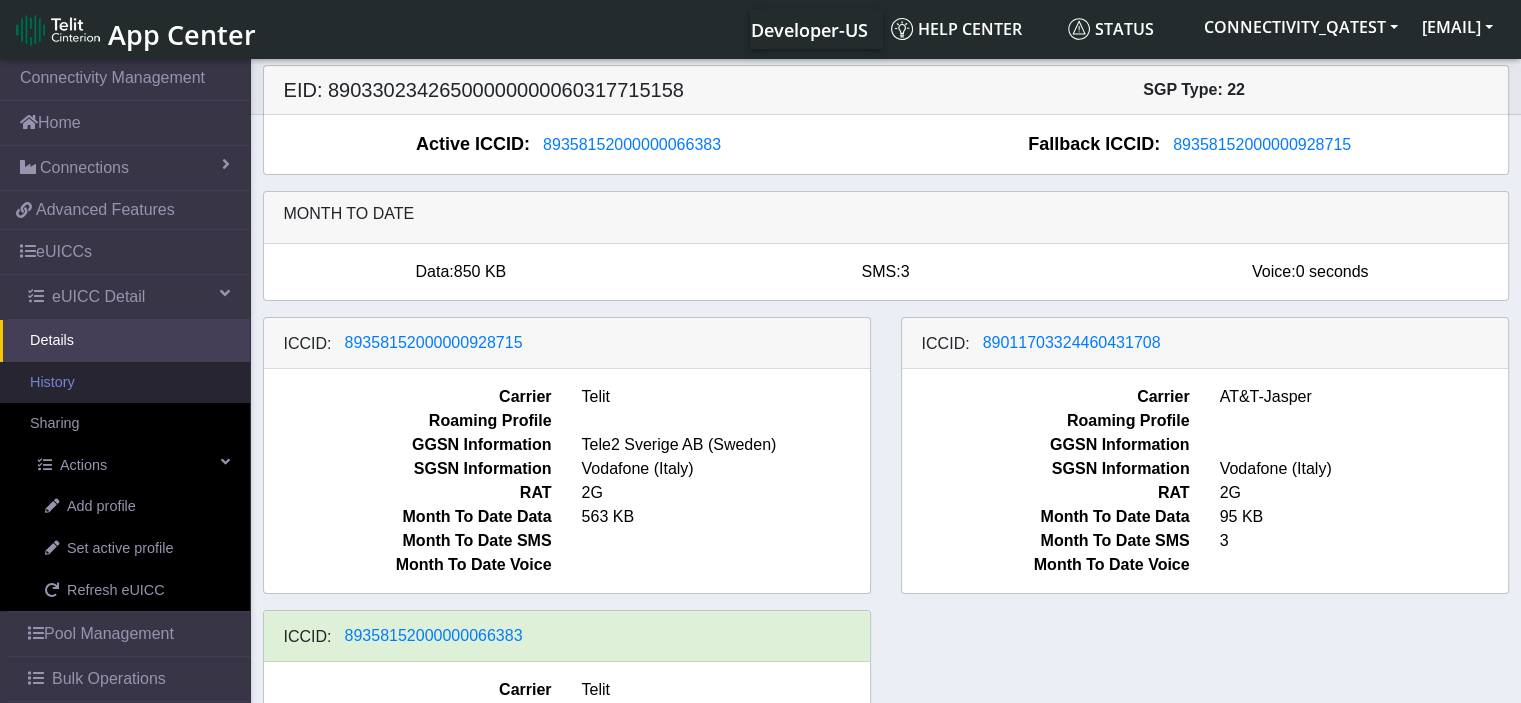 click on "History" at bounding box center (125, 383) 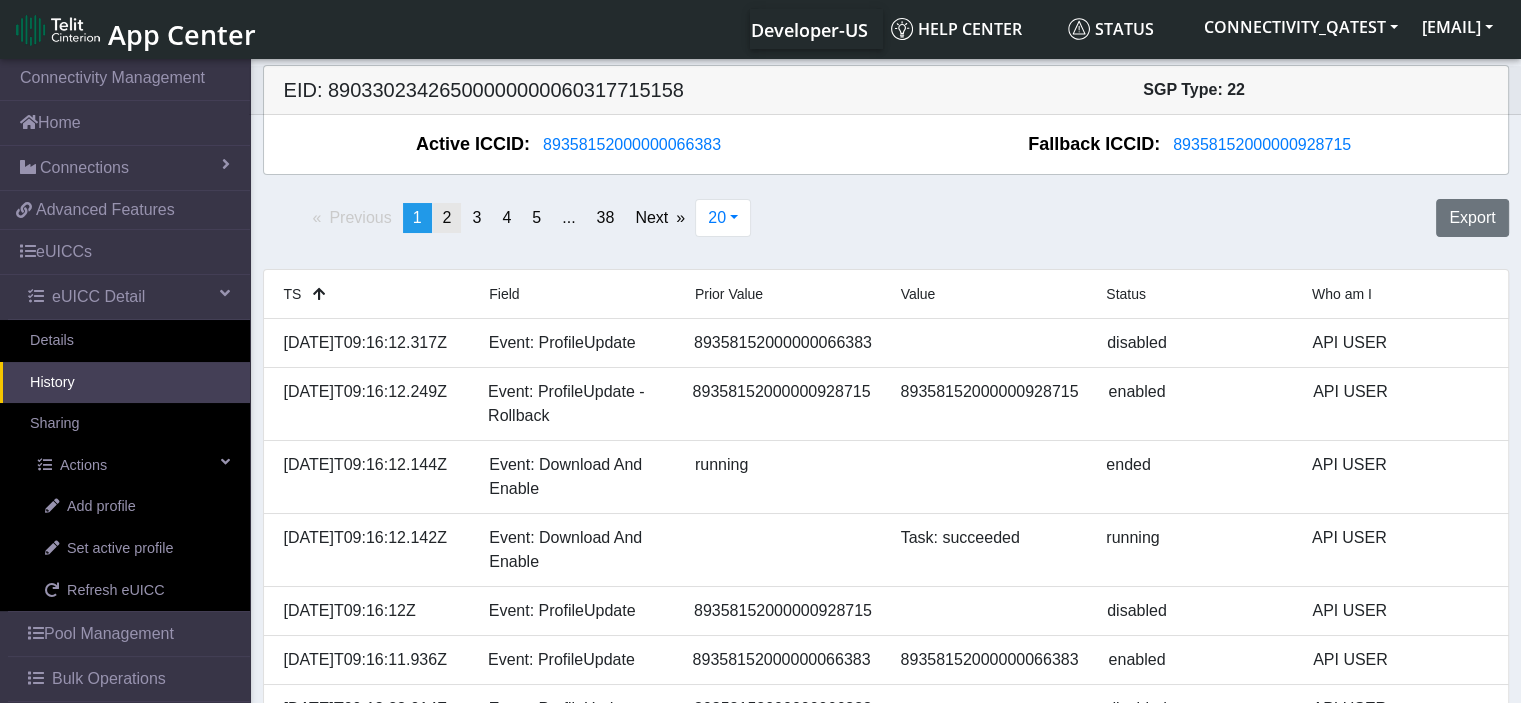 click on "2" 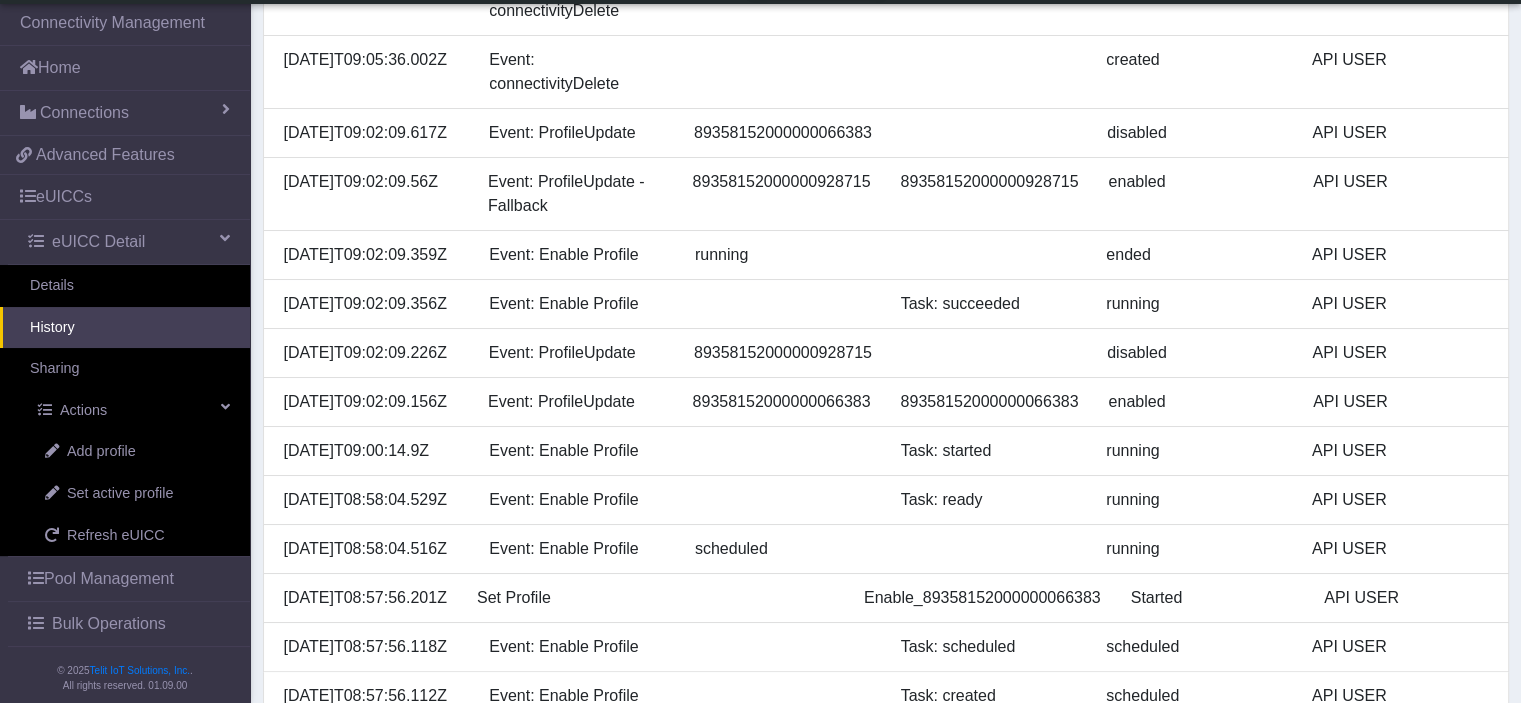 scroll, scrollTop: 270, scrollLeft: 0, axis: vertical 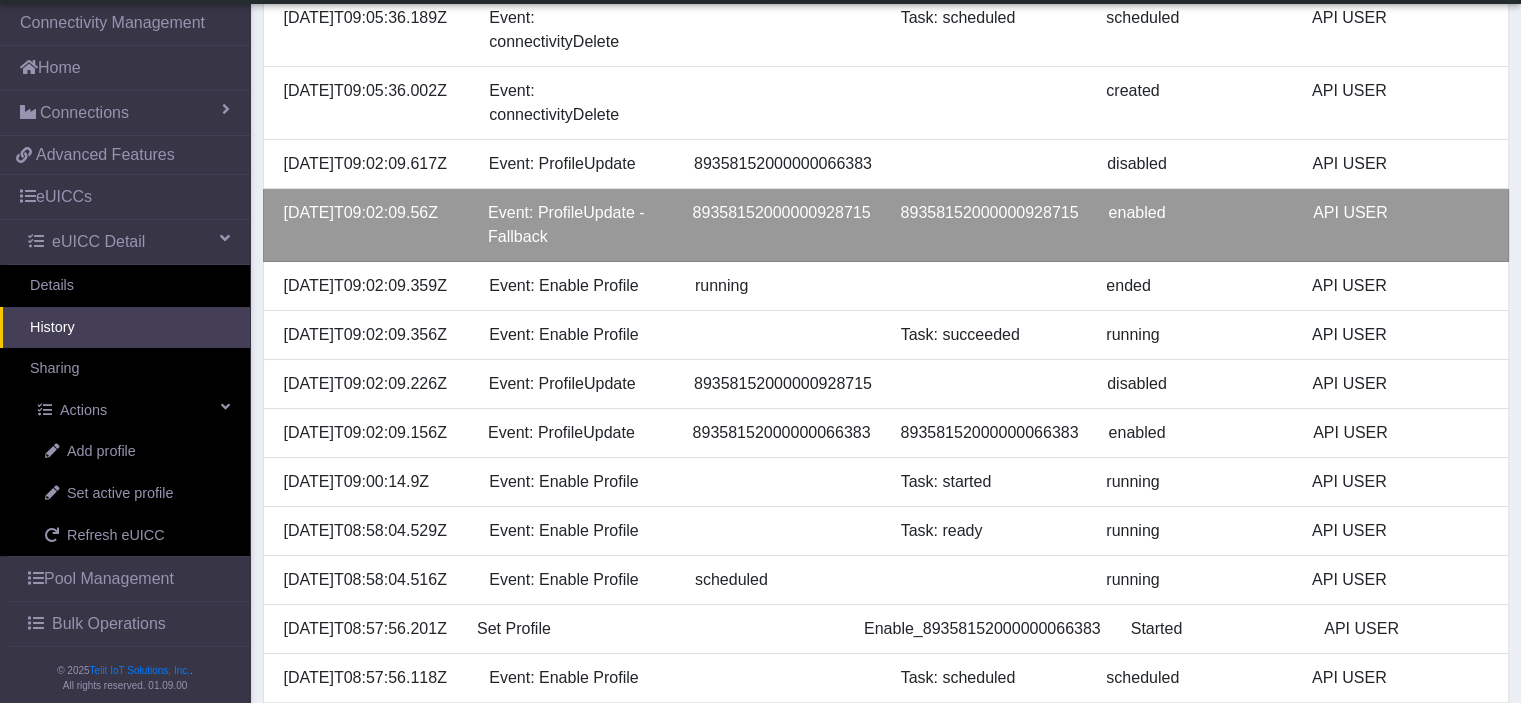 drag, startPoint x: 588, startPoint y: 266, endPoint x: 423, endPoint y: 252, distance: 165.59288 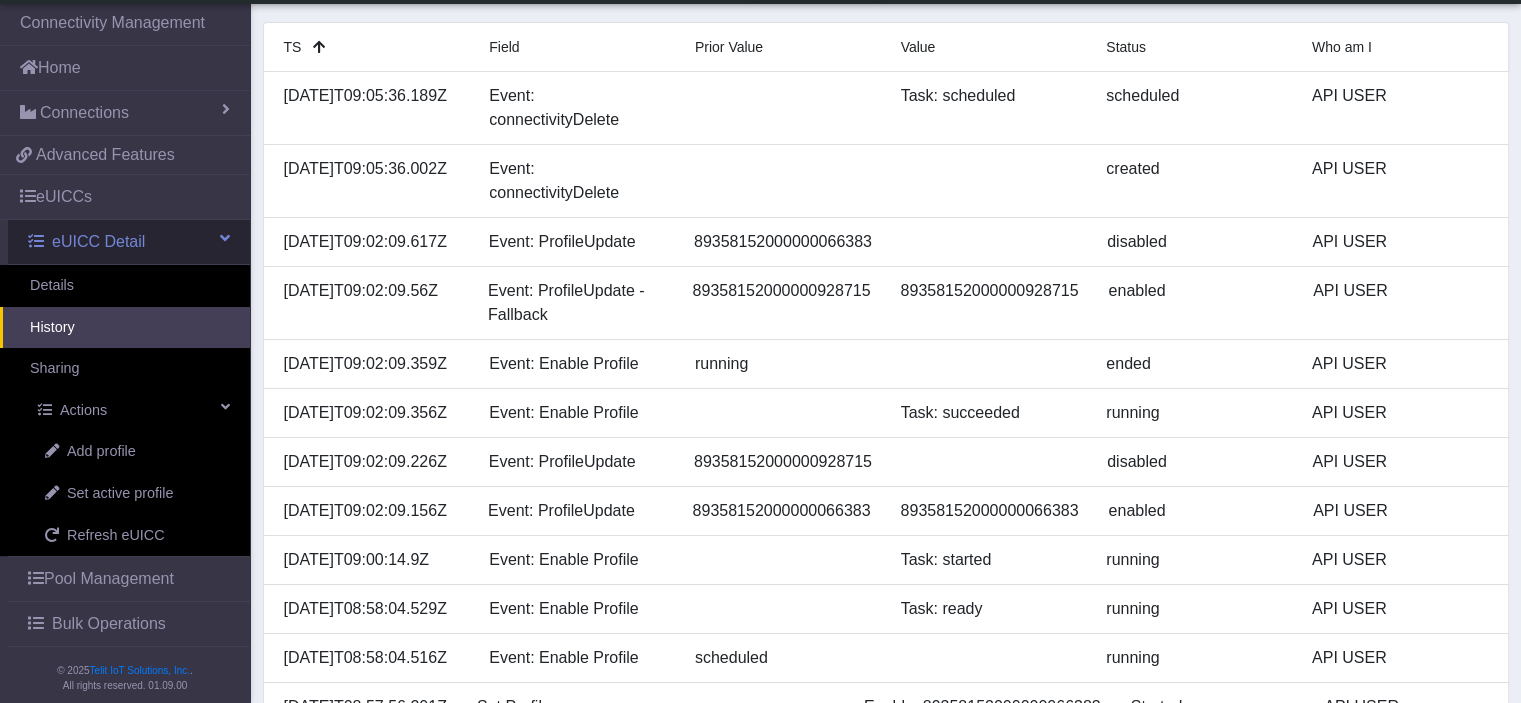 scroll, scrollTop: 70, scrollLeft: 0, axis: vertical 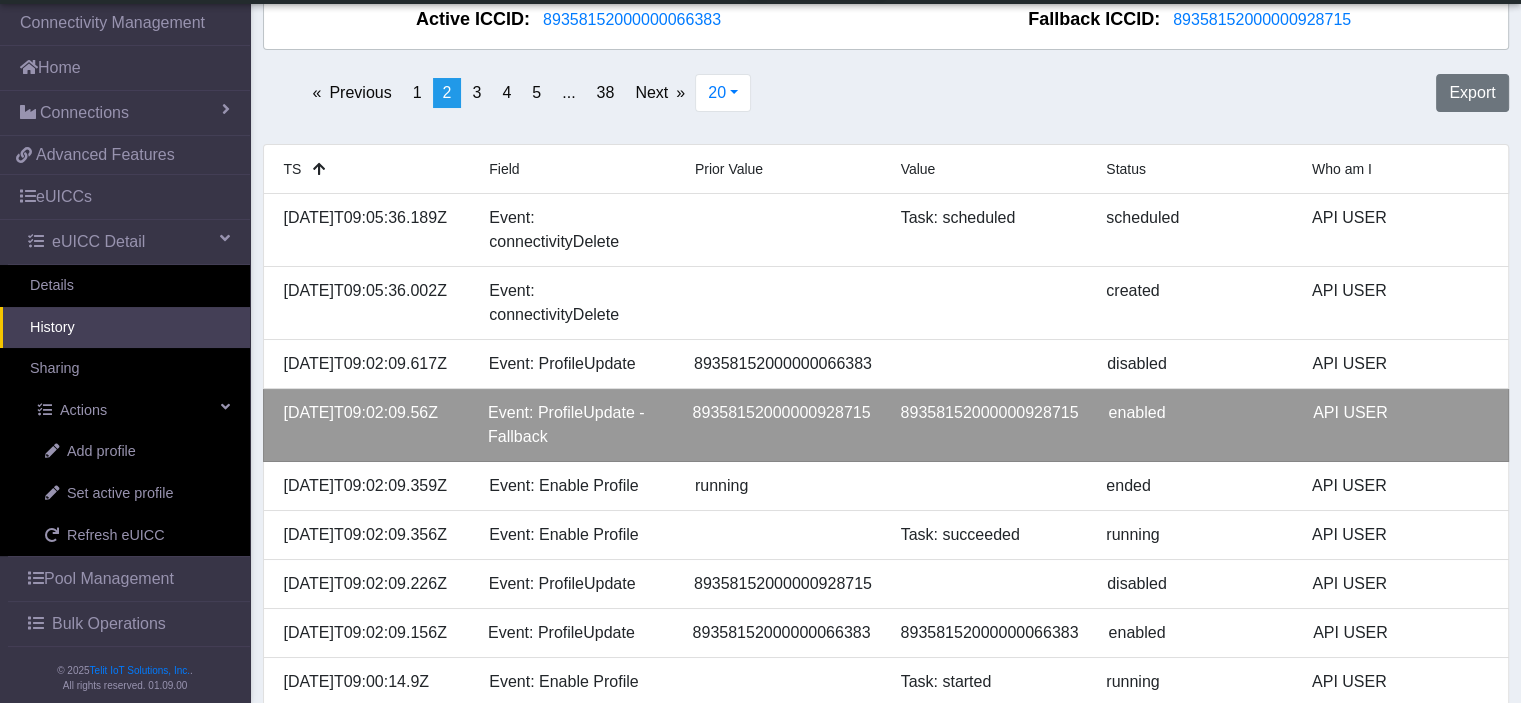 click on "Event: ProfileUpdate - Fallback" 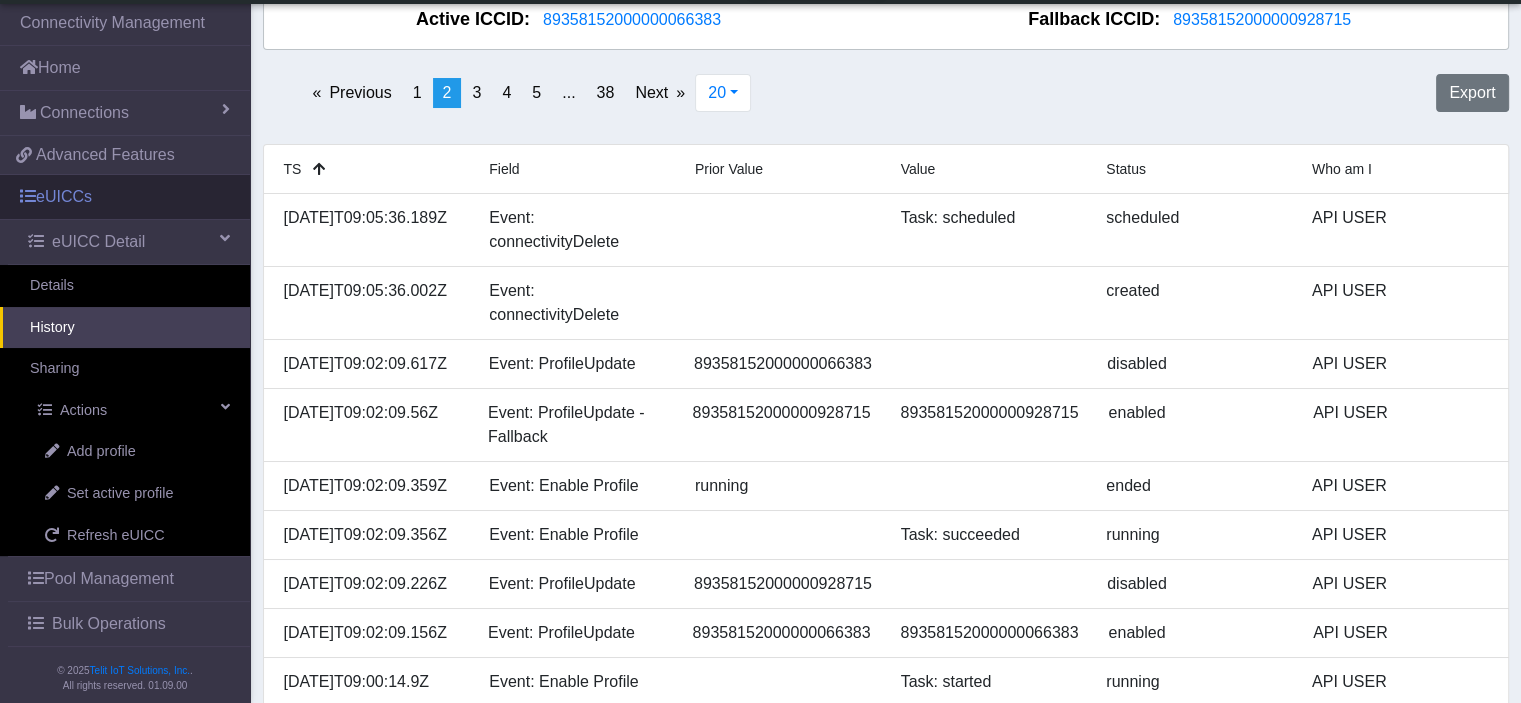 click on "eUICCs" at bounding box center [125, 197] 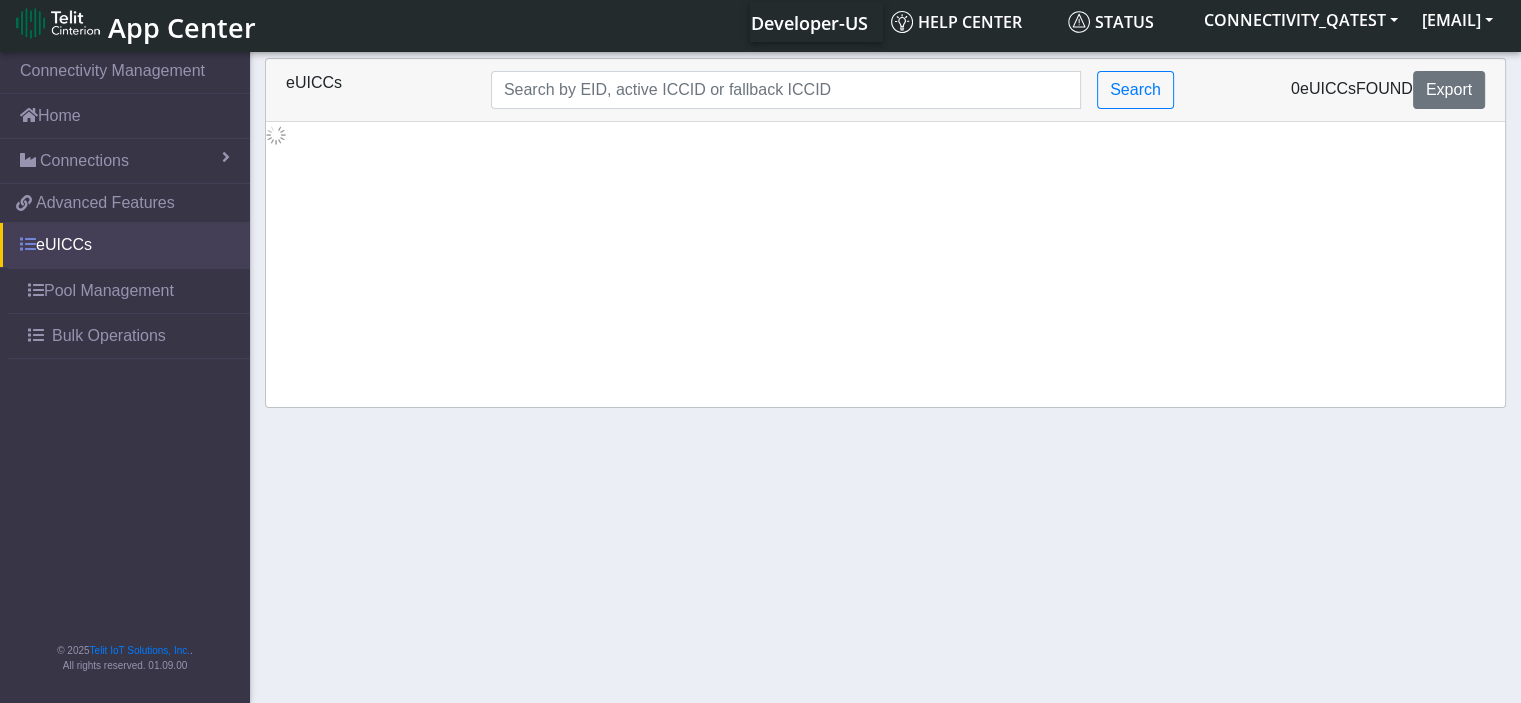 scroll, scrollTop: 0, scrollLeft: 0, axis: both 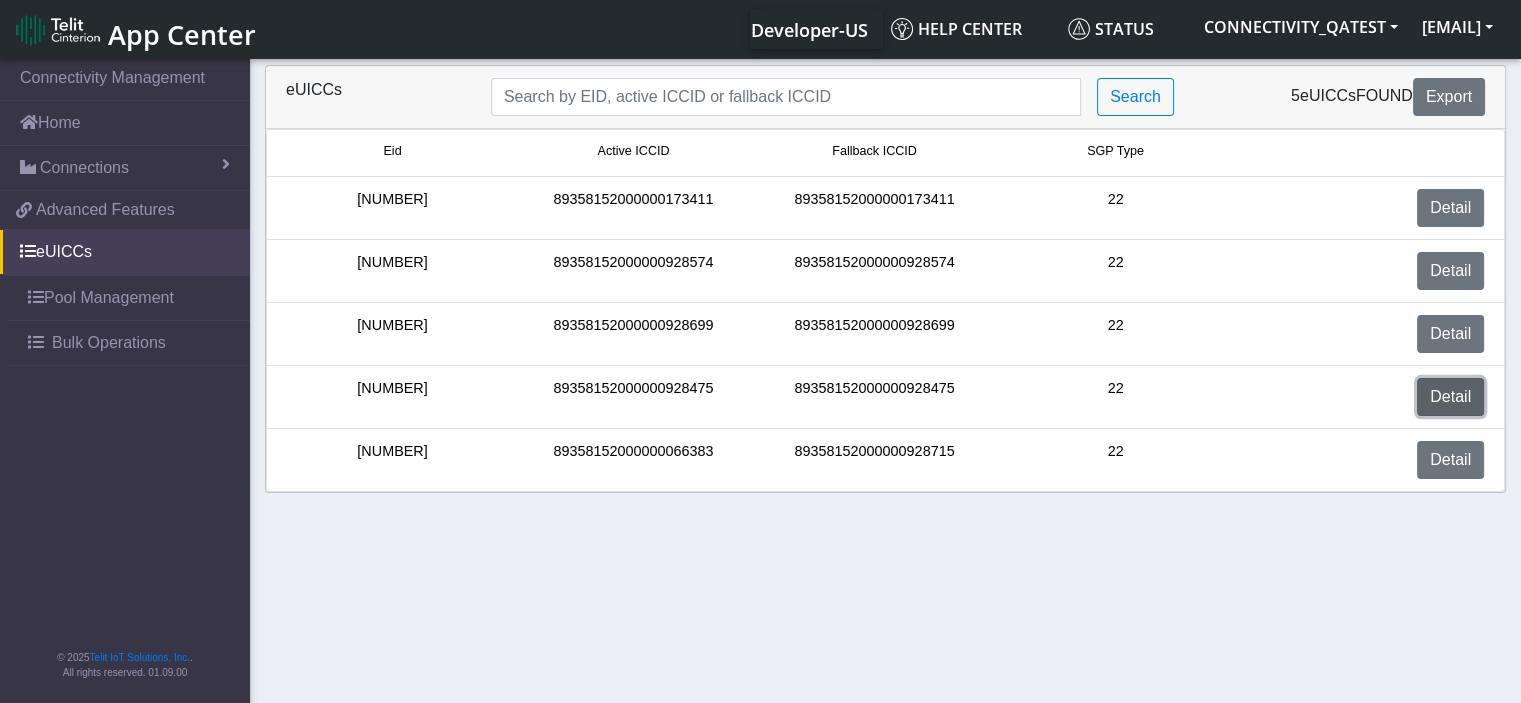 click on "Detail" at bounding box center (1450, 397) 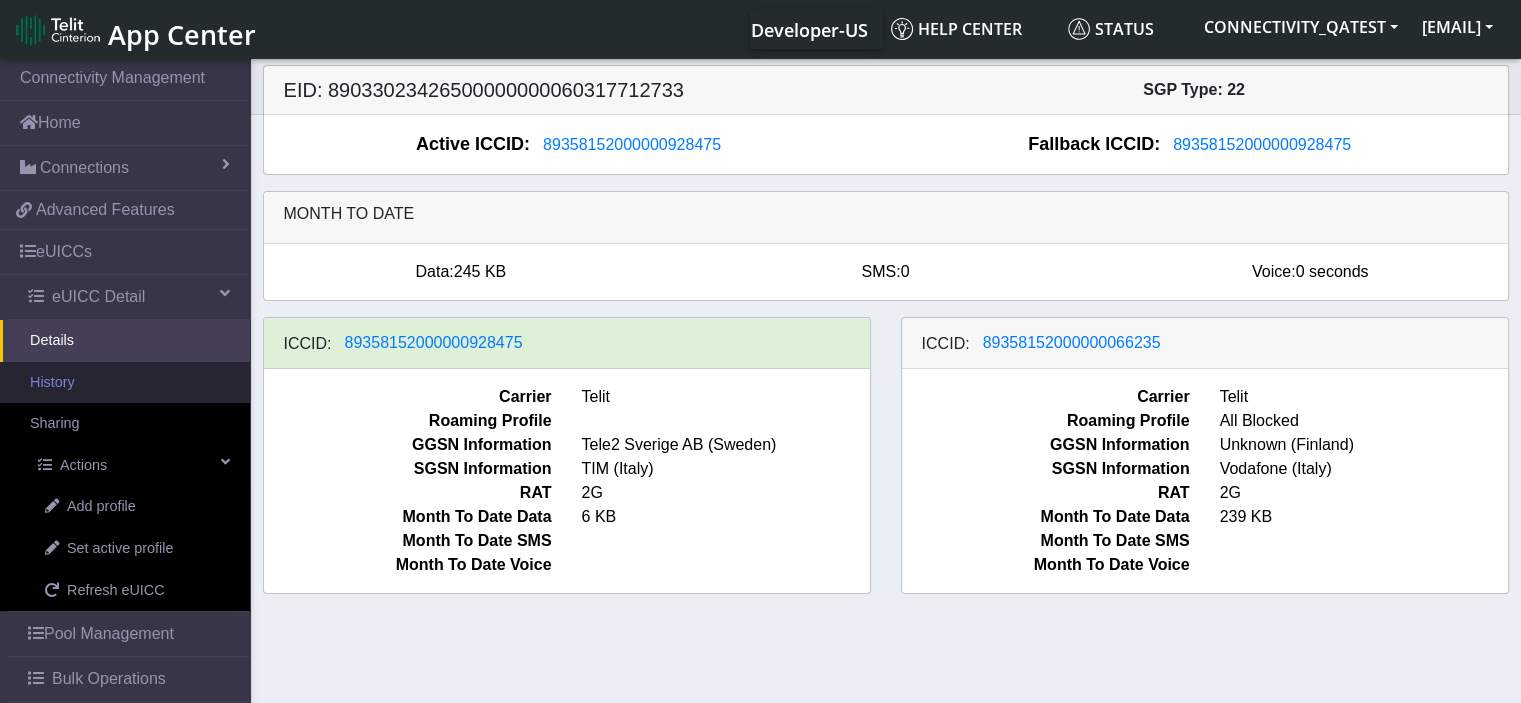 click on "History" at bounding box center (125, 383) 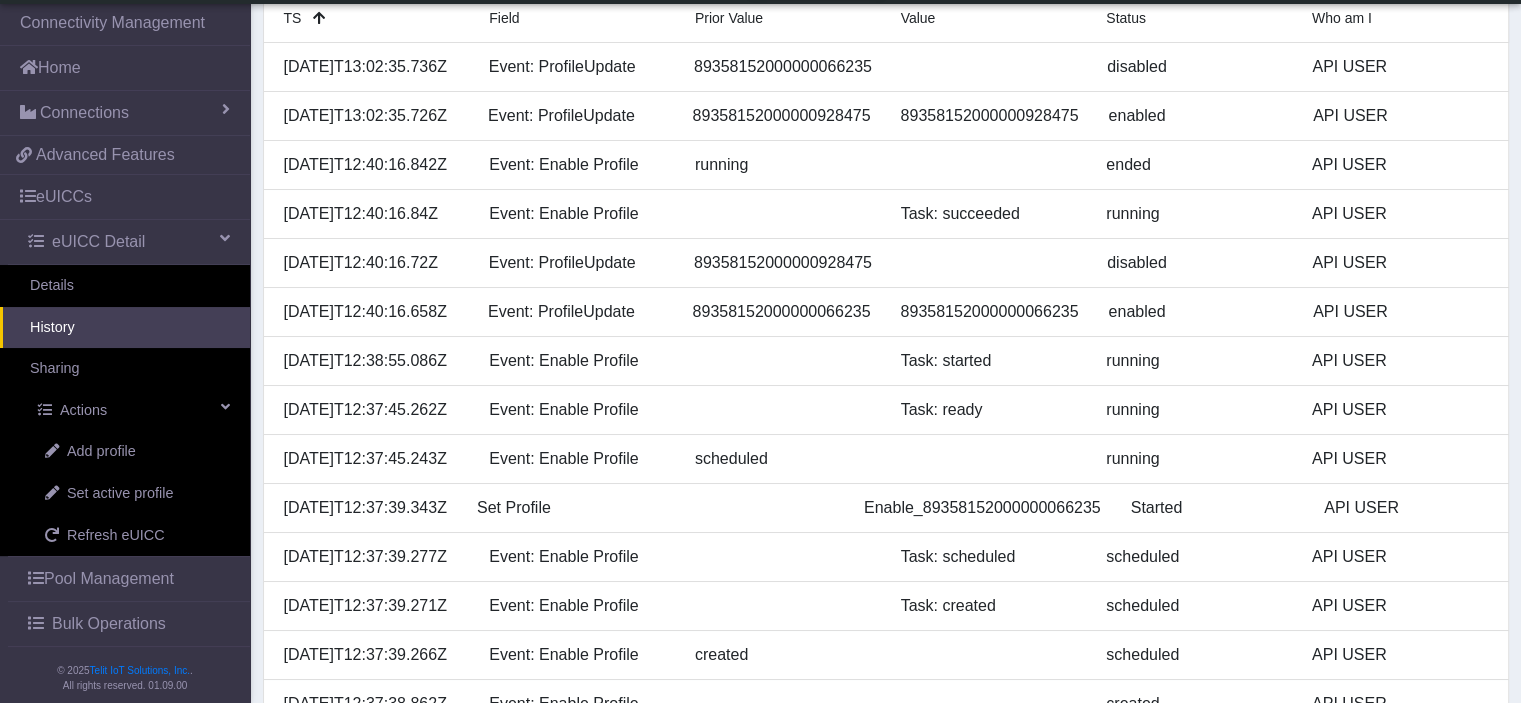 scroll, scrollTop: 100, scrollLeft: 0, axis: vertical 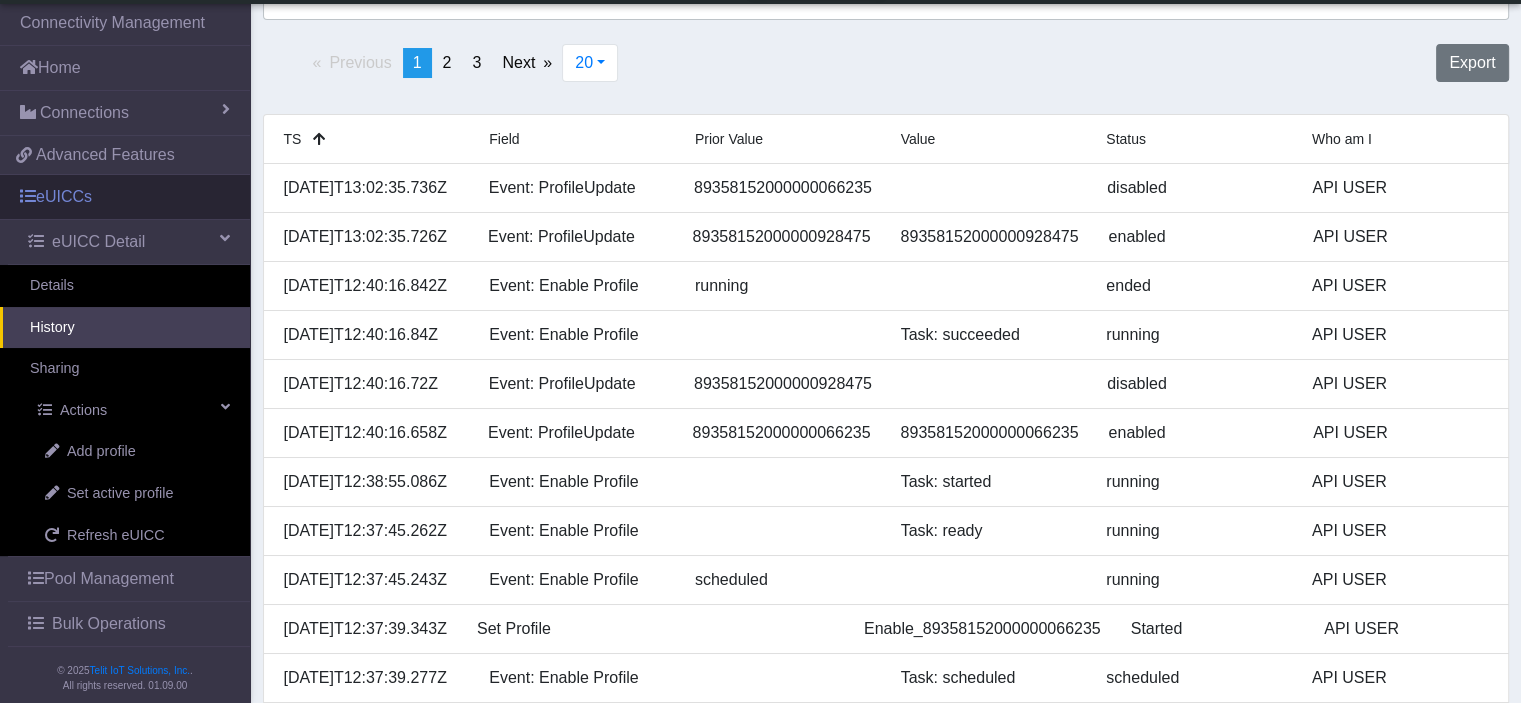 click on "eUICCs" at bounding box center [125, 197] 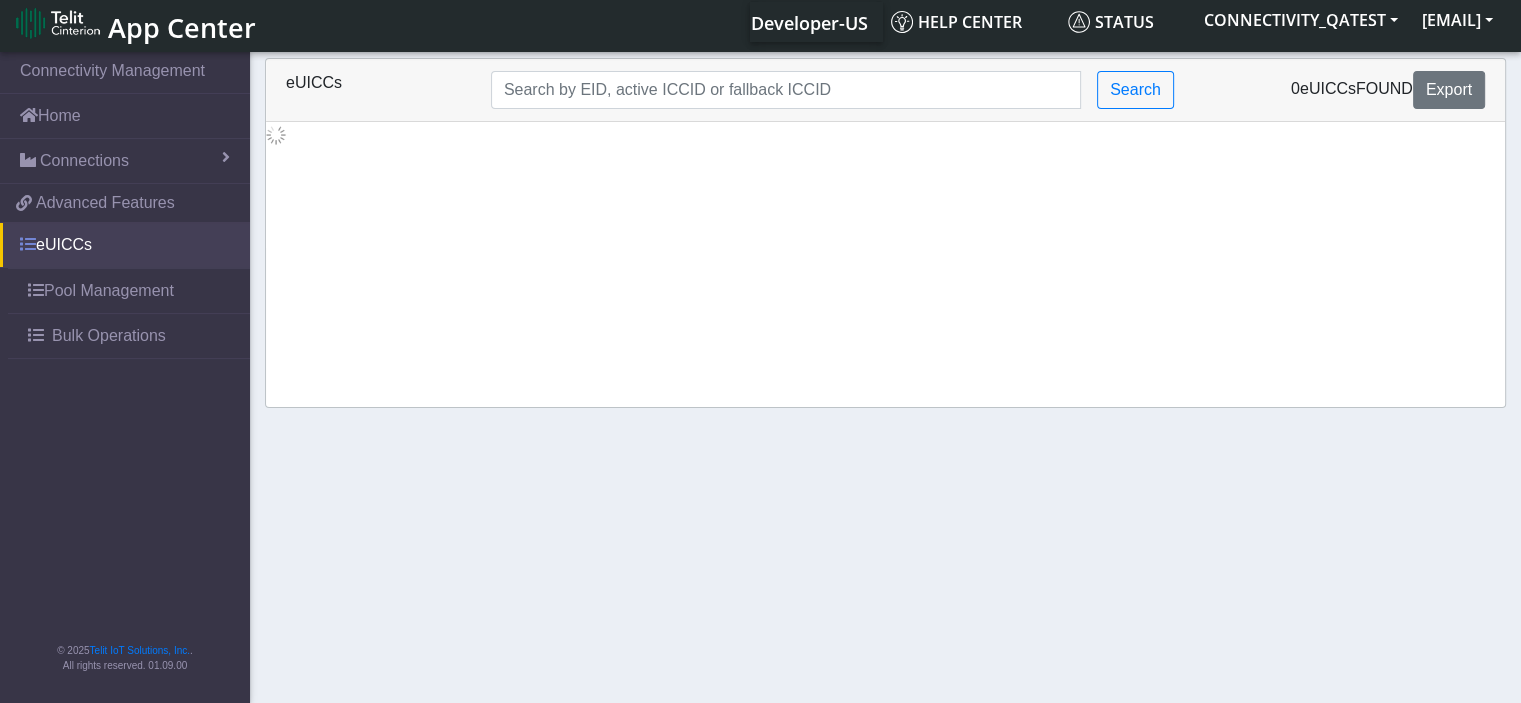 scroll, scrollTop: 0, scrollLeft: 0, axis: both 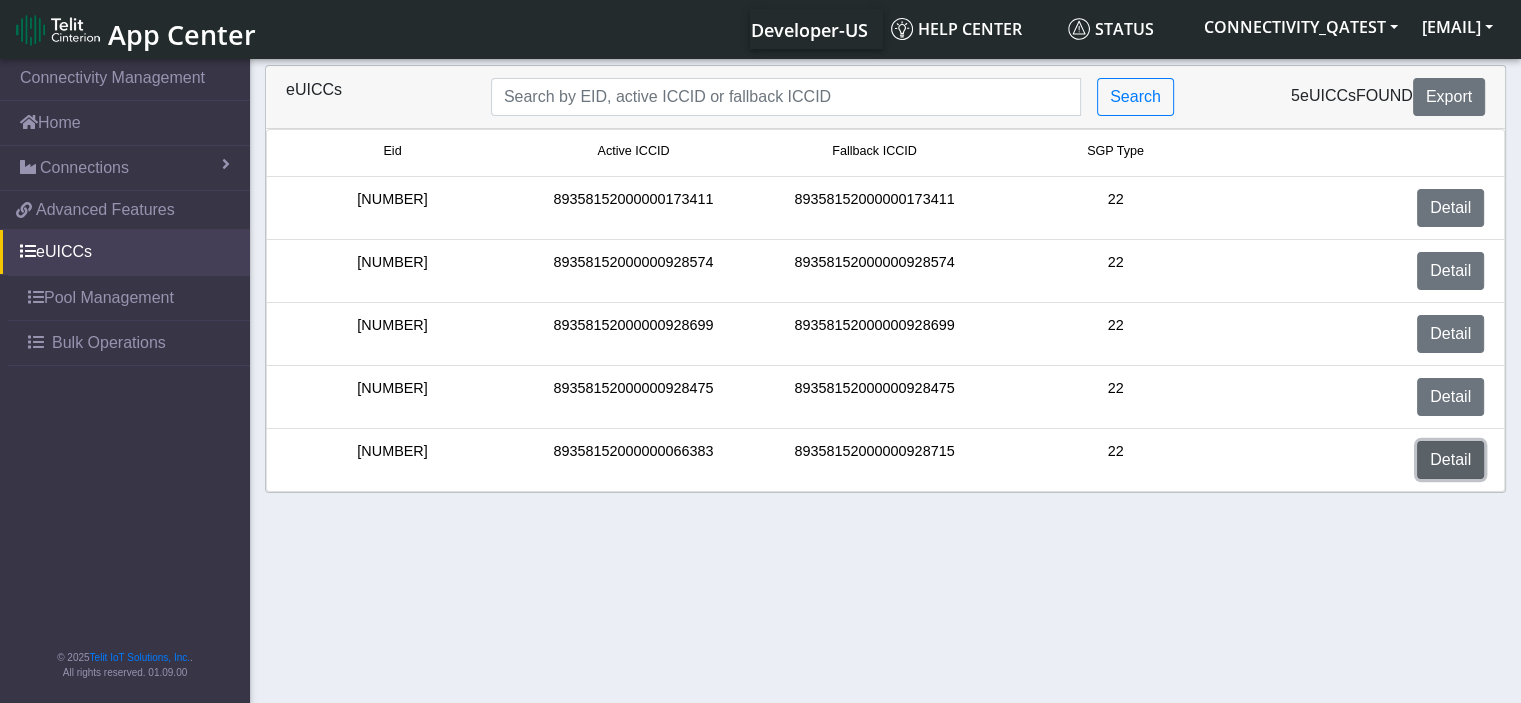 click on "Detail" at bounding box center [1450, 460] 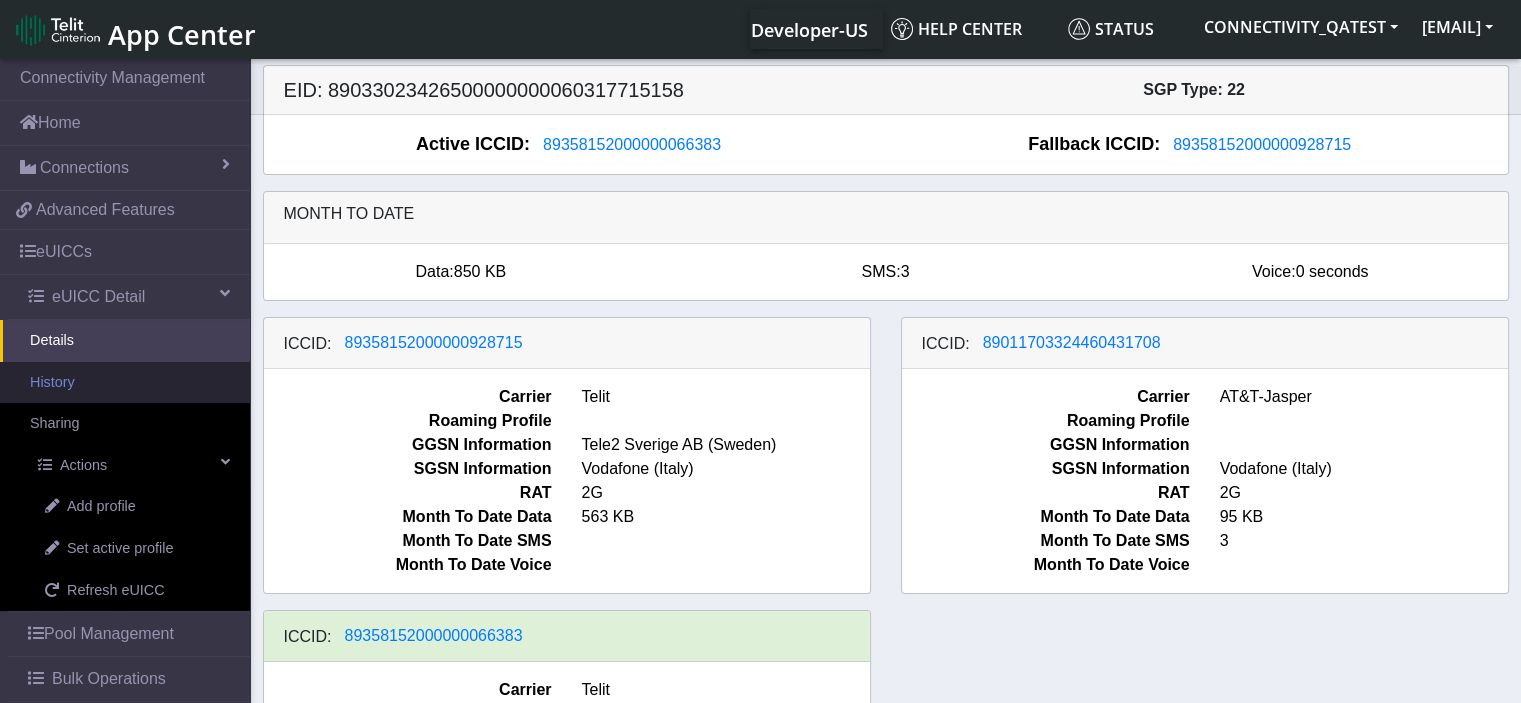 click on "History" at bounding box center (125, 383) 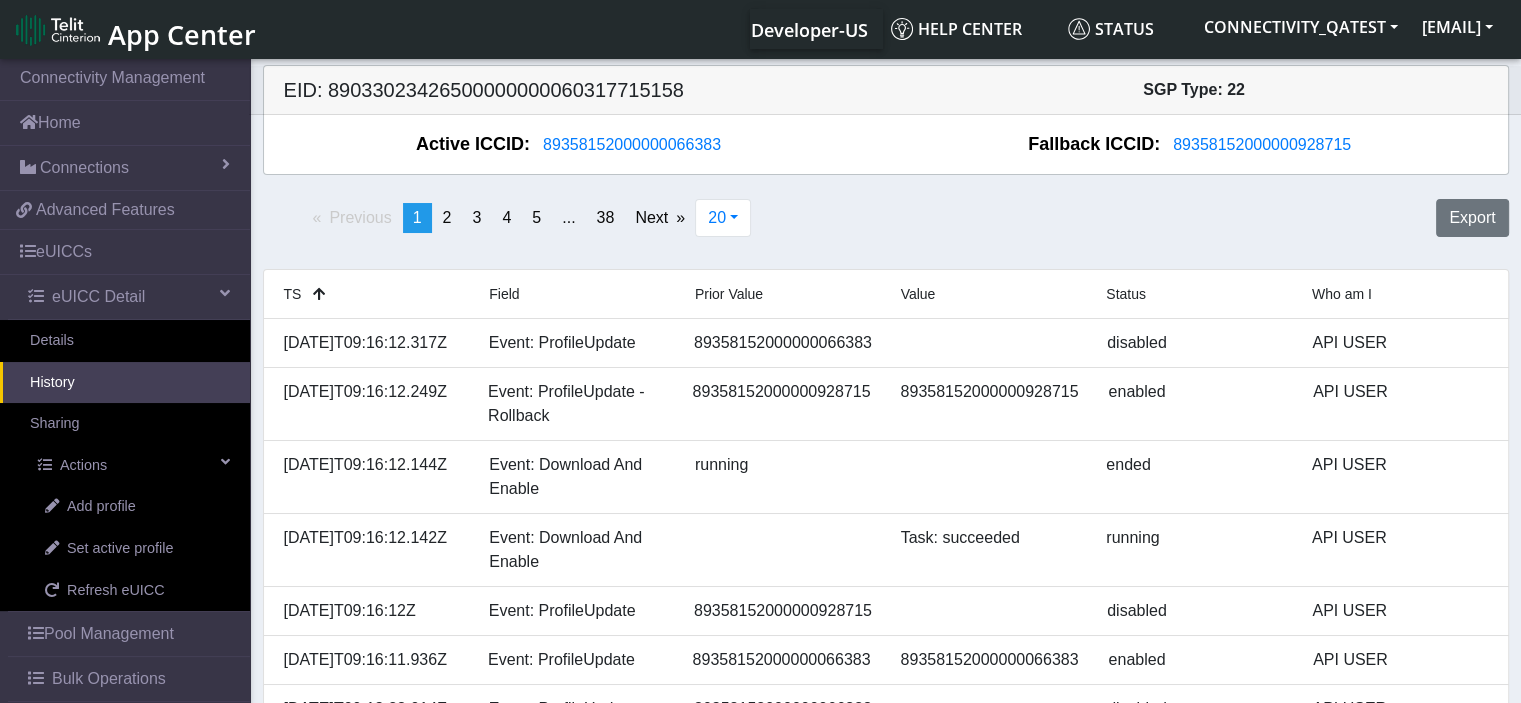 click on "You're on page  1" 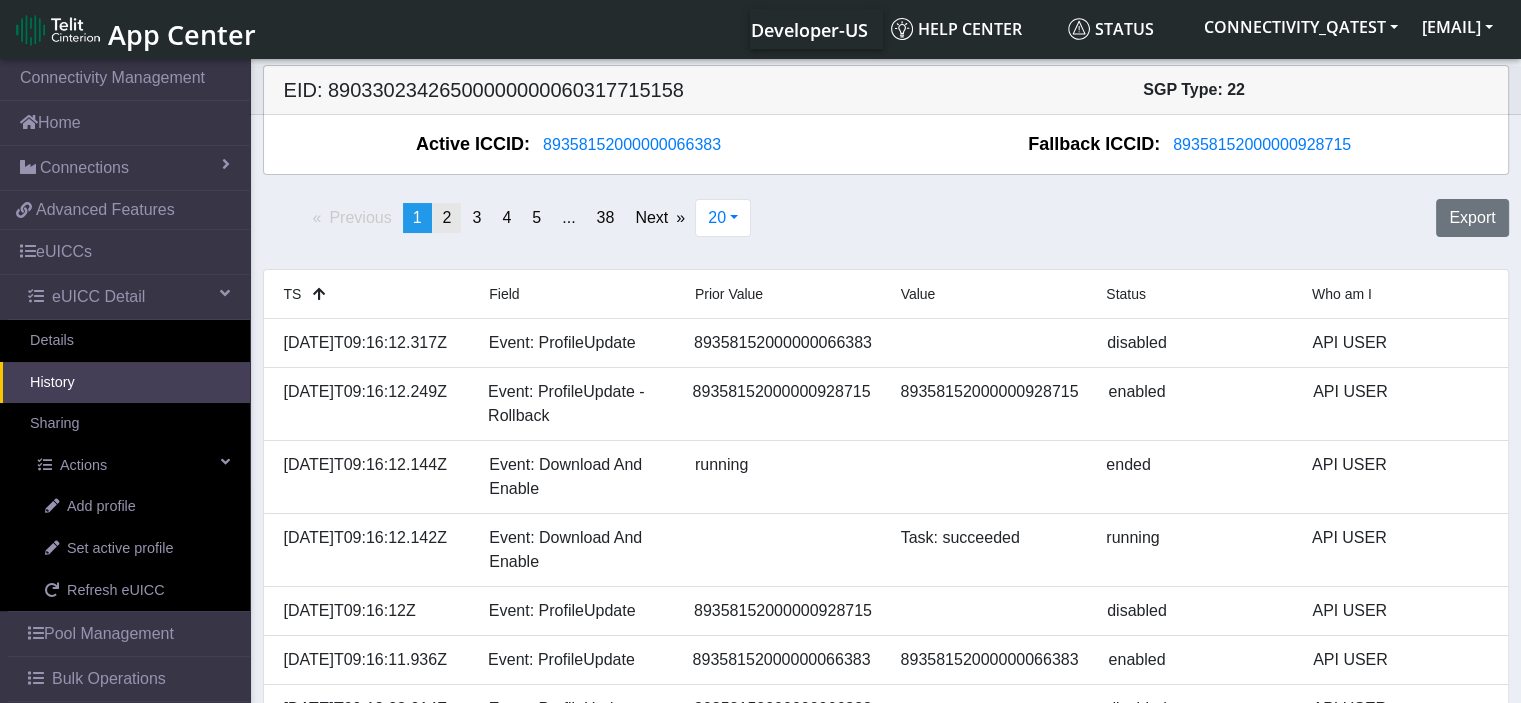 click on "2" 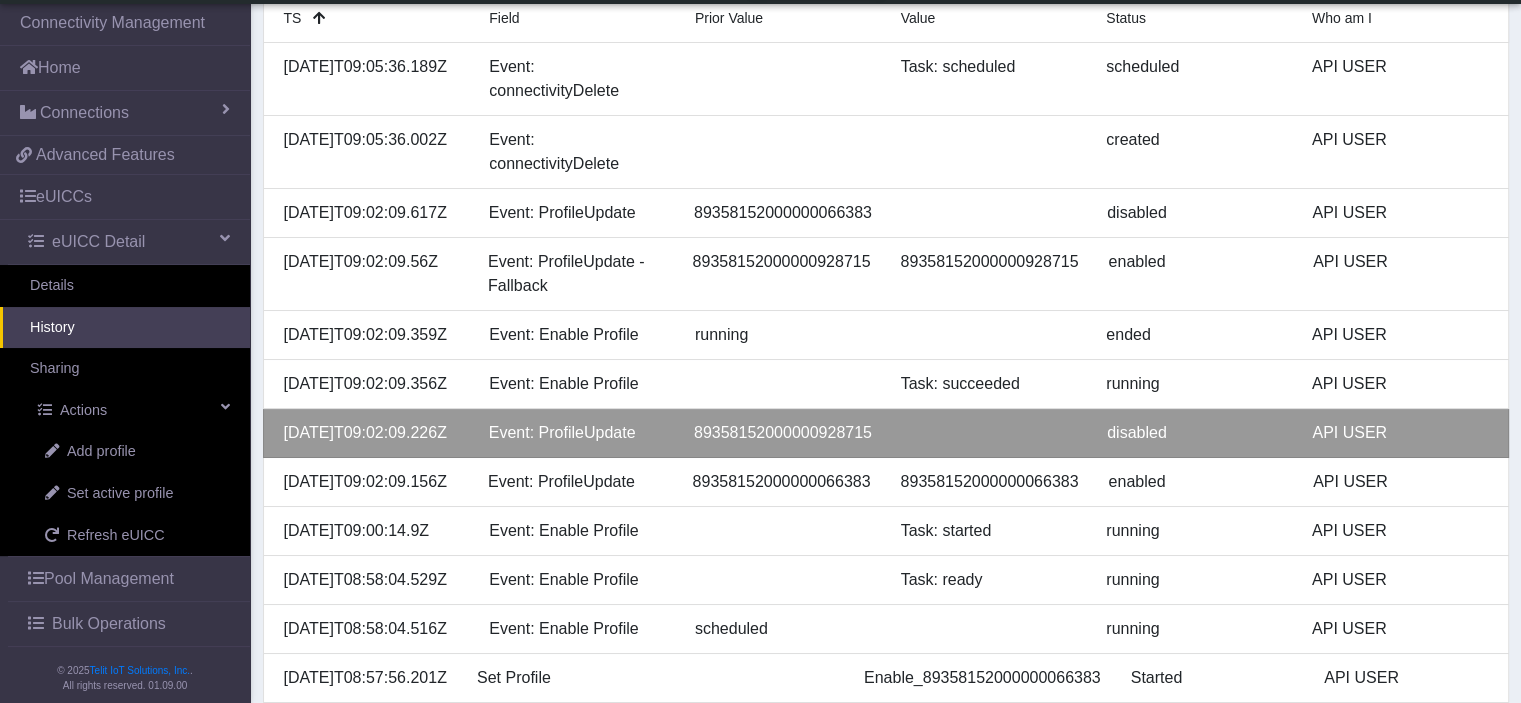 scroll, scrollTop: 200, scrollLeft: 0, axis: vertical 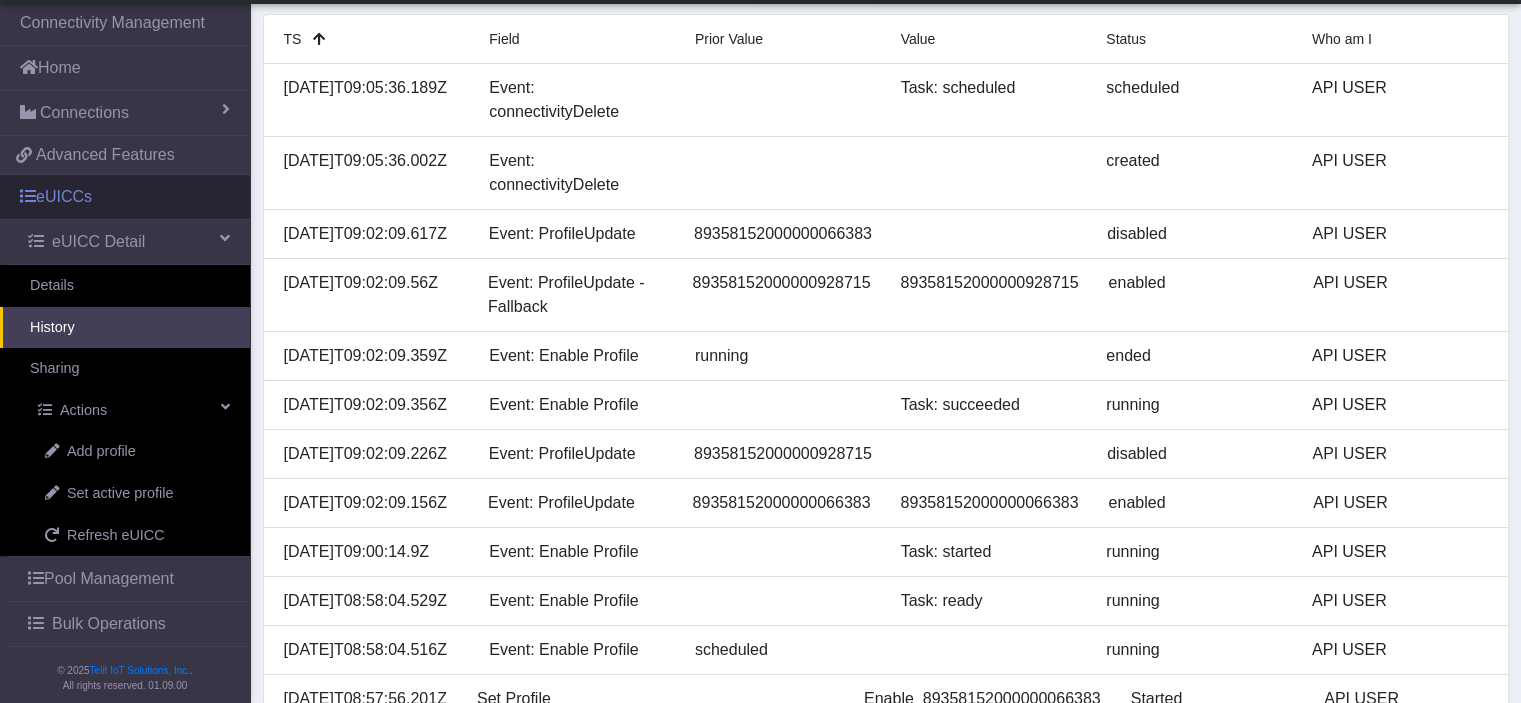 click on "eUICCs" at bounding box center [125, 197] 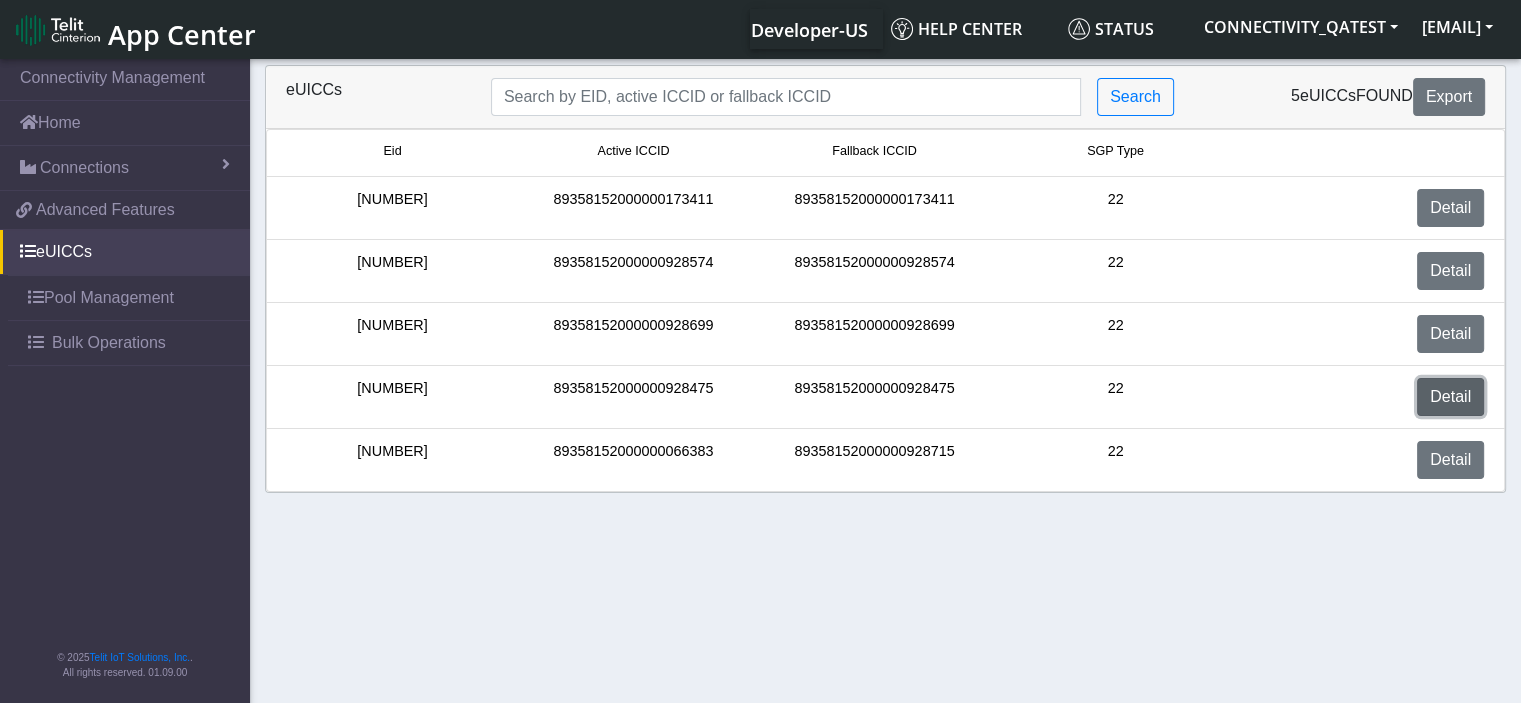 click on "Detail" at bounding box center [1450, 397] 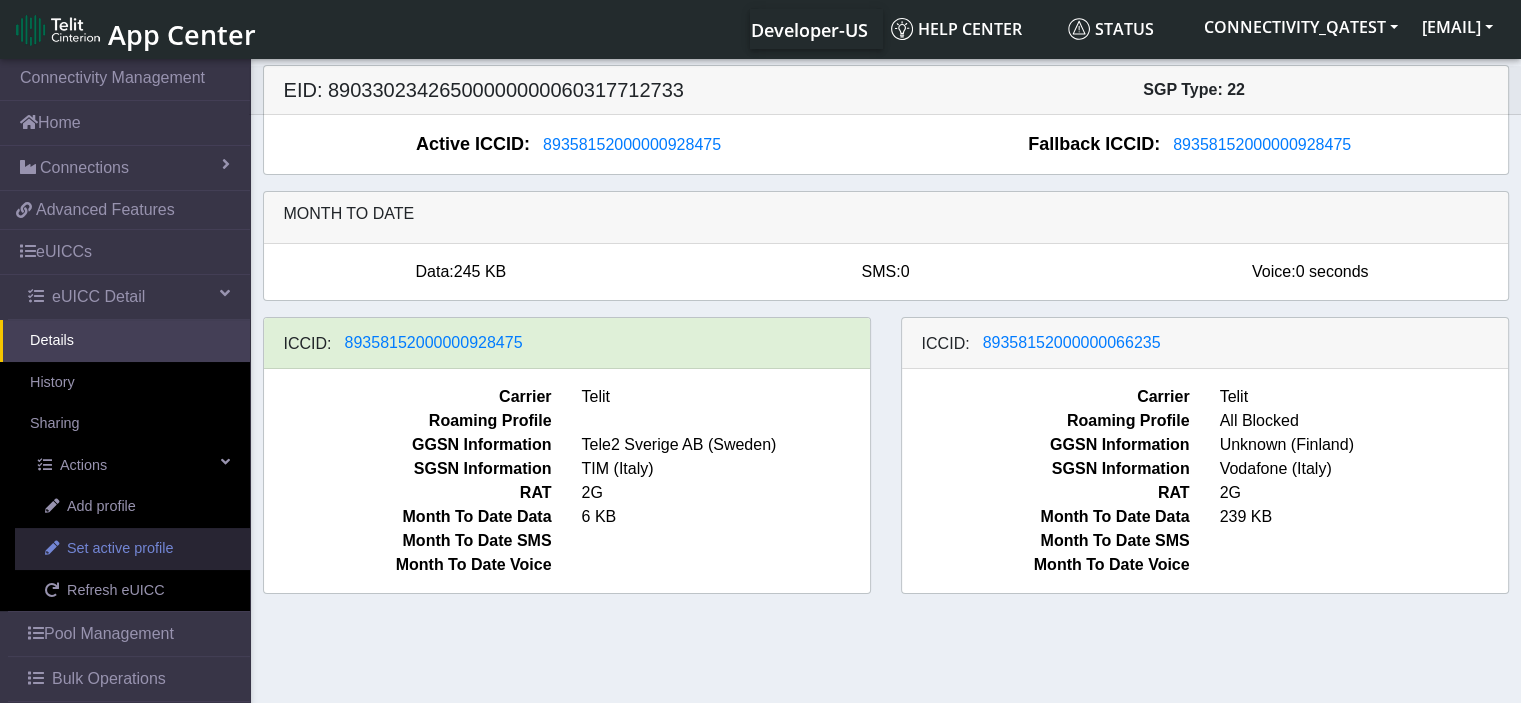 click on "Set active profile" at bounding box center [120, 549] 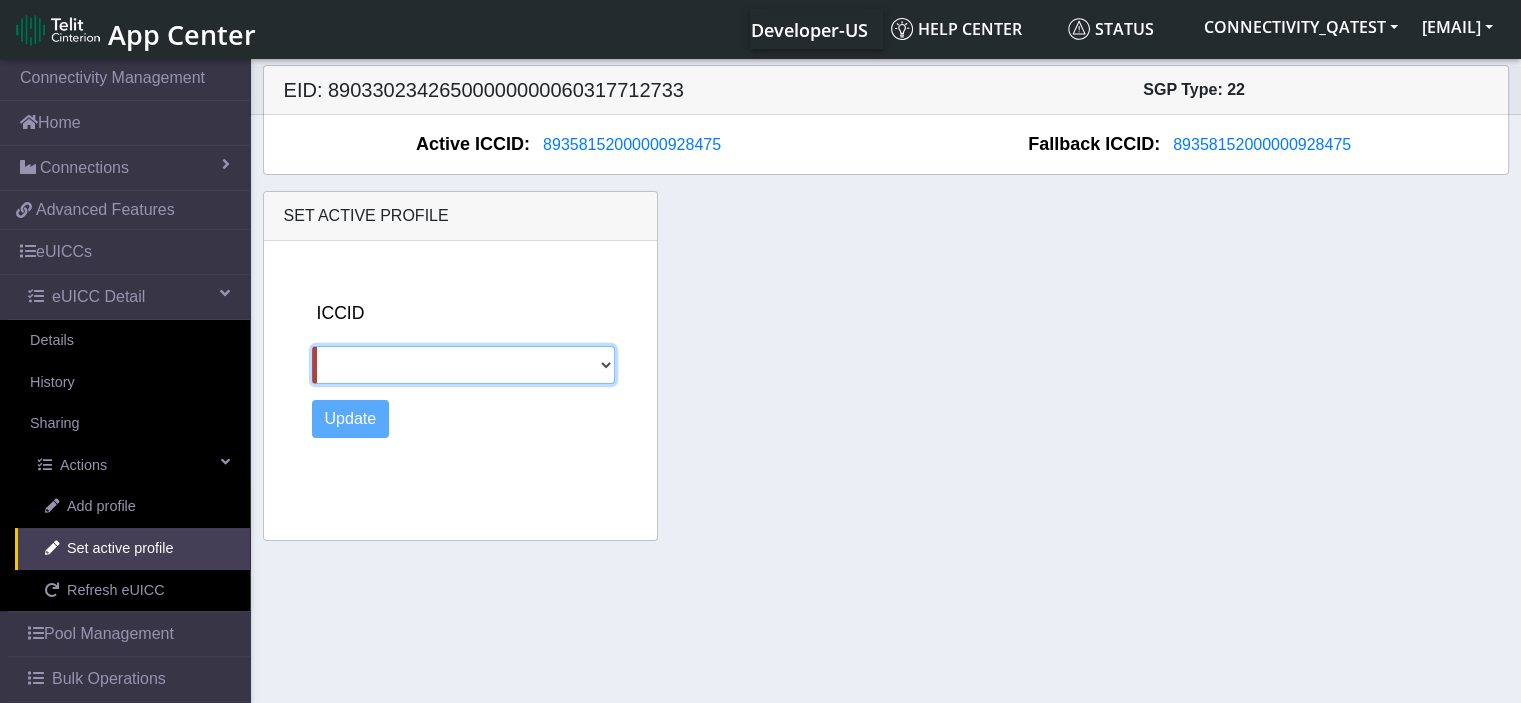 click on "89358152000000066235" 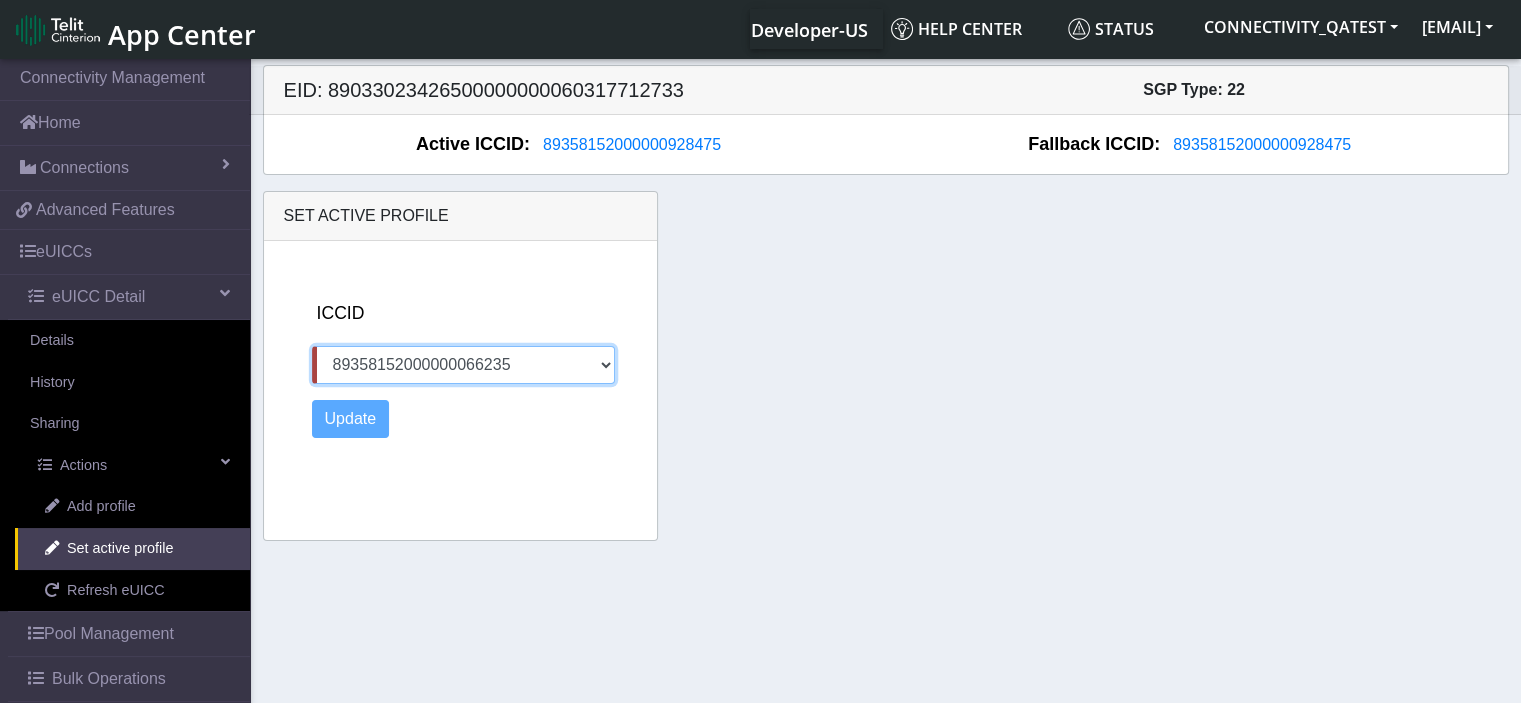 click on "89358152000000066235" 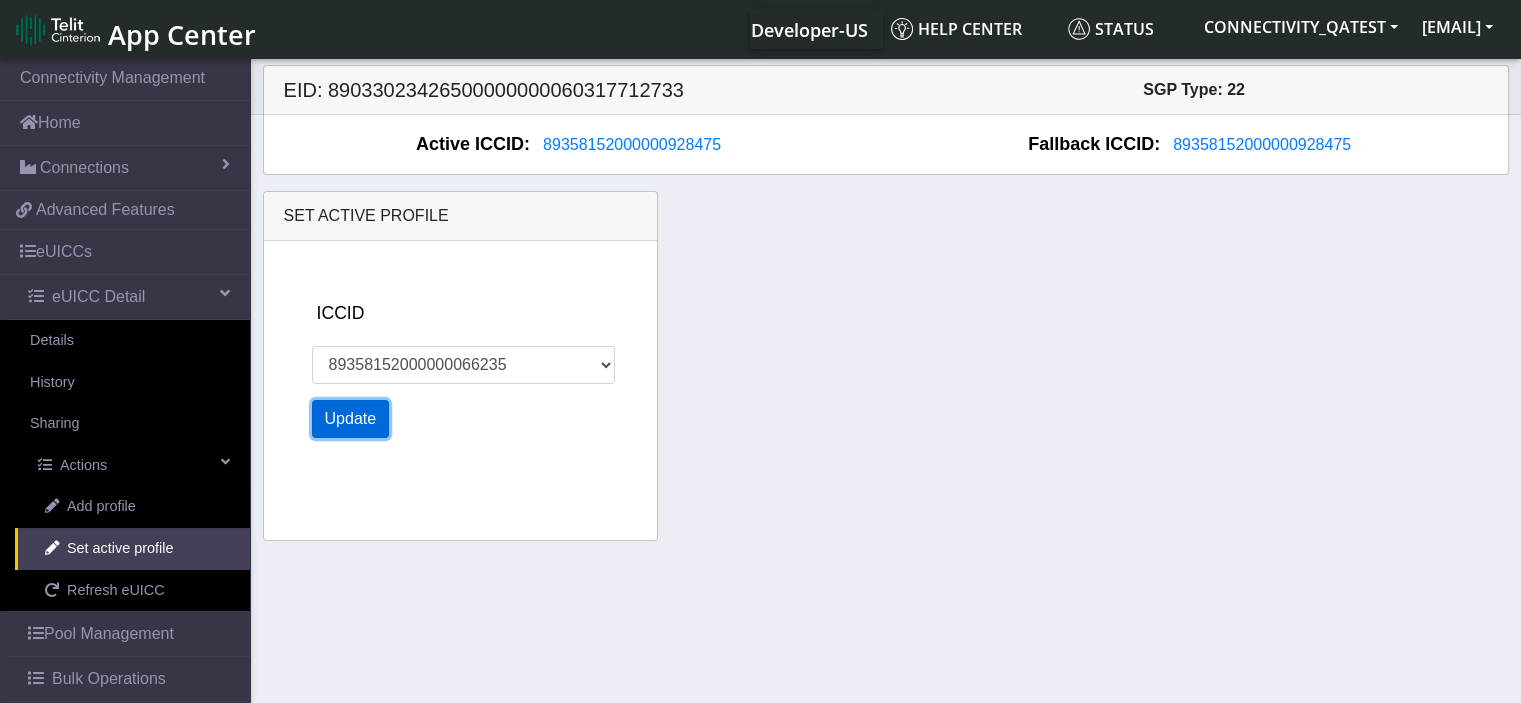 click on "Update" 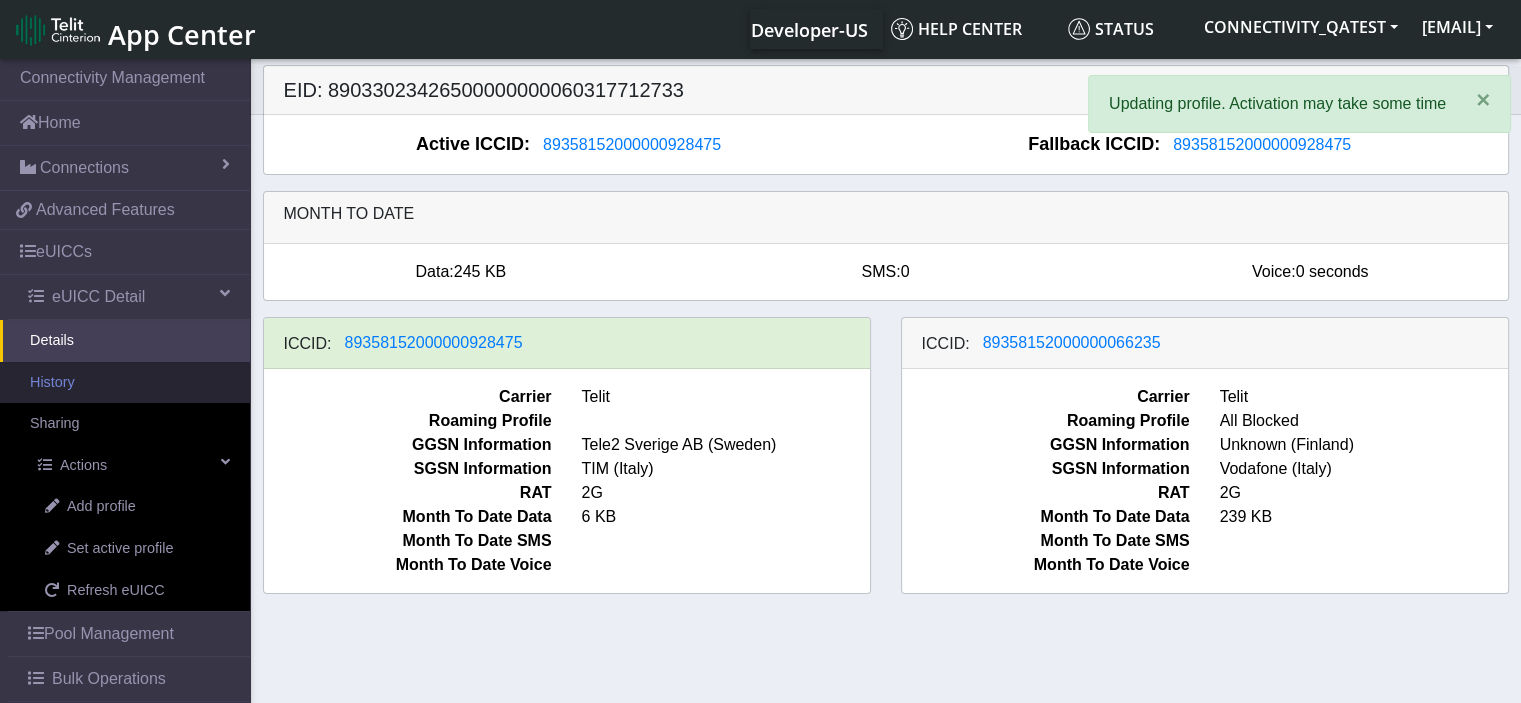 click on "History" at bounding box center [125, 383] 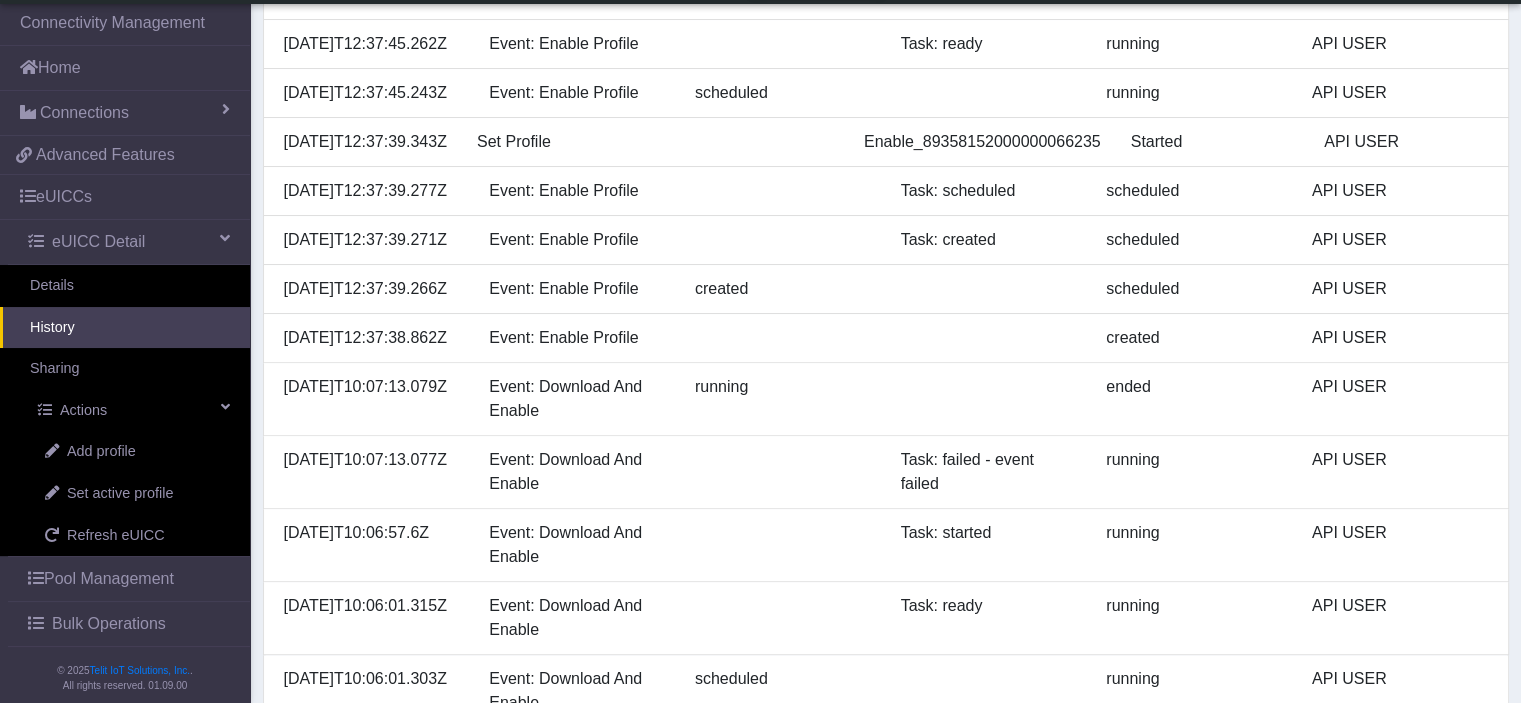 scroll, scrollTop: 800, scrollLeft: 0, axis: vertical 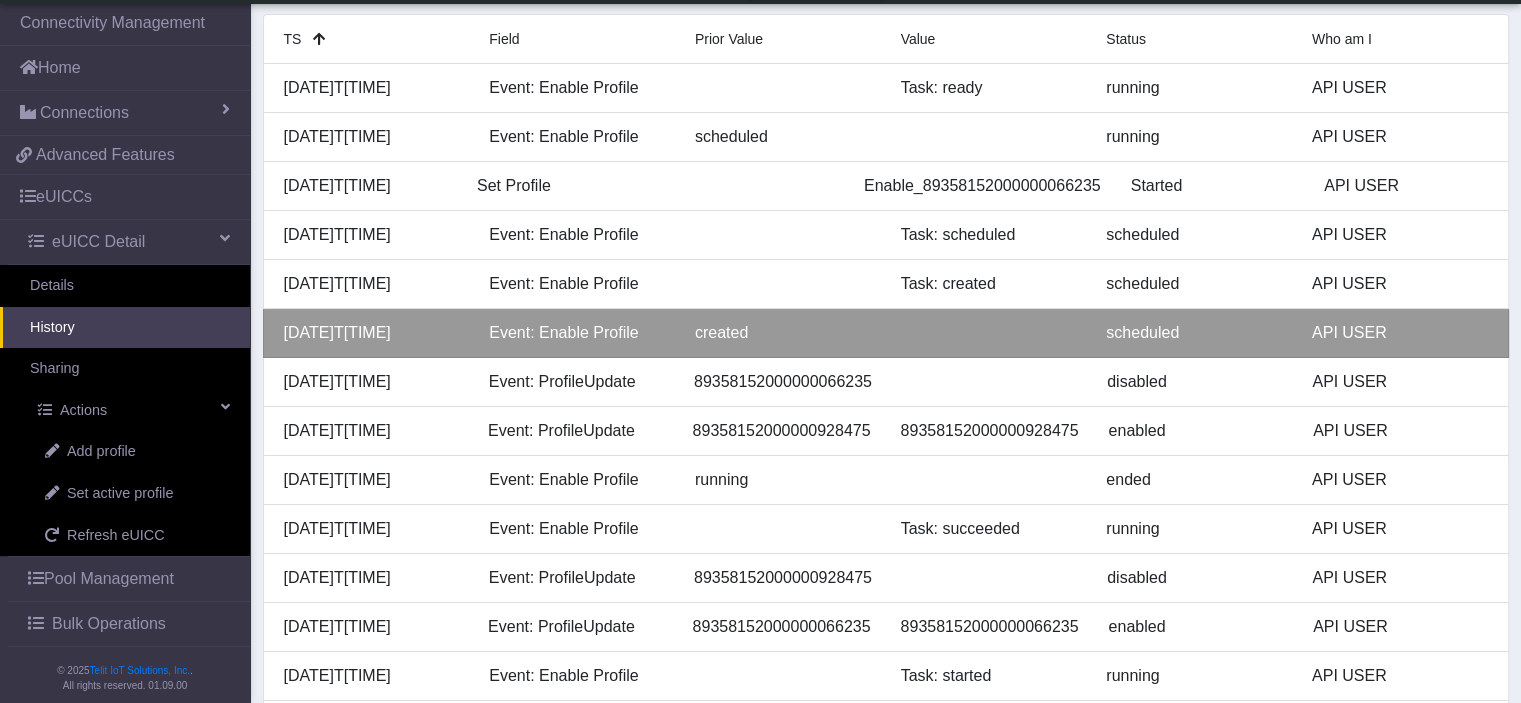 drag, startPoint x: 413, startPoint y: 471, endPoint x: 285, endPoint y: 455, distance: 128.99612 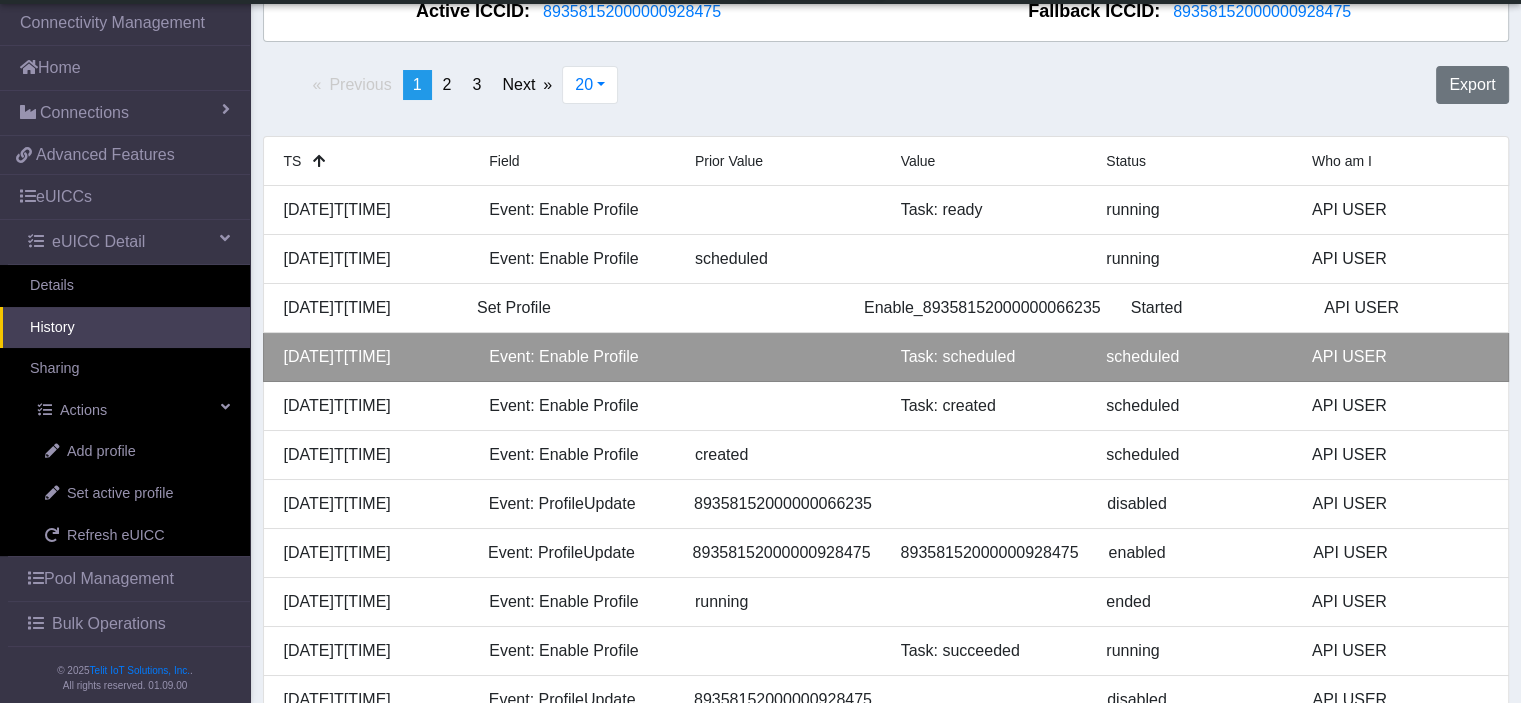 scroll, scrollTop: 0, scrollLeft: 0, axis: both 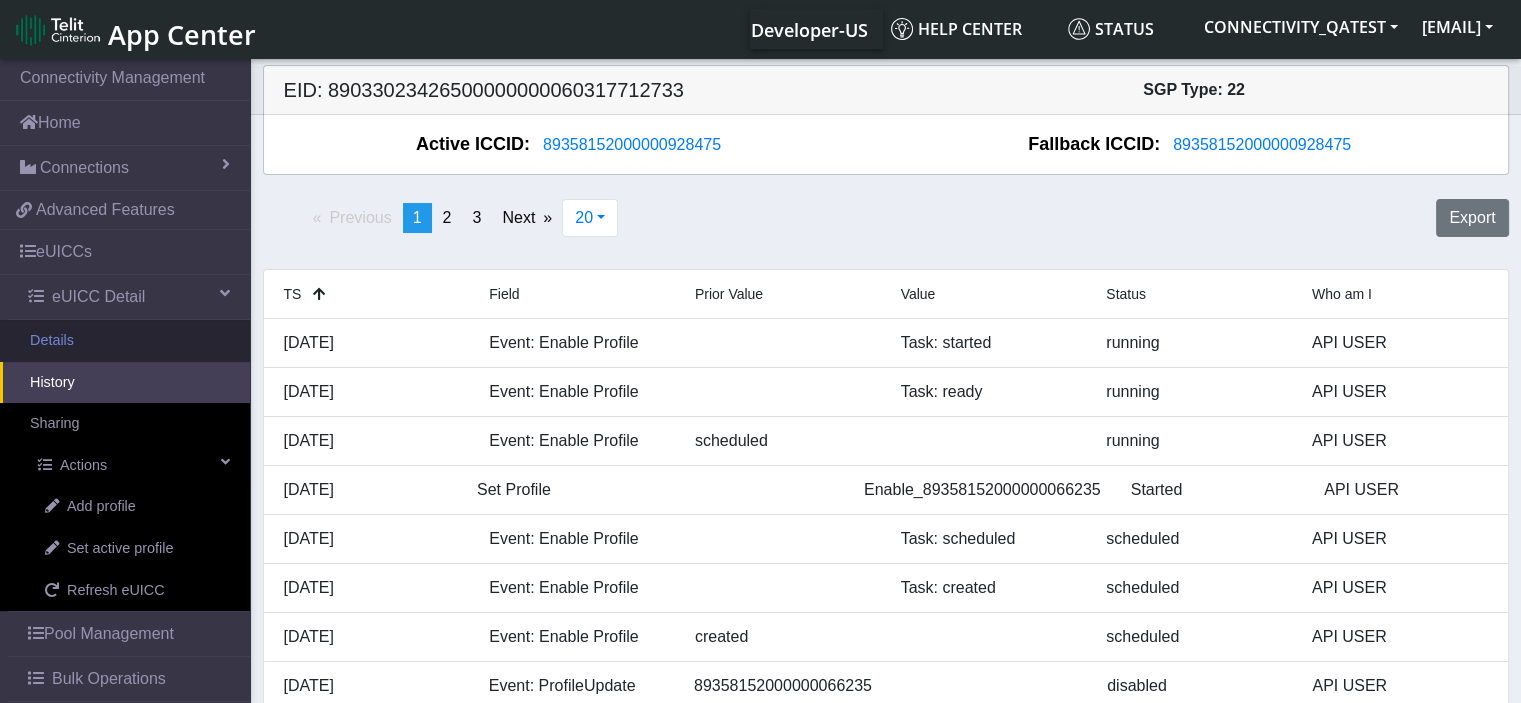 click on "Details" at bounding box center [125, 341] 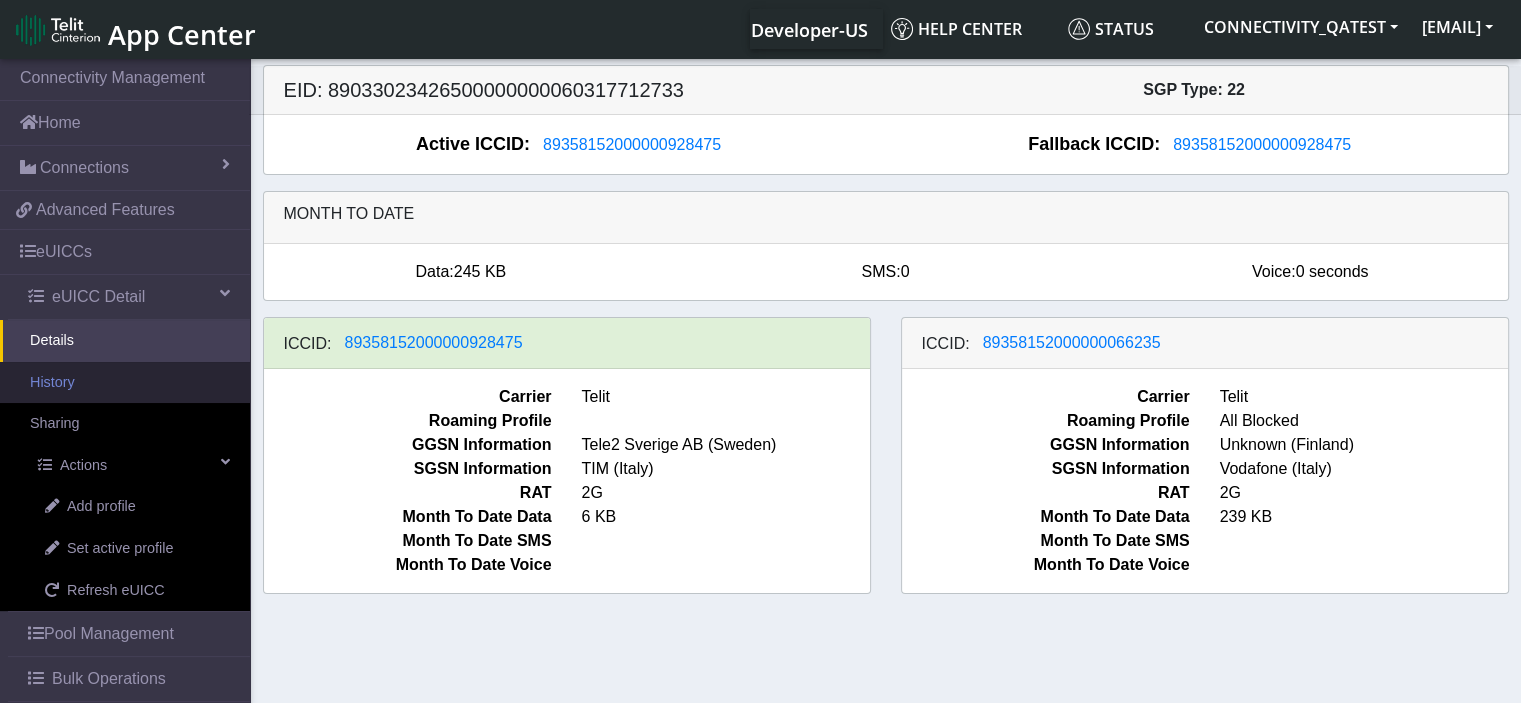click on "History" at bounding box center [125, 383] 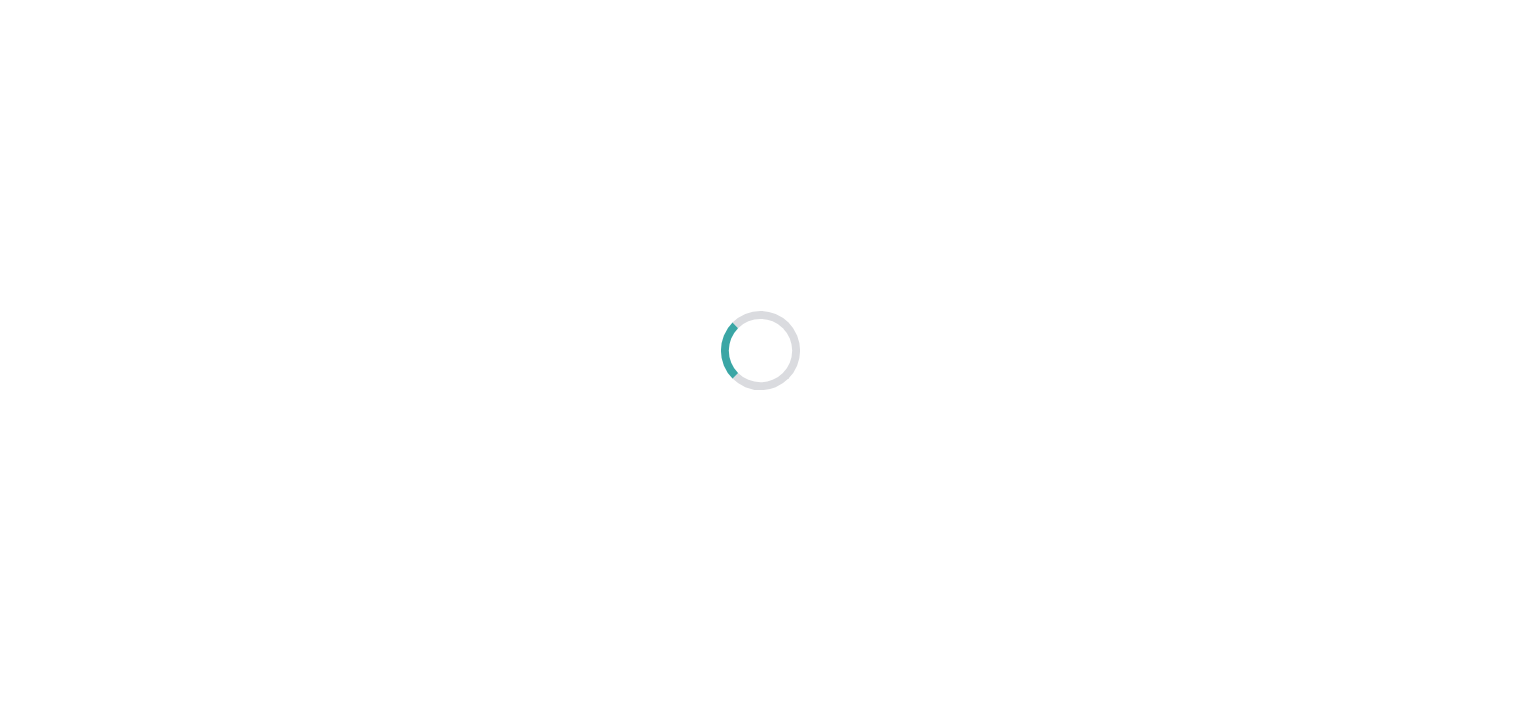 scroll, scrollTop: 0, scrollLeft: 0, axis: both 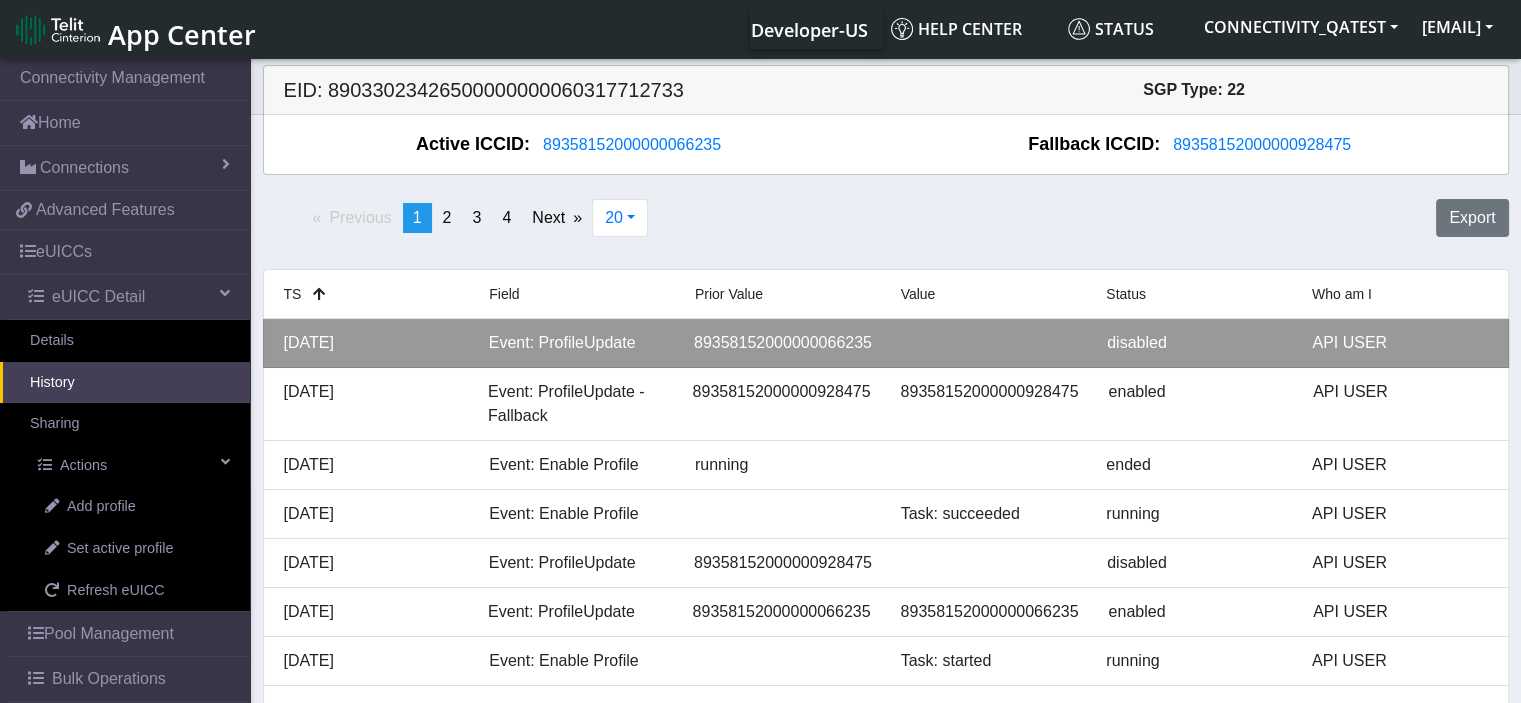 drag, startPoint x: 366, startPoint y: 363, endPoint x: 279, endPoint y: 339, distance: 90.24966 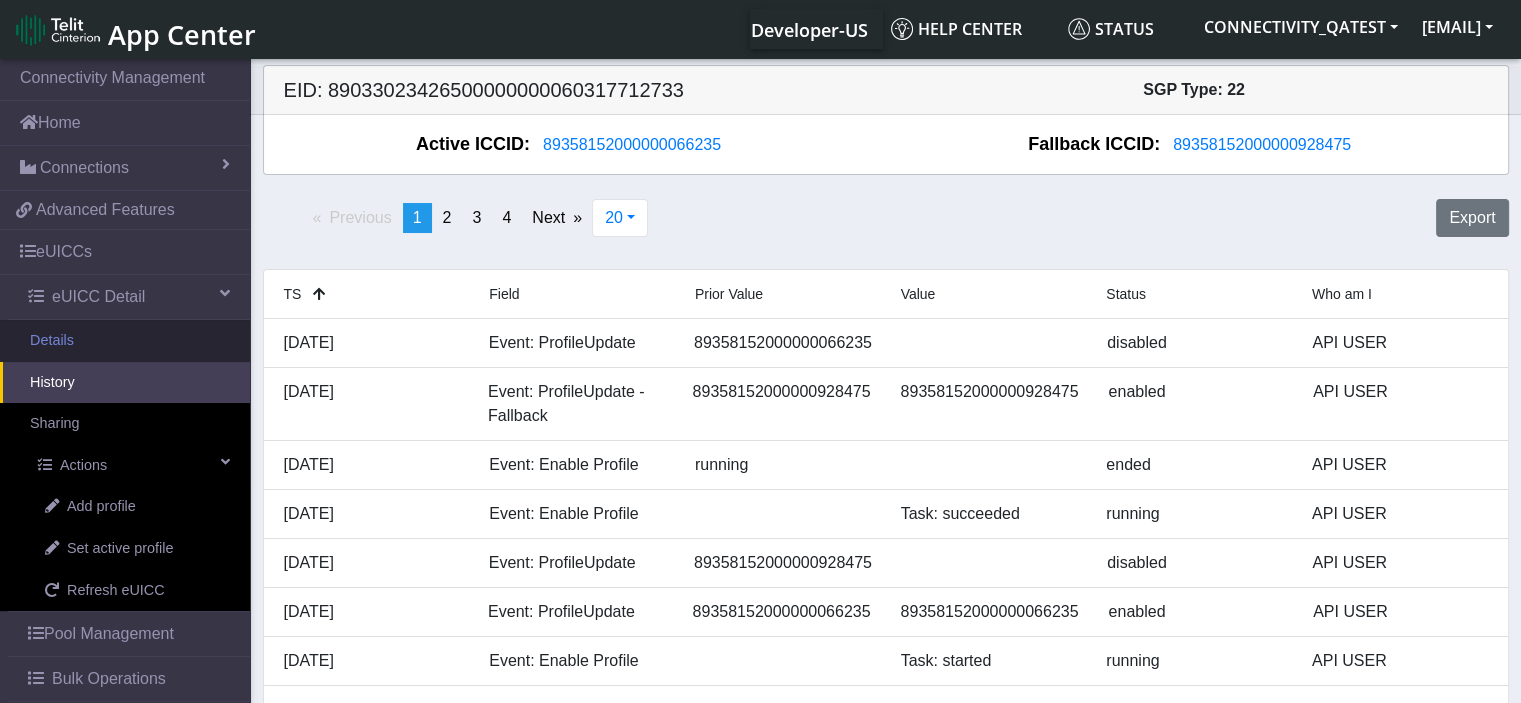 click on "Details" at bounding box center [125, 341] 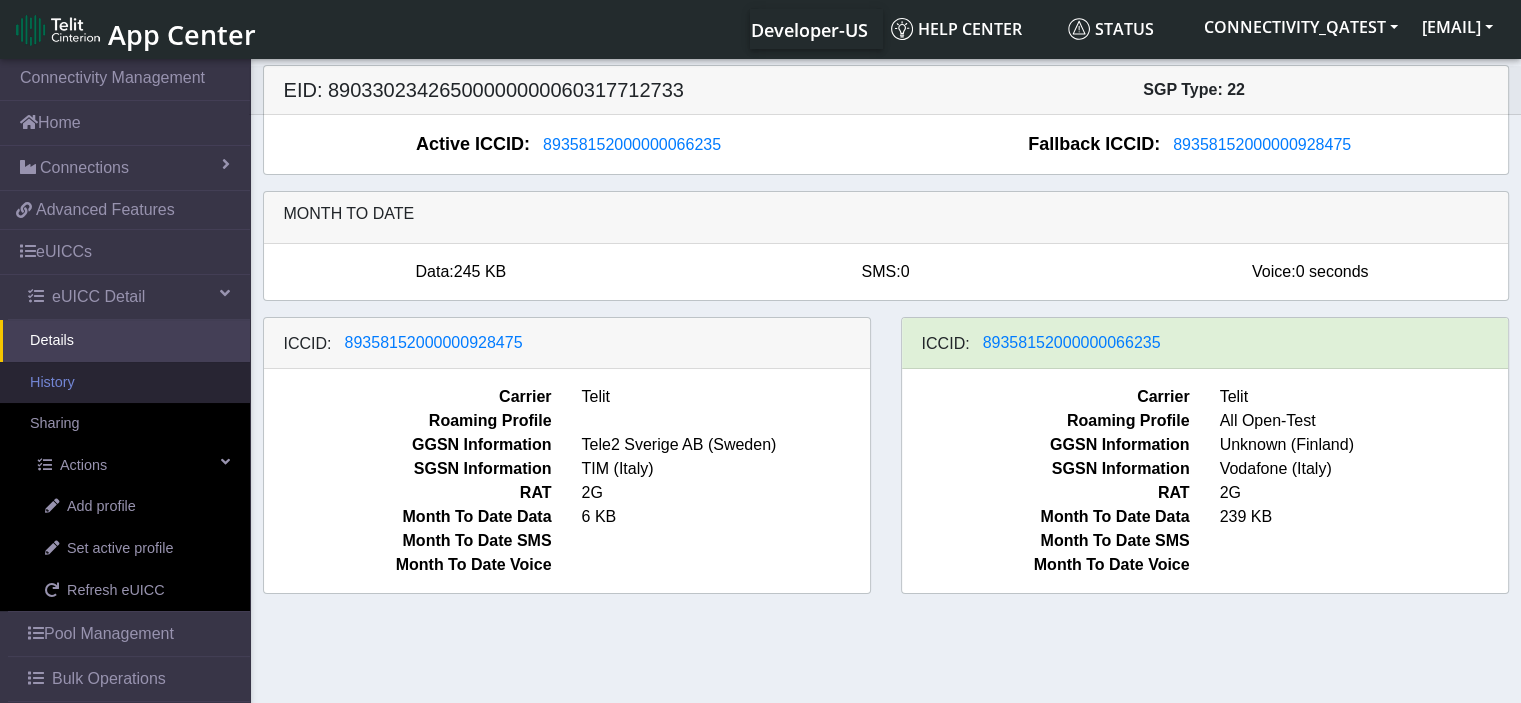 click on "History" at bounding box center (125, 383) 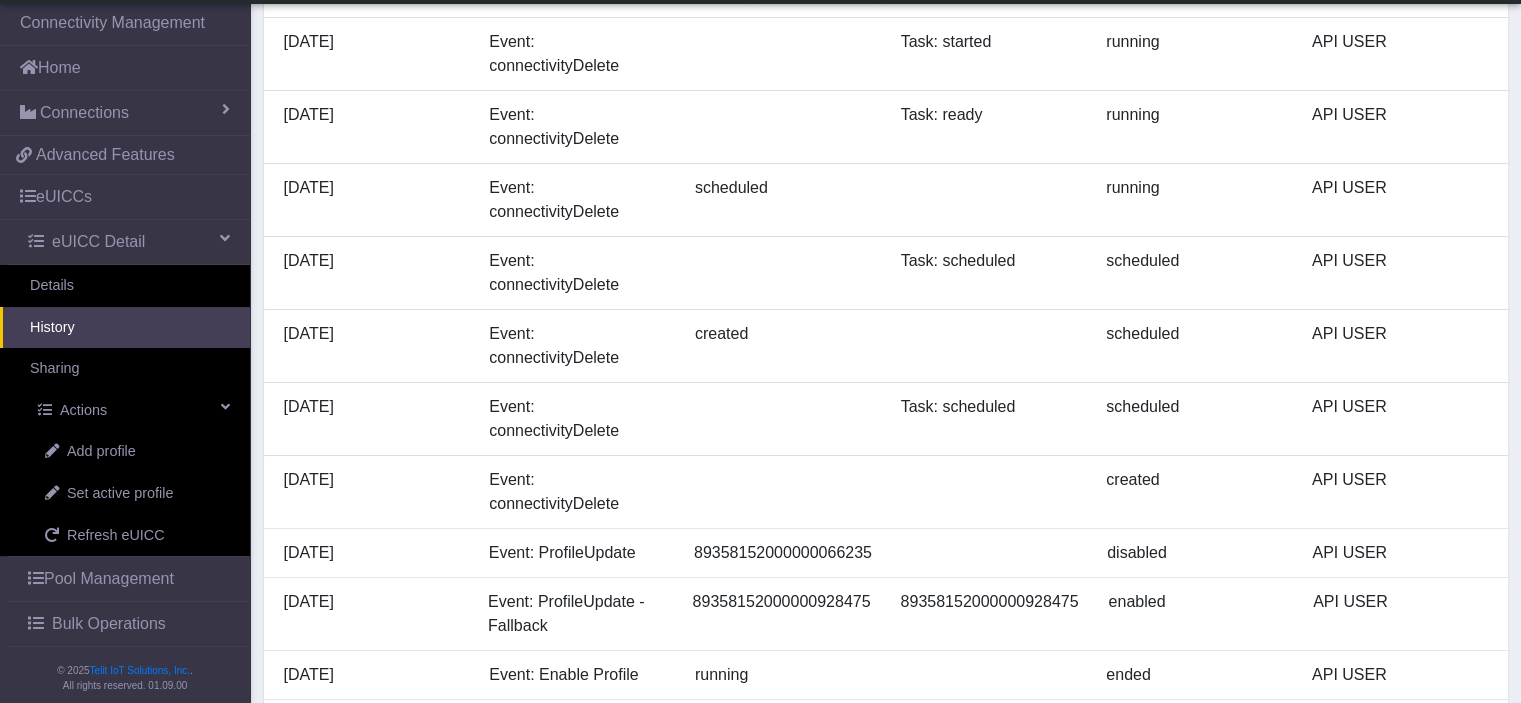 scroll, scrollTop: 500, scrollLeft: 0, axis: vertical 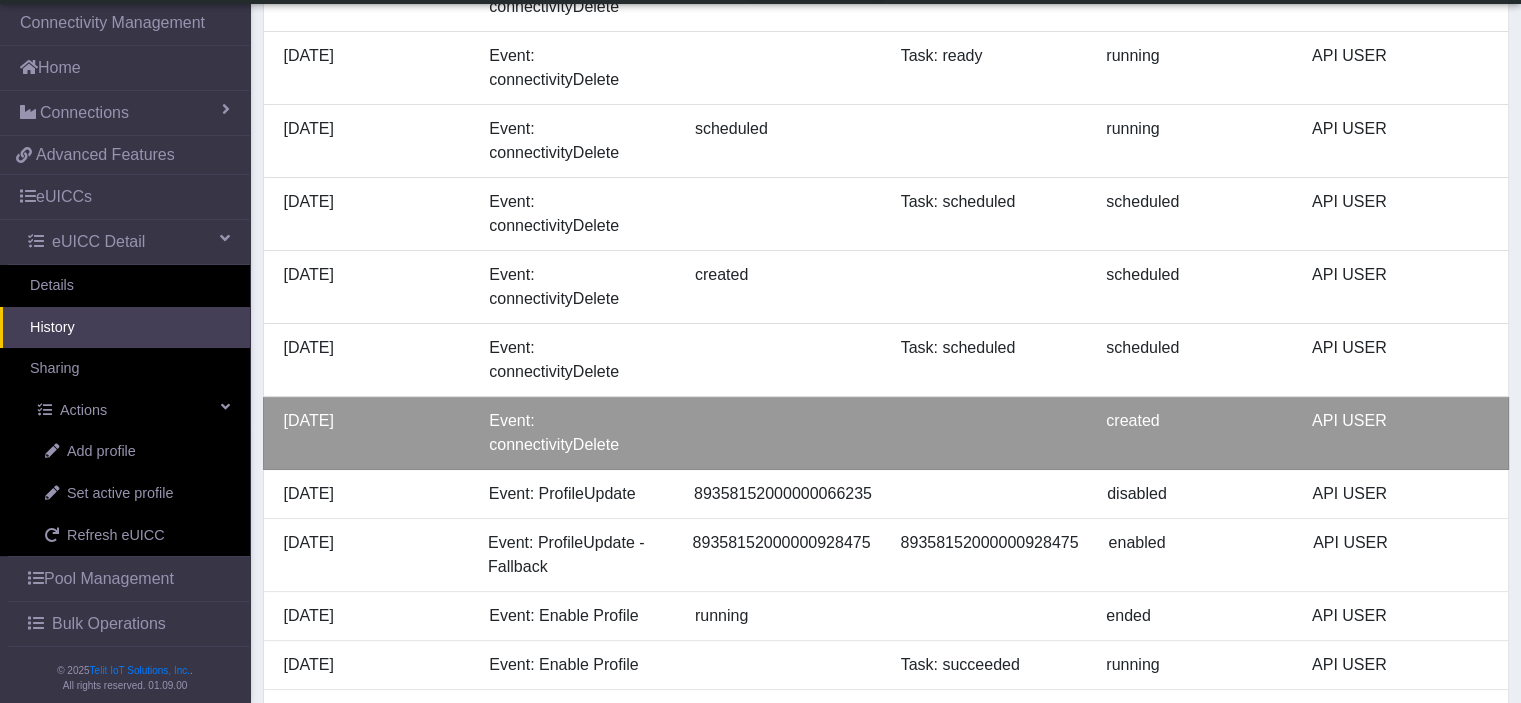 drag, startPoint x: 422, startPoint y: 475, endPoint x: 268, endPoint y: 441, distance: 157.70859 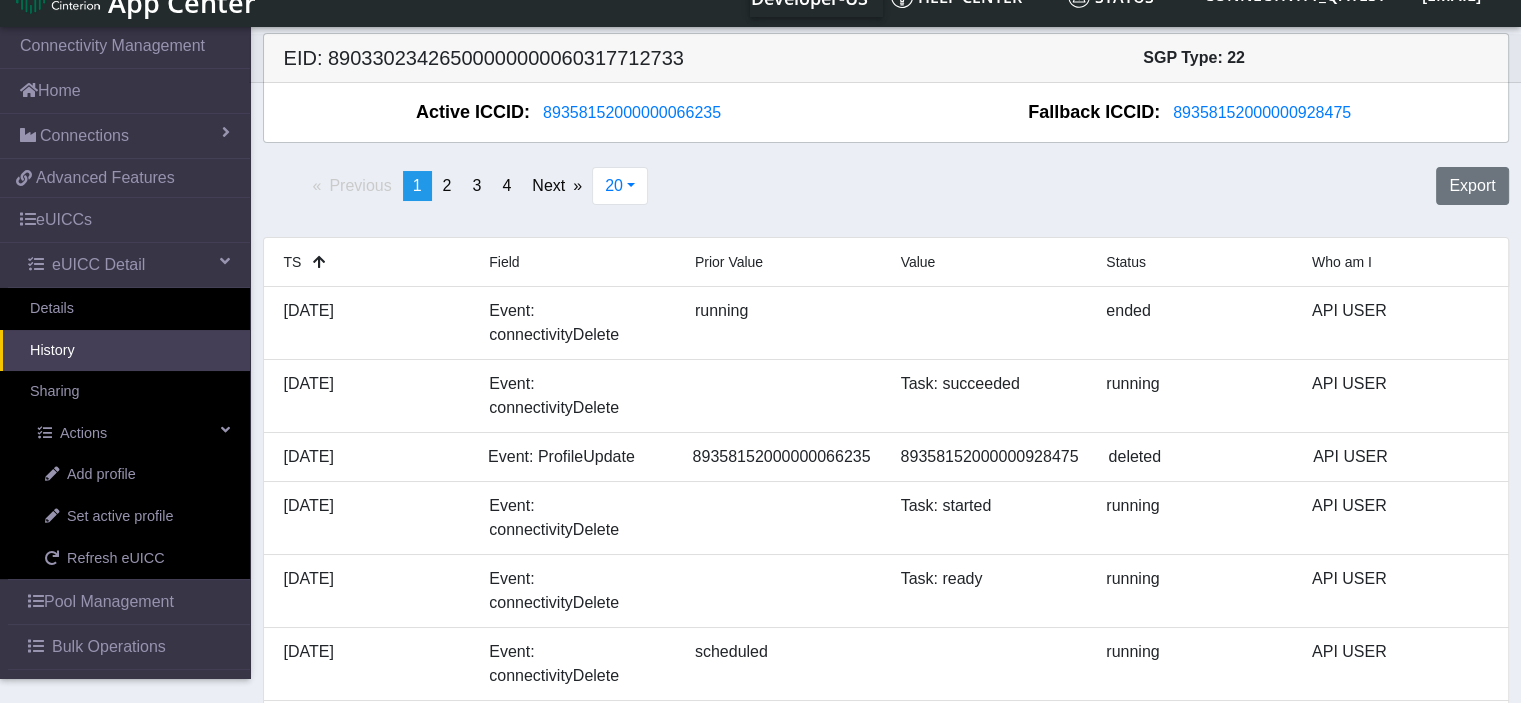 scroll, scrollTop: 0, scrollLeft: 0, axis: both 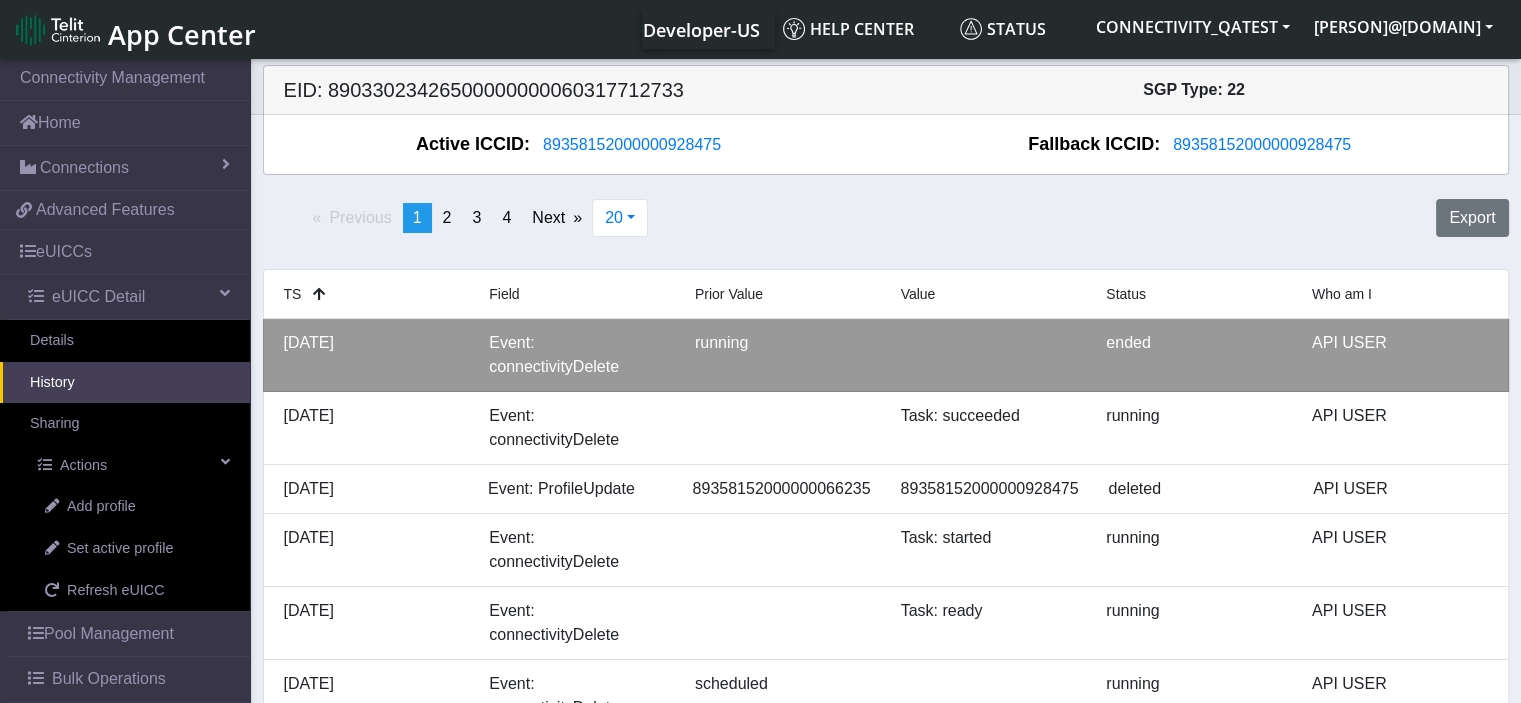 drag, startPoint x: 440, startPoint y: 367, endPoint x: 275, endPoint y: 336, distance: 167.88687 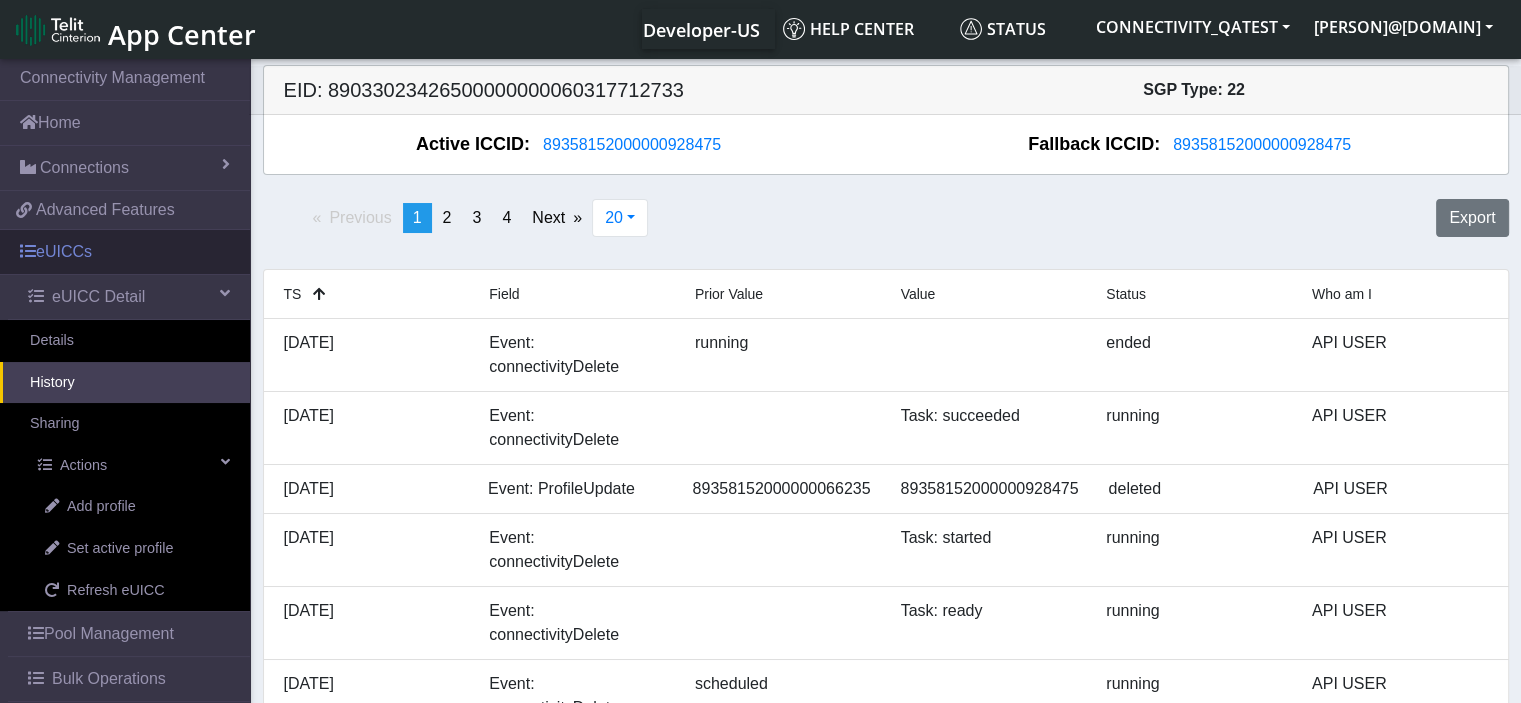 click on "eUICCs" at bounding box center [125, 252] 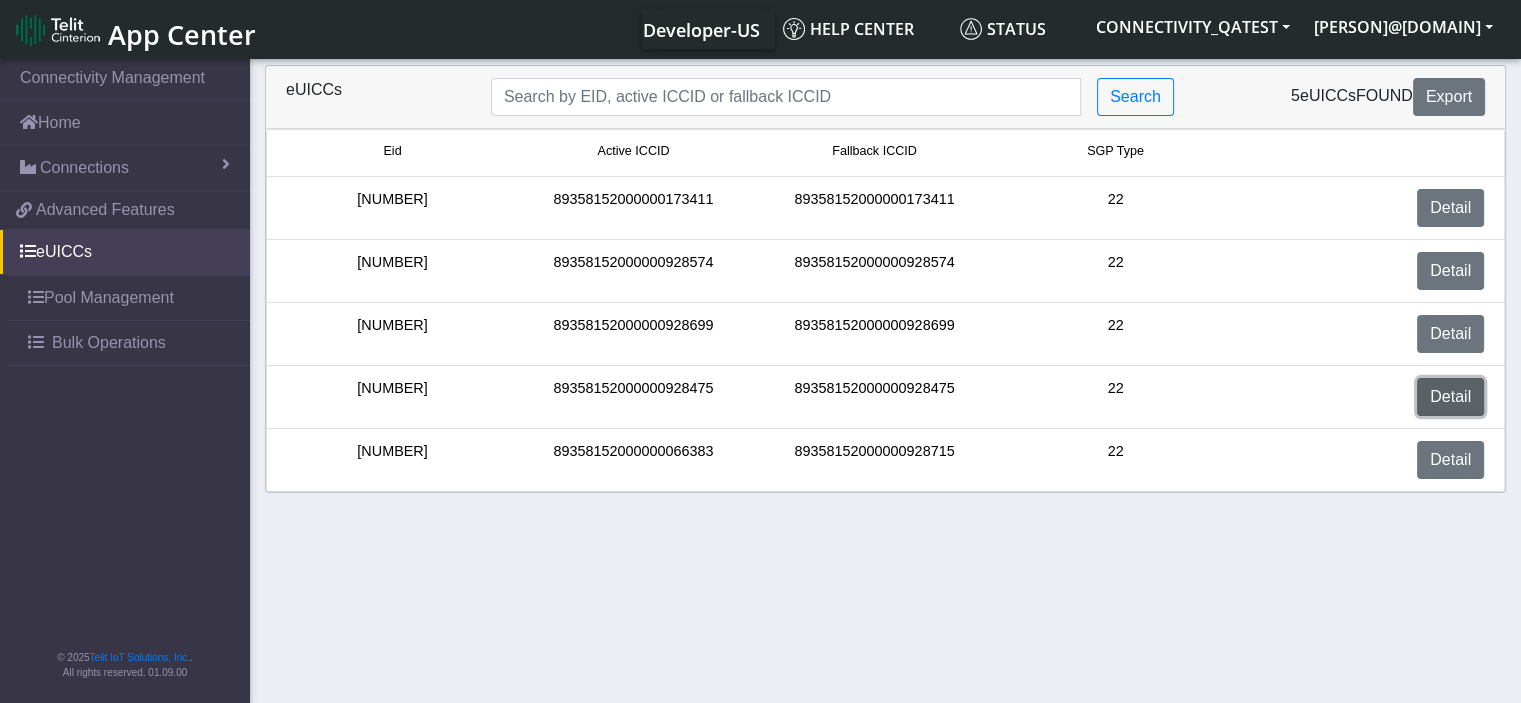 click on "Detail" at bounding box center [1450, 397] 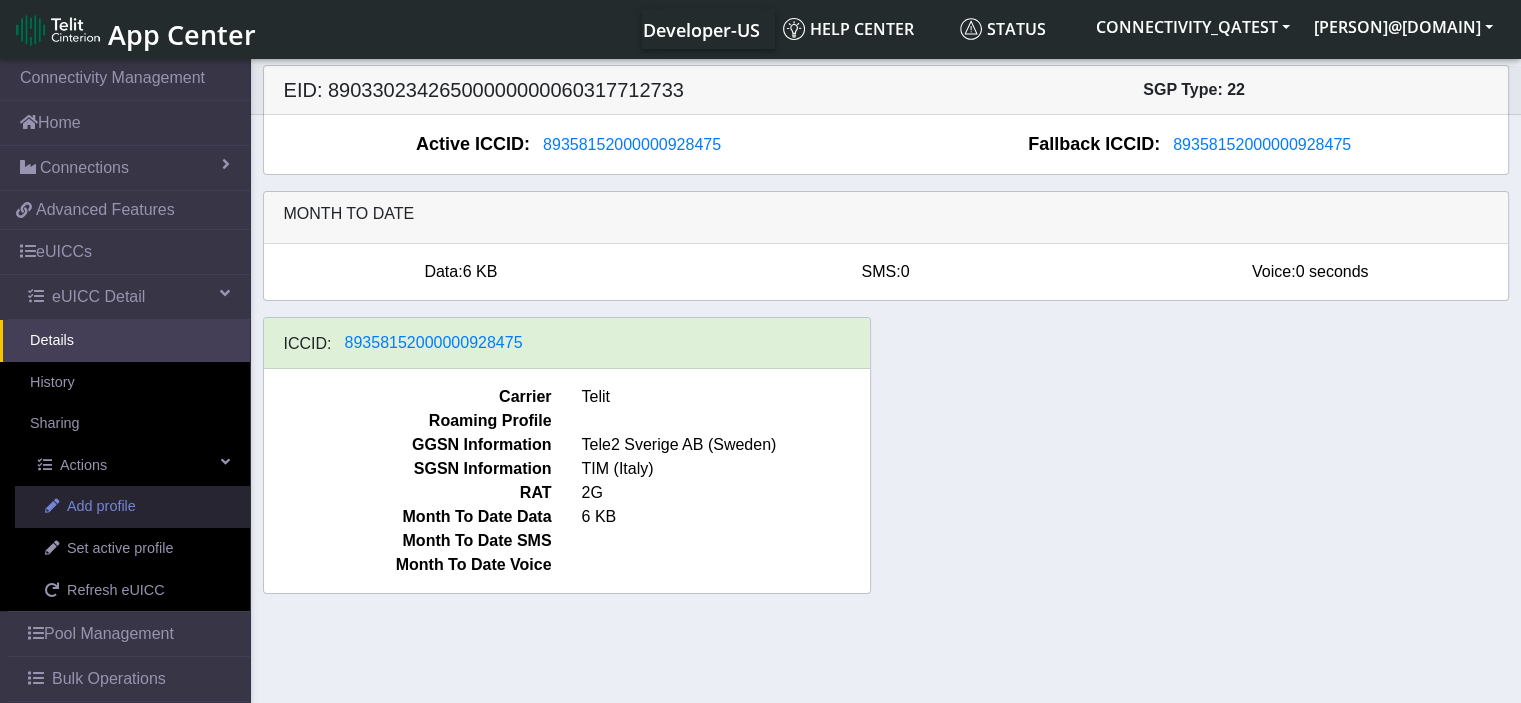 click on "Add profile" at bounding box center (101, 507) 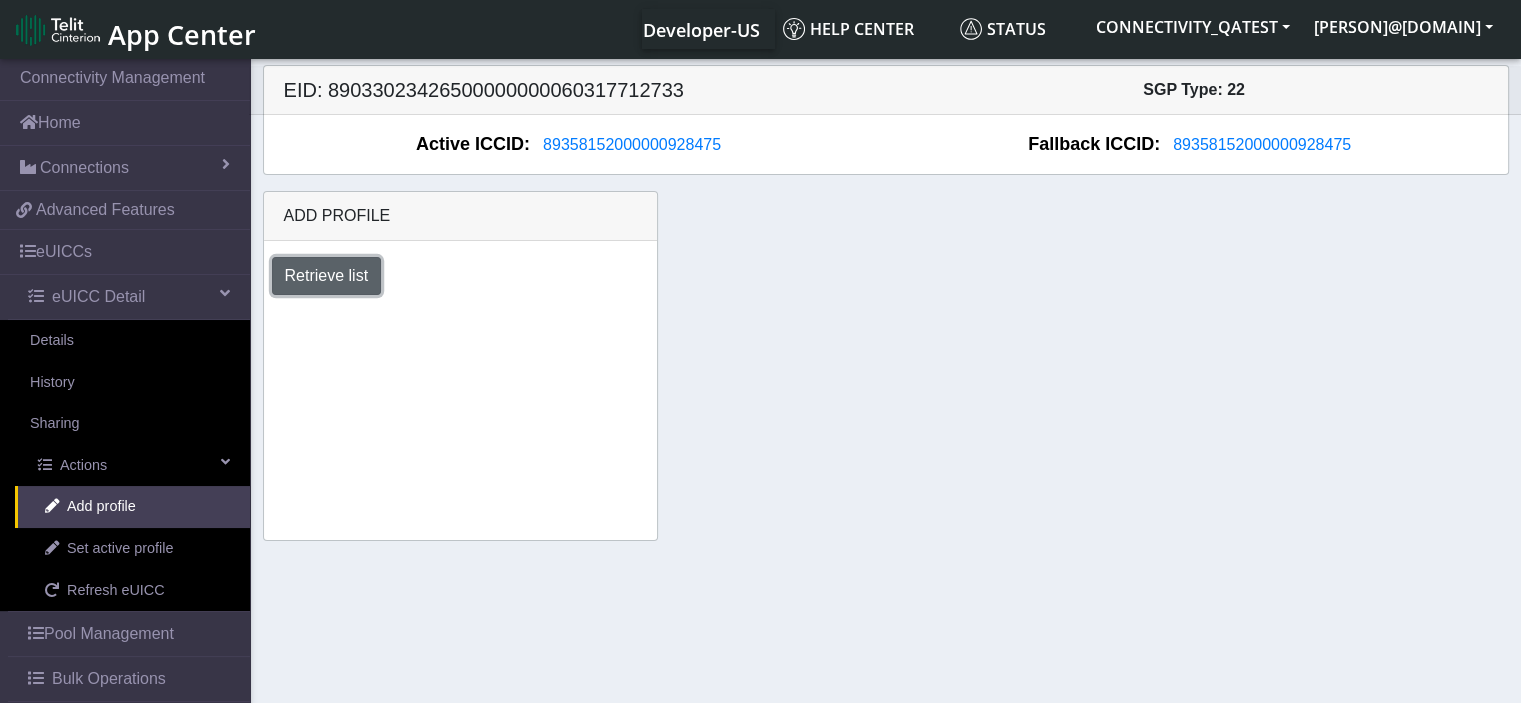 click on "Retrieve list" at bounding box center (327, 276) 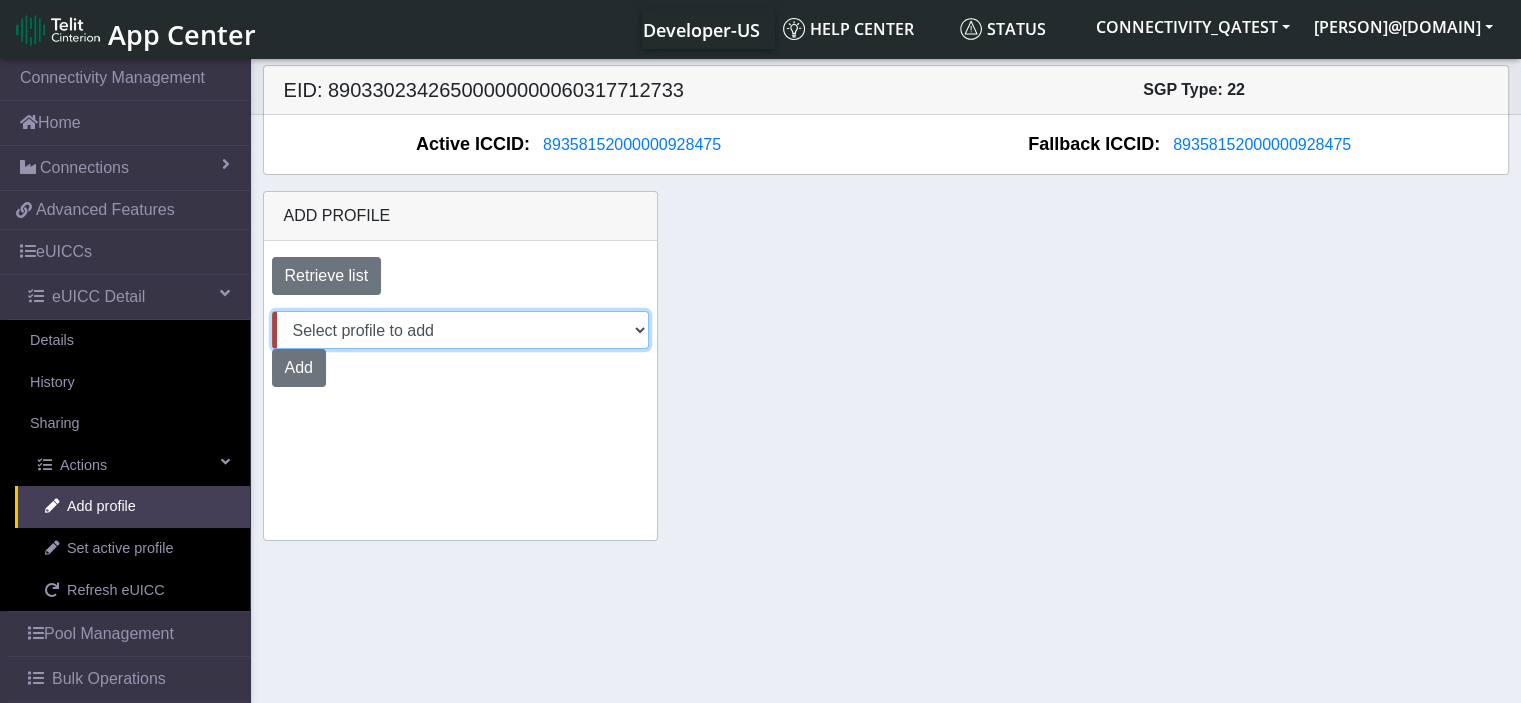 click on "Select profile to add June19R   (available: 0)  Aug04   (available: 0)  0207TestPool   (available: 0)  Agu04   (available: 0)  2306_CC   (available: 0)  Rosa_6_AUG   (available: 0)  0107_1   (available: 0)  JUN25_R   (available: 0)  Rosa_AUG4   (available: 0)  Aug01   (available: 0)  June25_RTest_2   (available: 0)  AT&T_24J_R_2att   (available: 0)  2706TestPool   (available: 0)  AT&T_ROSA_6_AUG   (available: 0)  SpareRosa_4AUG   (available: 0)  June30   (available: 0)  23JuneR_CC   (available: 0)  2306   (available: 0)  1906Test_MVNO   (available: 0)  Aug04_ATT   (available: 0)  23July   (available: 0)  0107Test   (available: 0)  1906Test   (available: 0)  2306_CC   (available: 0)  QA-TEST-POOL-CMP   (available: 0)  QA-TEST-POOL-DYNAMIC   (available: 0)  JewelLiveTest   (available: 0)  Aug05_MVNO_1   (available: 0)  AT&T_testRosa   (available: 0)  testPool2006   (available: 0)  Aug05_MVNO   (available: 0)  2306   (available: 0)  June24_AT&T_R   (available: 0)  Aug01_Nxt   (available: 0)  AT&T_ROSA_4AUG" at bounding box center [460, 330] 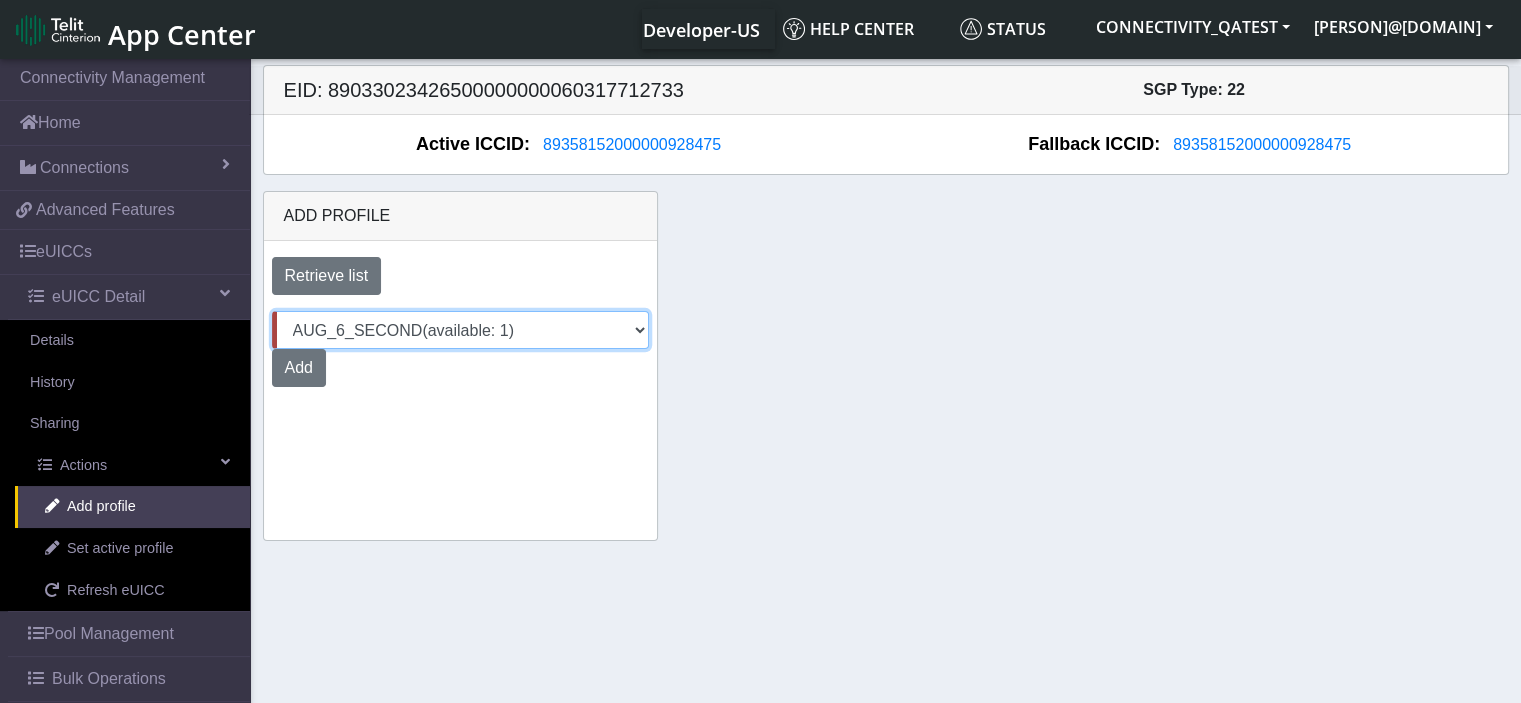 click on "Select profile to add June19R   (available: 0)  Aug04   (available: 0)  0207TestPool   (available: 0)  Agu04   (available: 0)  2306_CC   (available: 0)  Rosa_6_AUG   (available: 0)  0107_1   (available: 0)  JUN25_R   (available: 0)  Rosa_AUG4   (available: 0)  Aug01   (available: 0)  June25_RTest_2   (available: 0)  AT&T_24J_R_2att   (available: 0)  2706TestPool   (available: 0)  AT&T_ROSA_6_AUG   (available: 0)  SpareRosa_4AUG   (available: 0)  June30   (available: 0)  23JuneR_CC   (available: 0)  2306   (available: 0)  1906Test_MVNO   (available: 0)  Aug04_ATT   (available: 0)  23July   (available: 0)  0107Test   (available: 0)  1906Test   (available: 0)  2306_CC   (available: 0)  QA-TEST-POOL-CMP   (available: 0)  QA-TEST-POOL-DYNAMIC   (available: 0)  JewelLiveTest   (available: 0)  Aug05_MVNO_1   (available: 0)  AT&T_testRosa   (available: 0)  testPool2006   (available: 0)  Aug05_MVNO   (available: 0)  2306   (available: 0)  June24_AT&T_R   (available: 0)  Aug01_Nxt   (available: 0)  AT&T_ROSA_4AUG" at bounding box center (460, 330) 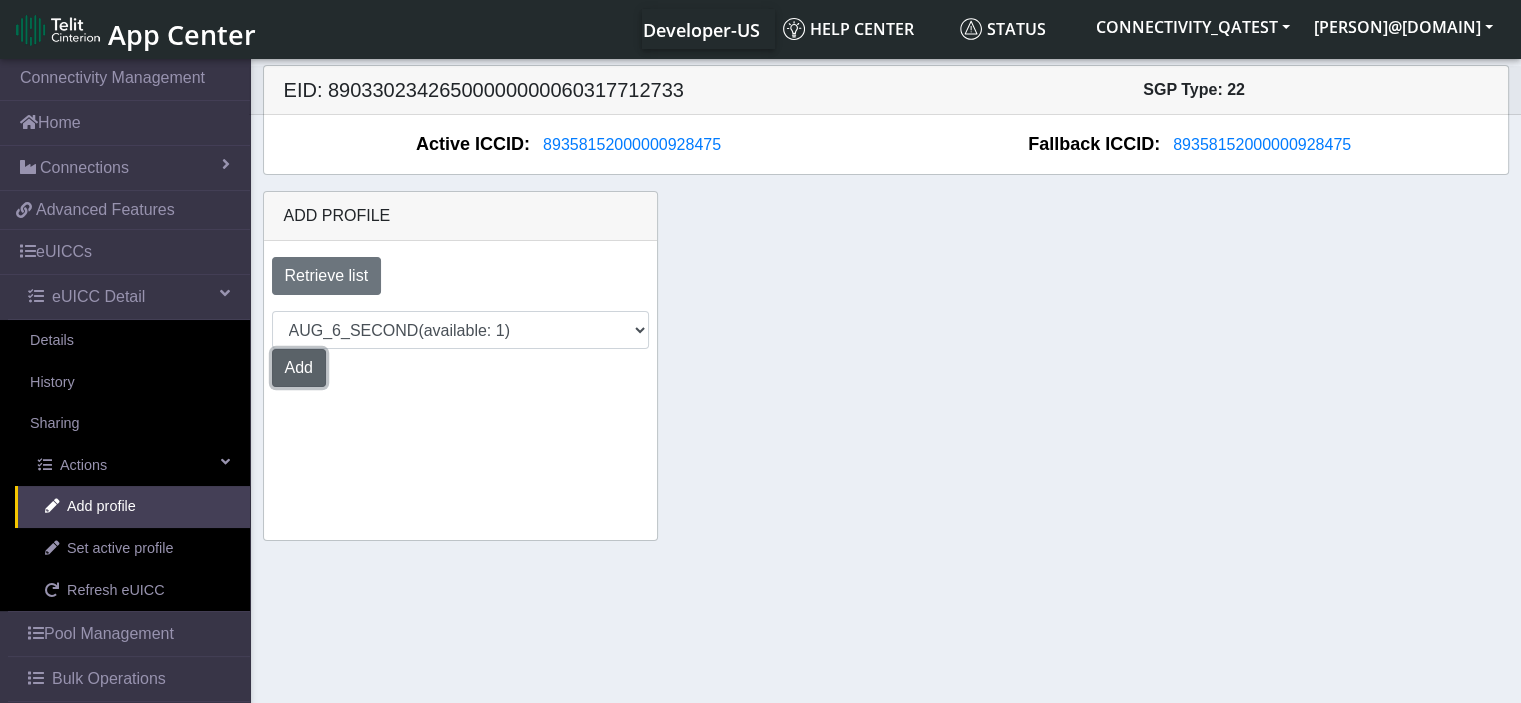click on "Add" at bounding box center (299, 368) 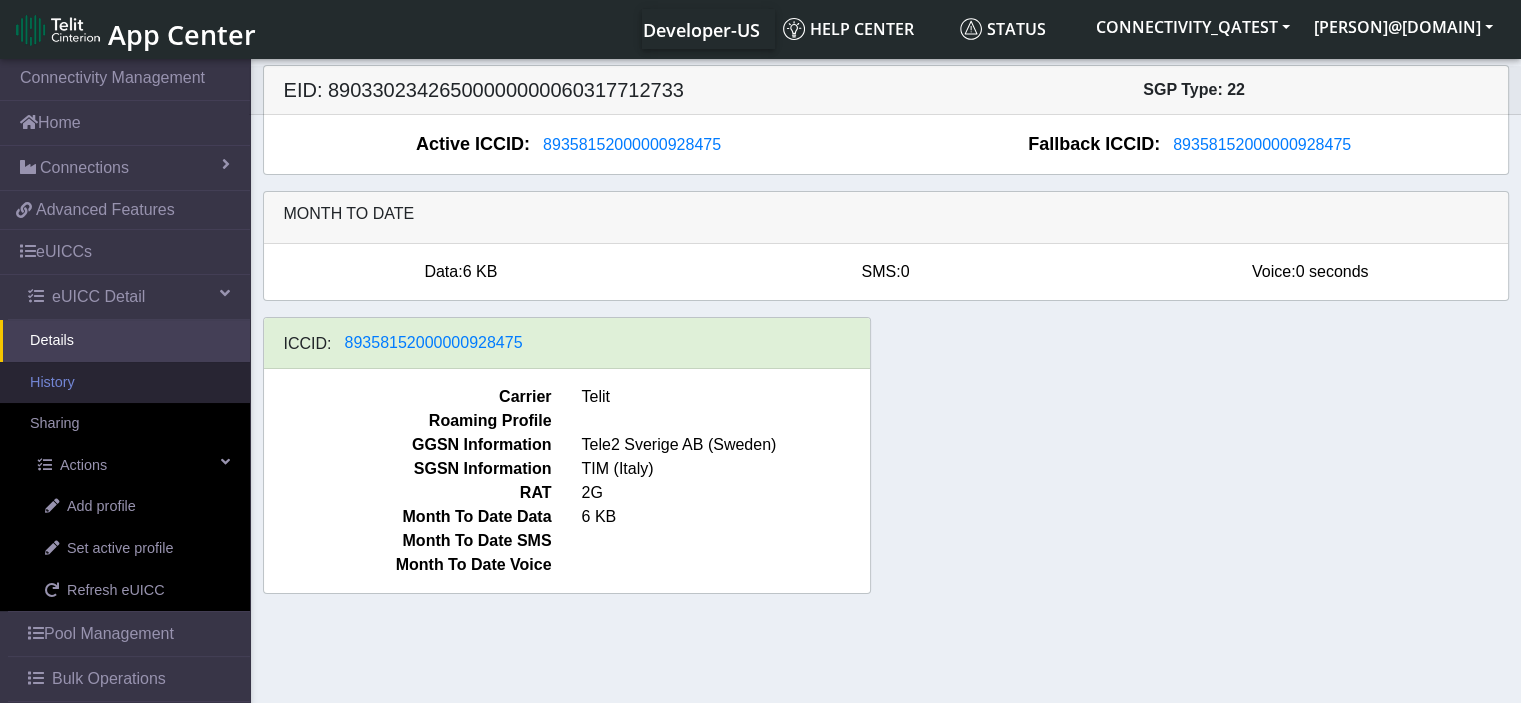 click on "History" at bounding box center [125, 383] 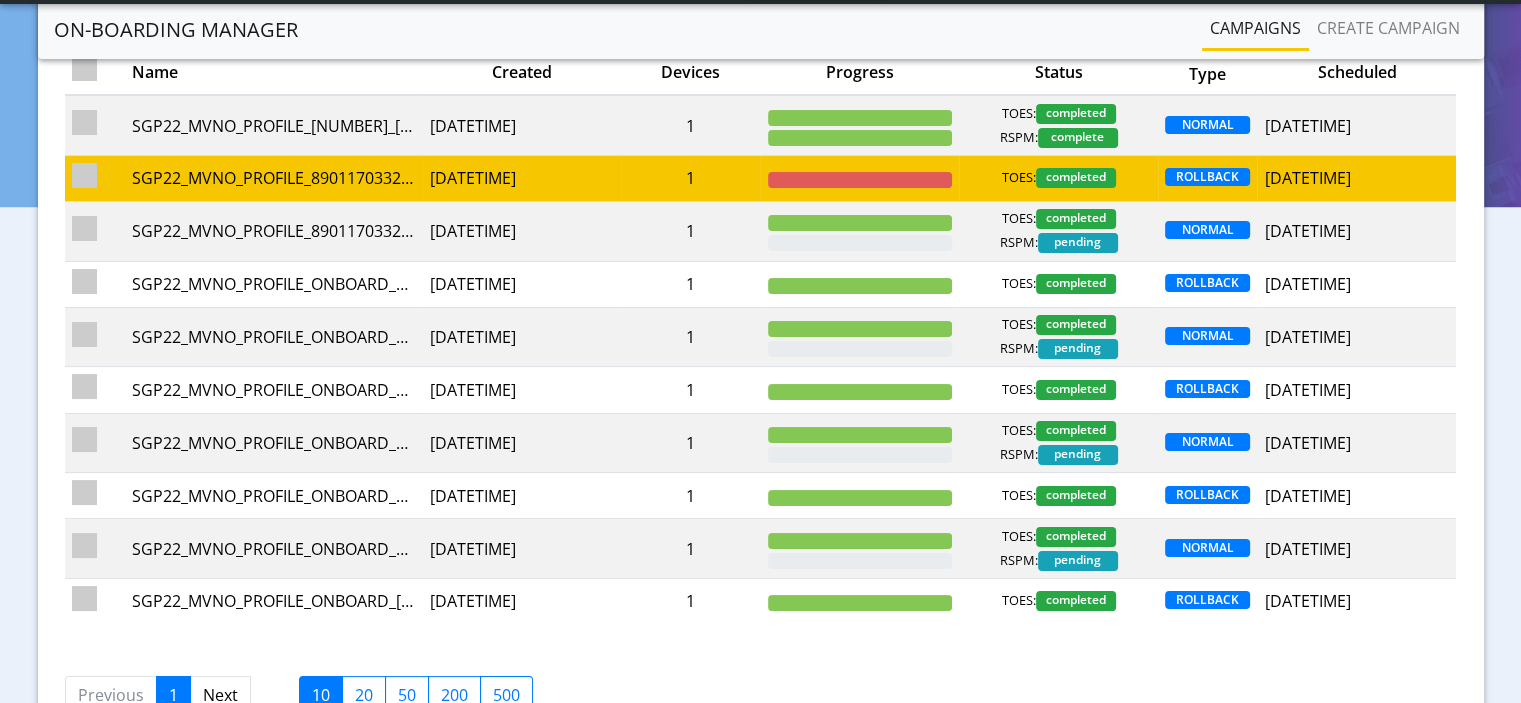 scroll, scrollTop: 0, scrollLeft: 0, axis: both 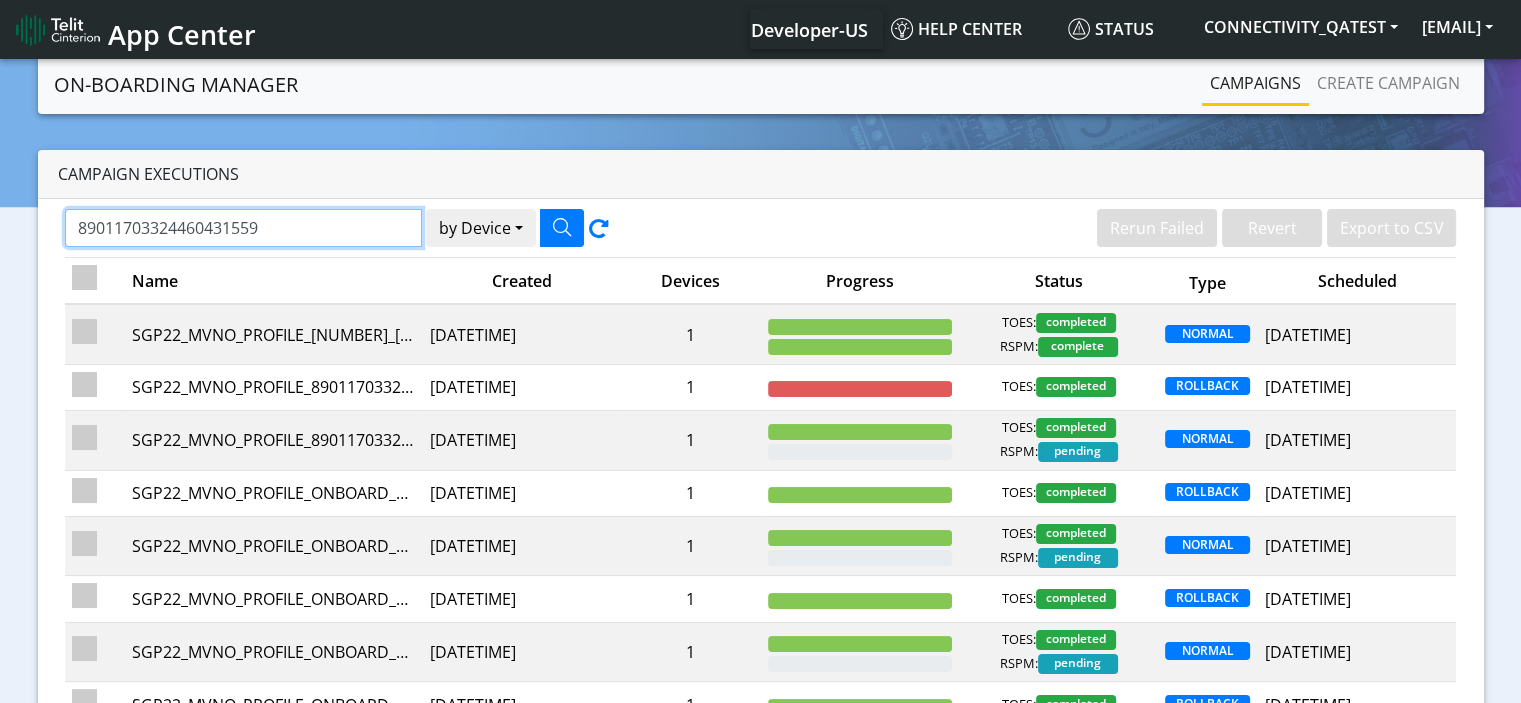 drag, startPoint x: 281, startPoint y: 223, endPoint x: 0, endPoint y: 225, distance: 281.0071 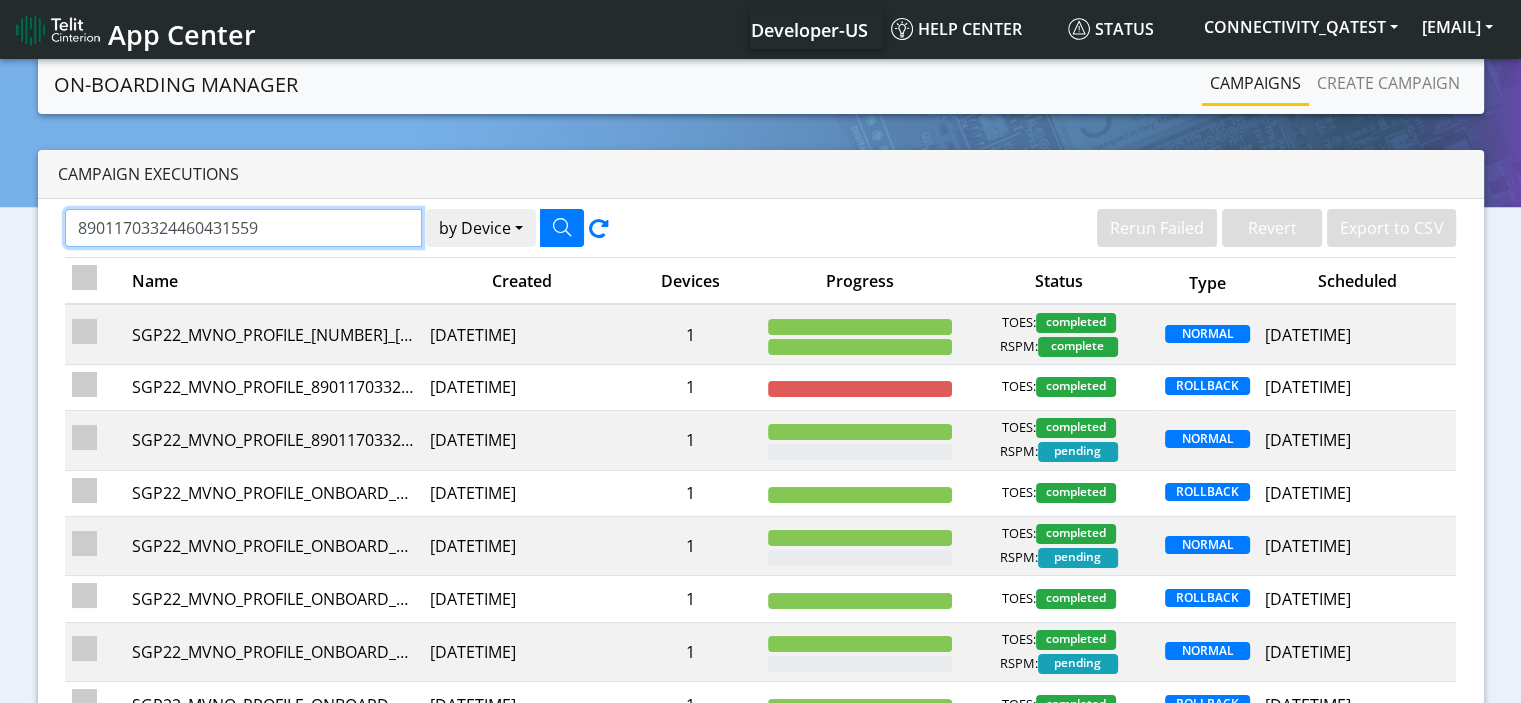 paste on "358152000000066235" 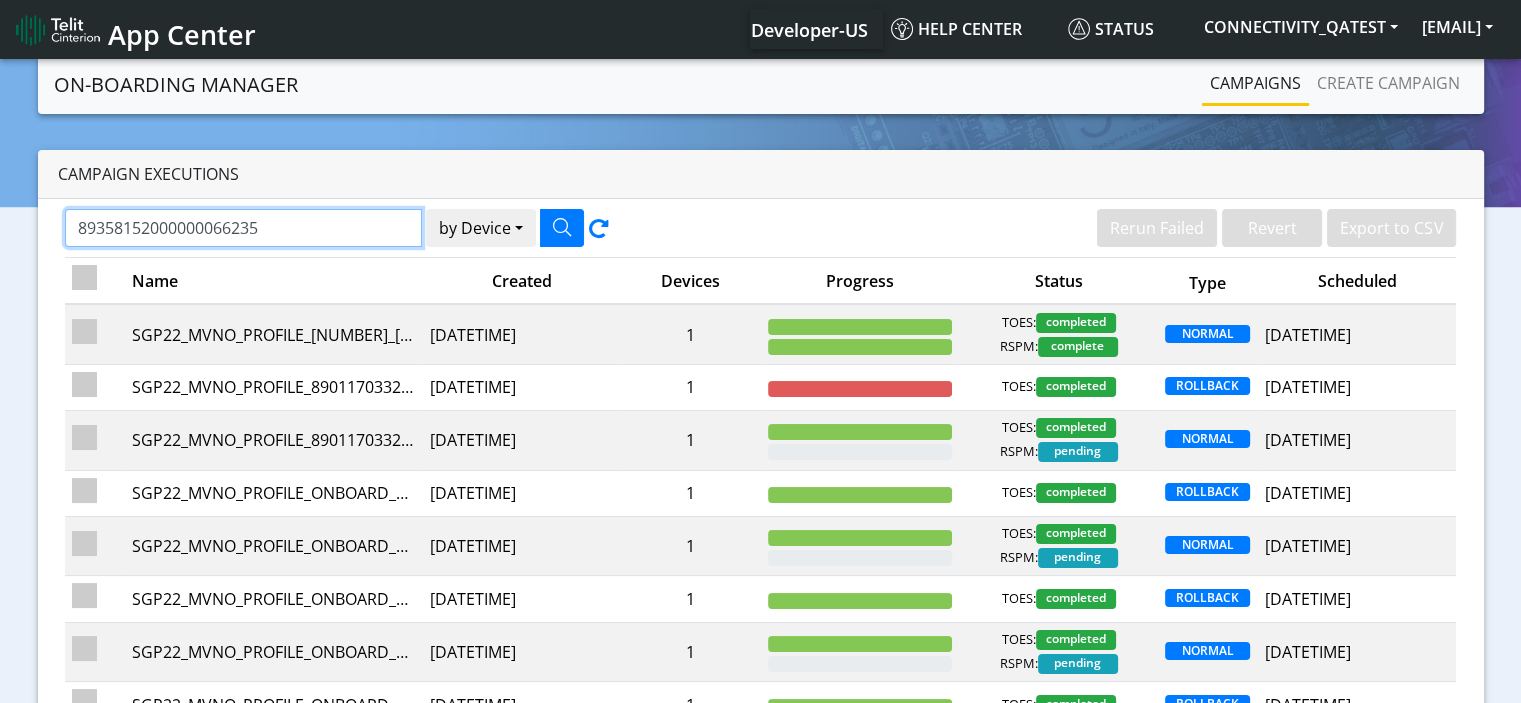 type on "89358152000000066235" 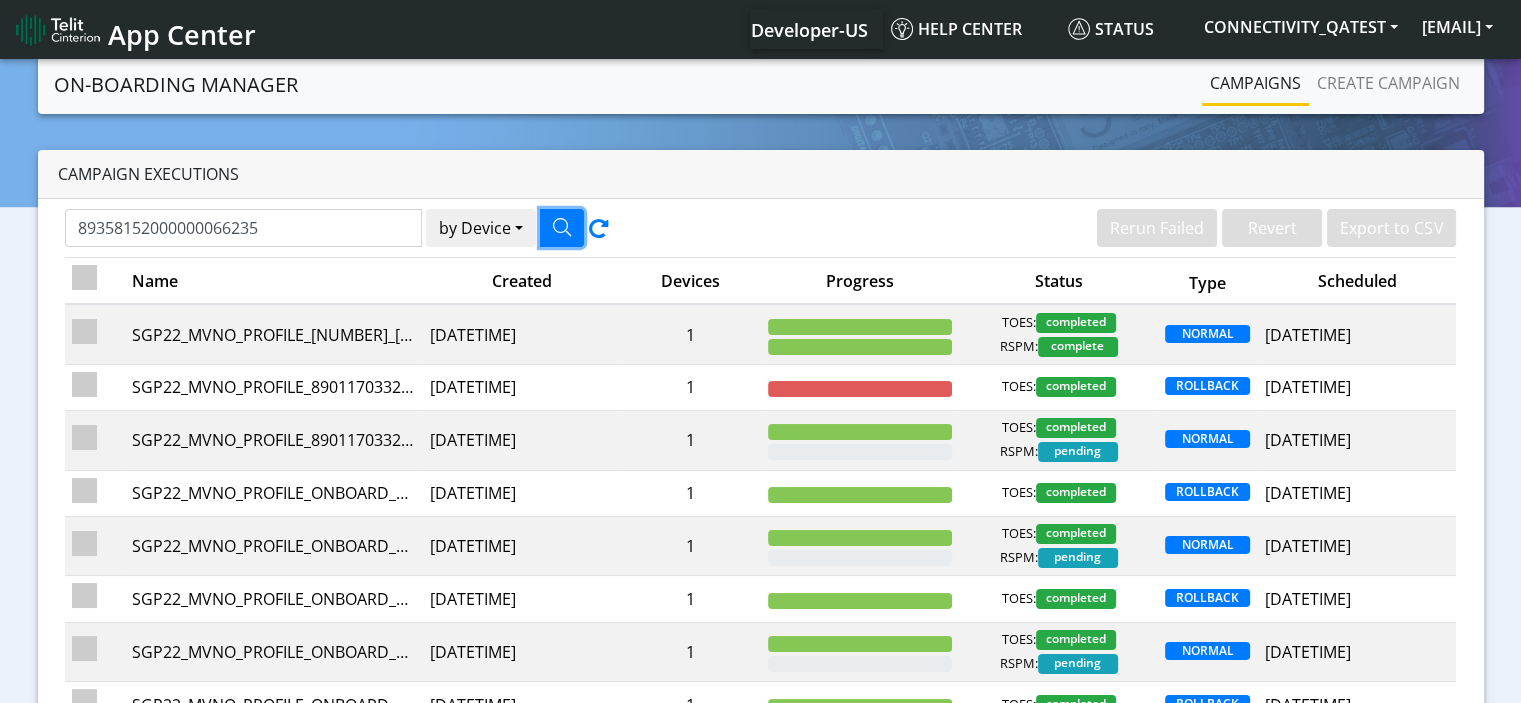 click at bounding box center [562, 228] 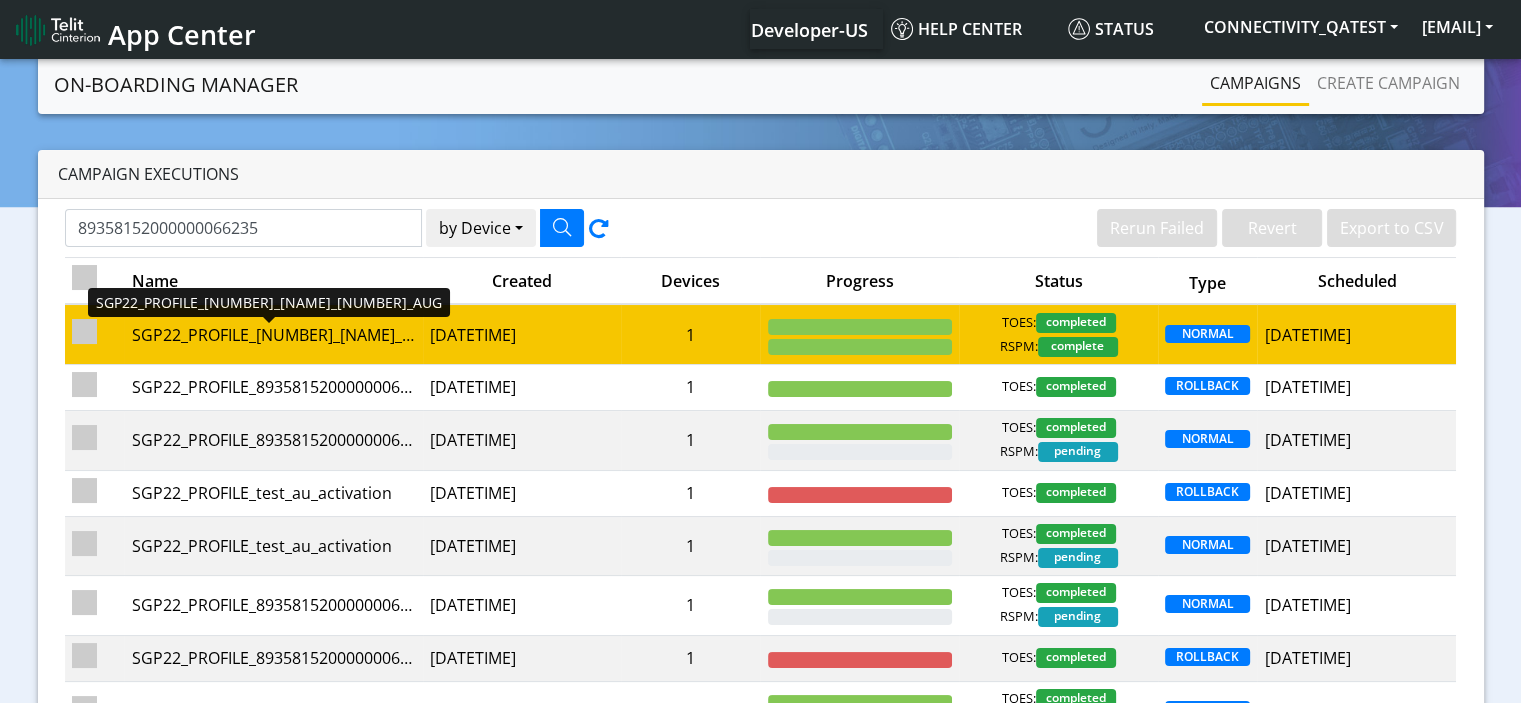 click on "SGP22_PROFILE_89358152000000066235_Rosa_6_AUG" at bounding box center (273, 335) 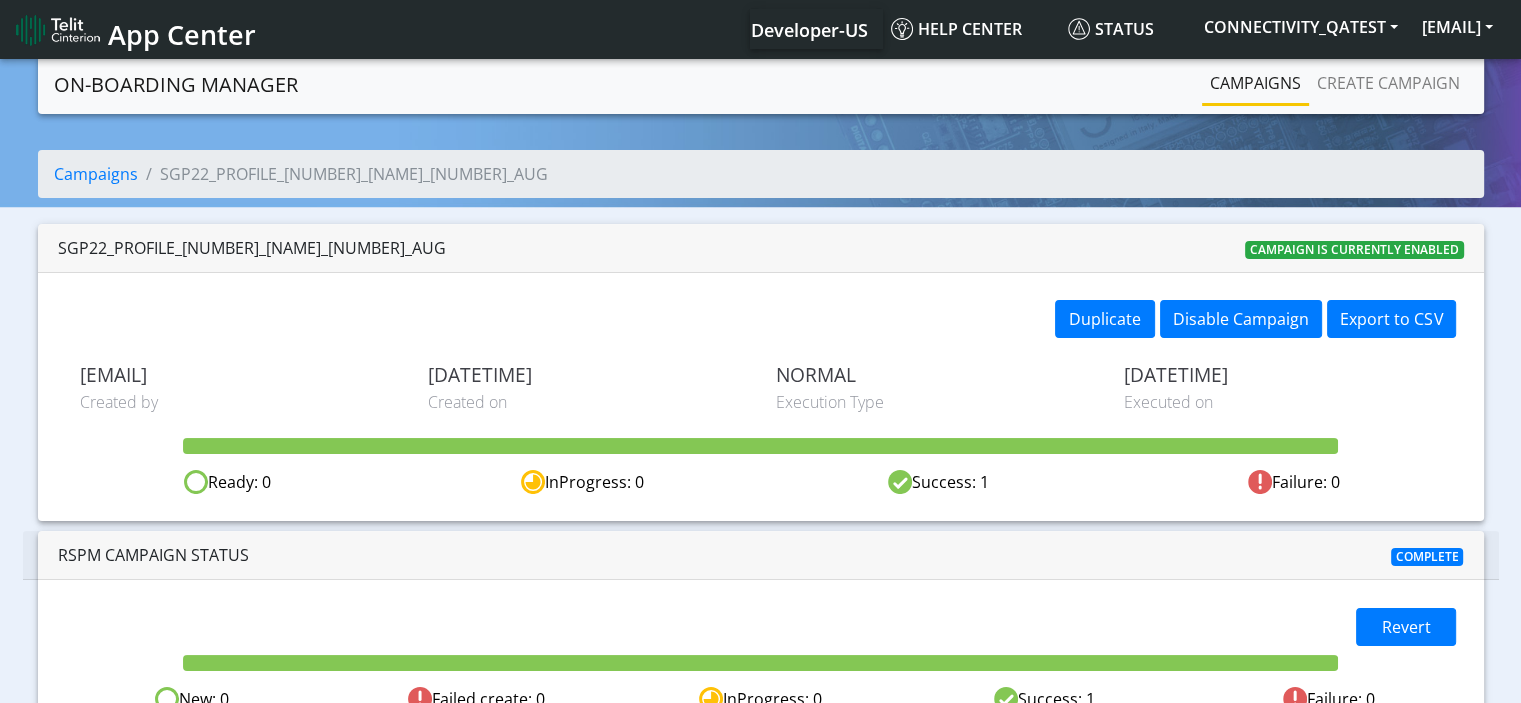 scroll, scrollTop: 40, scrollLeft: 0, axis: vertical 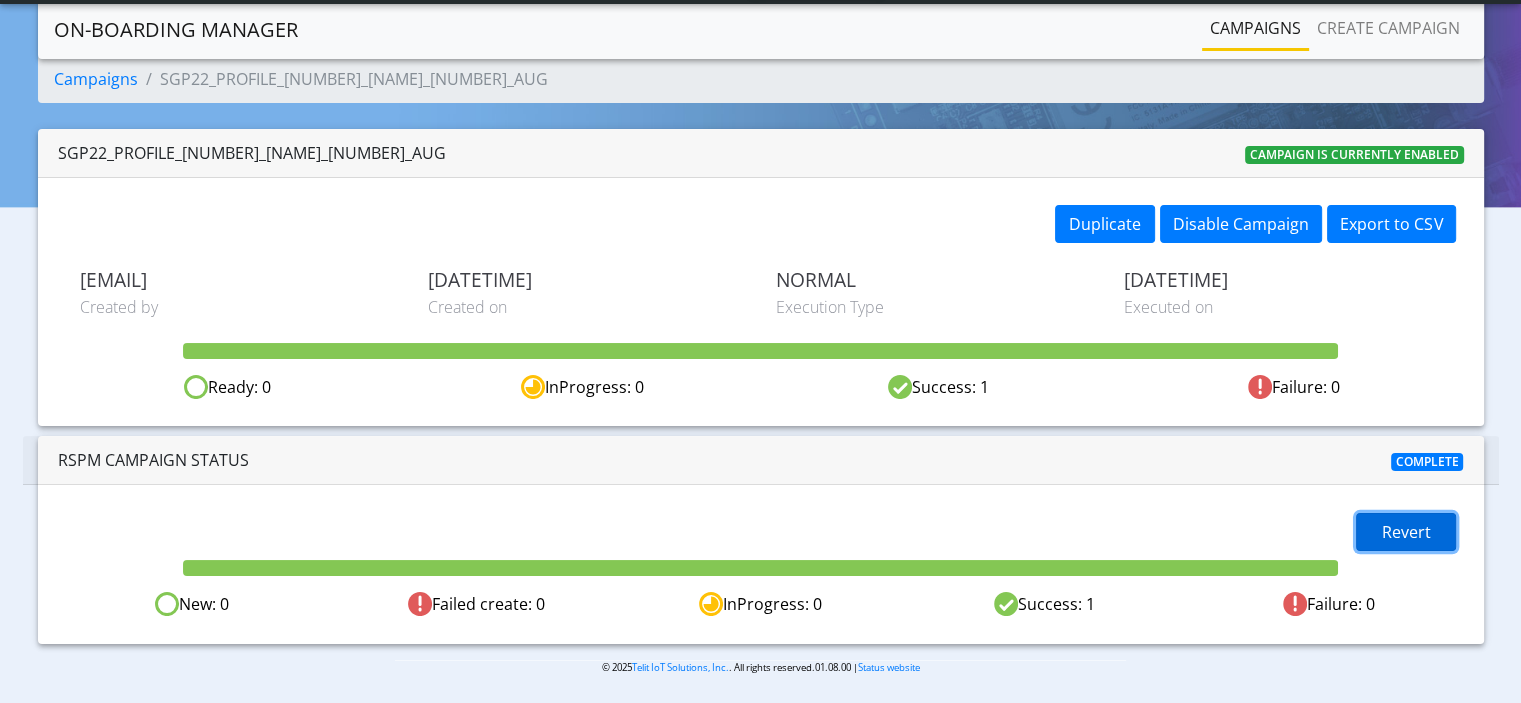 click on "Revert" at bounding box center (1406, 532) 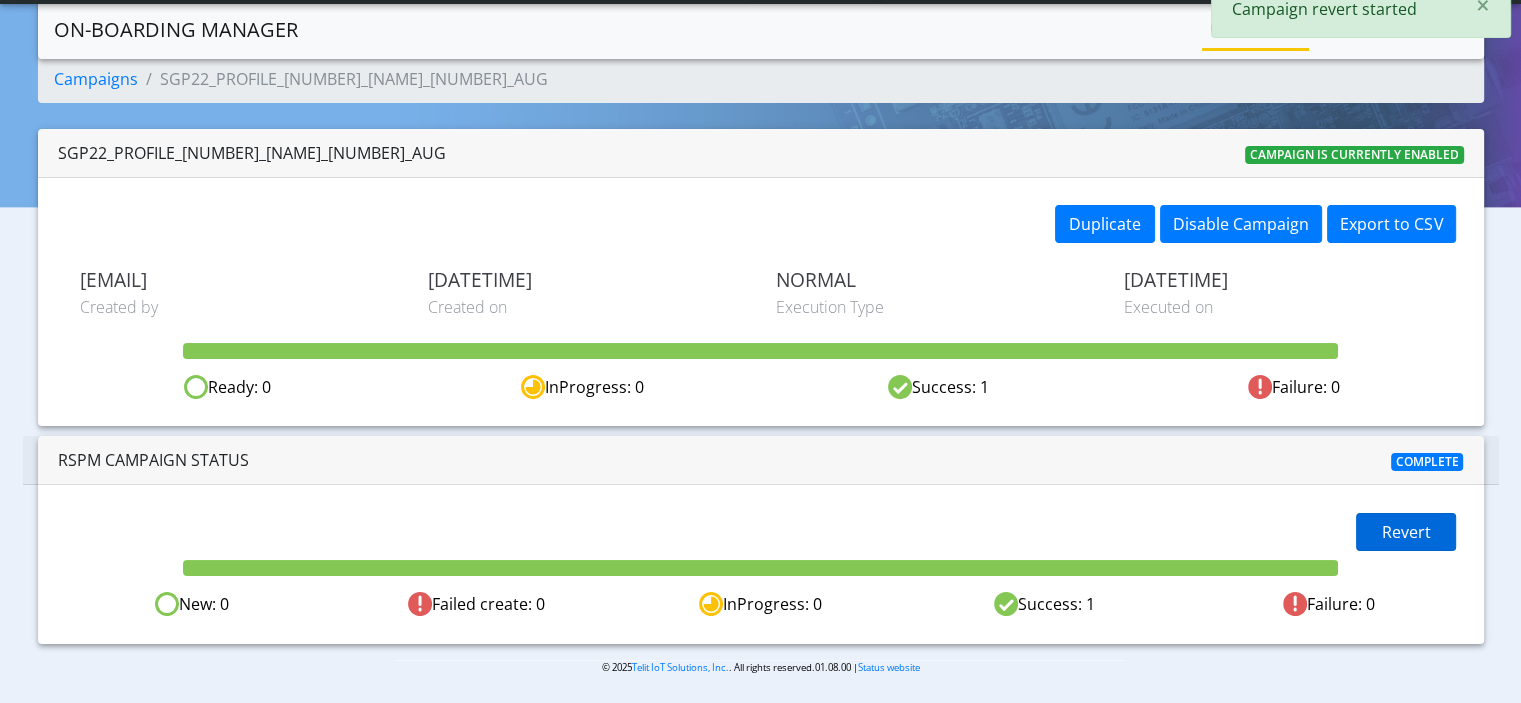 scroll, scrollTop: 0, scrollLeft: 0, axis: both 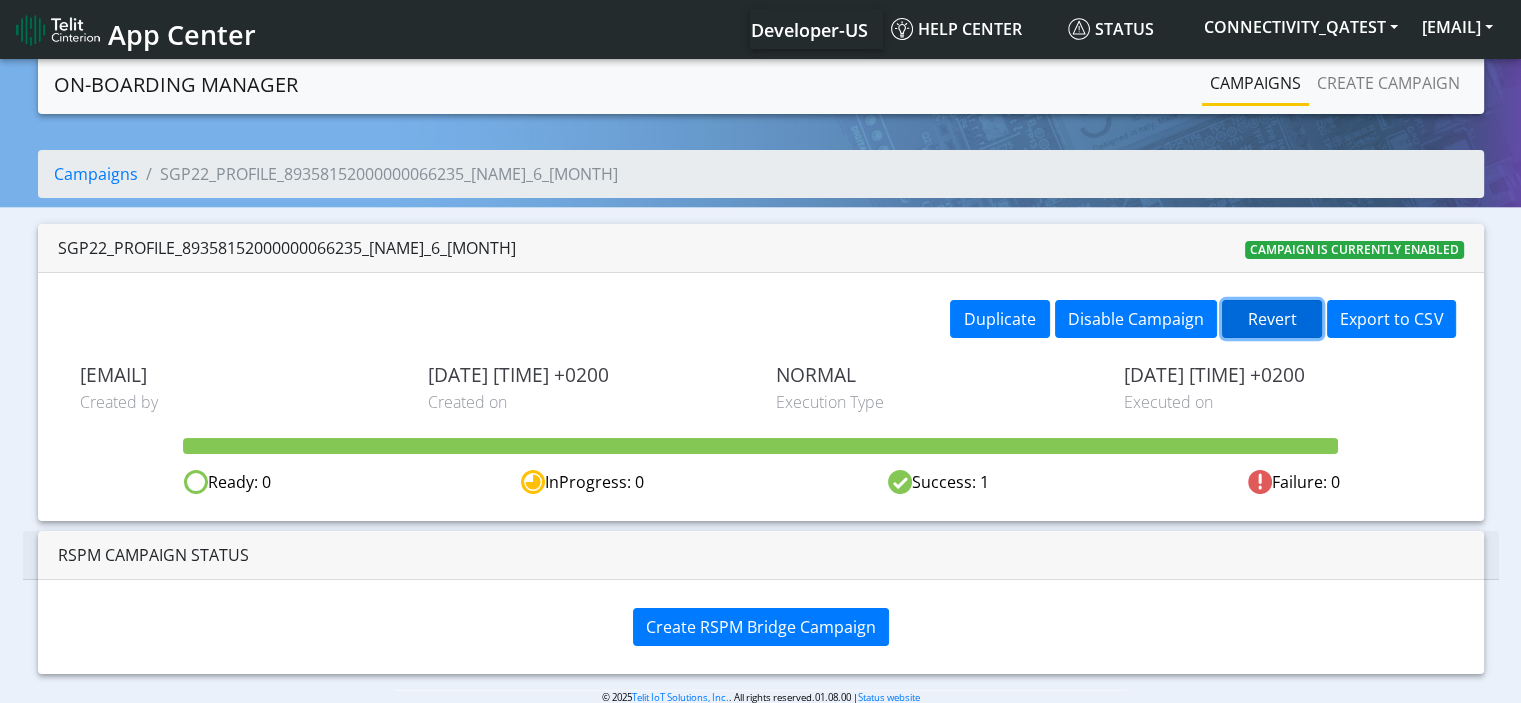 click on "Revert" at bounding box center [1272, 319] 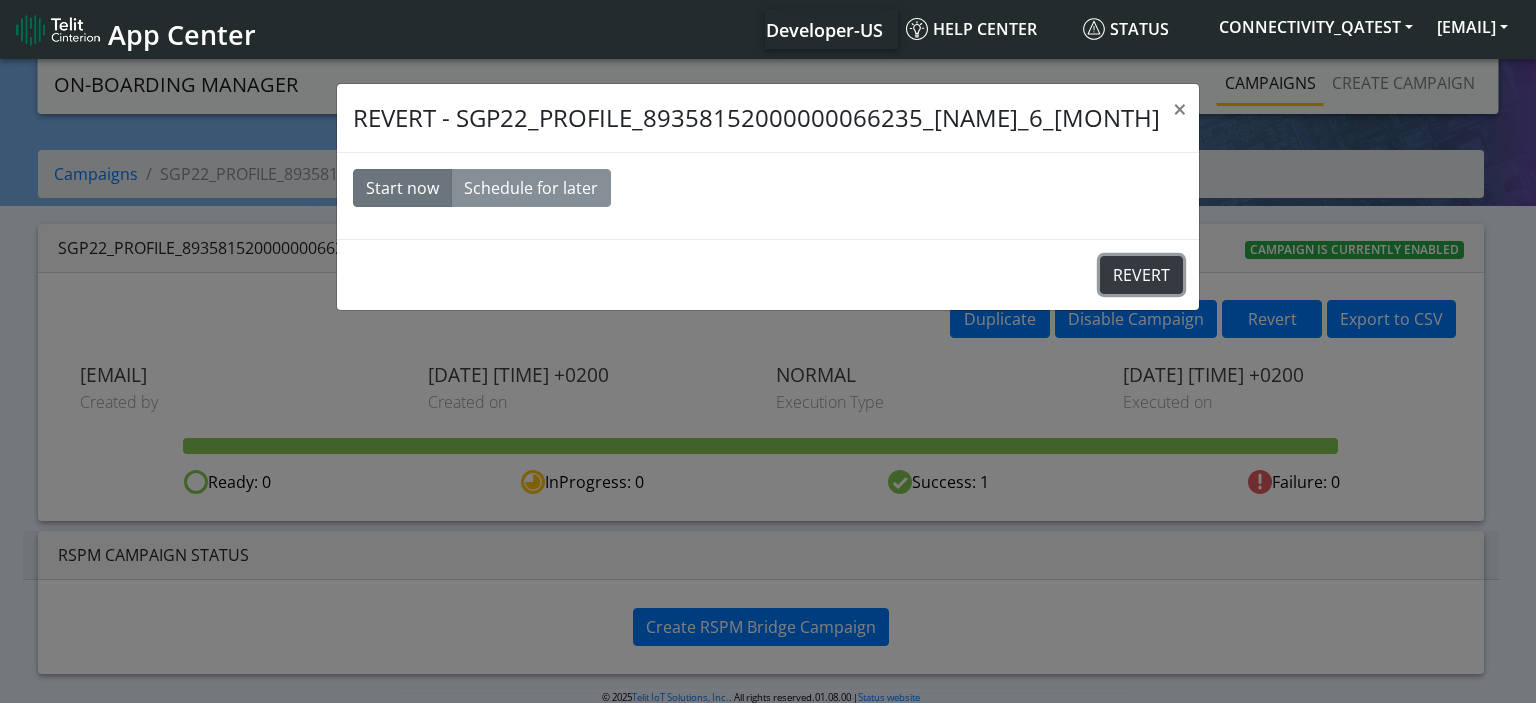 click on "REVERT" 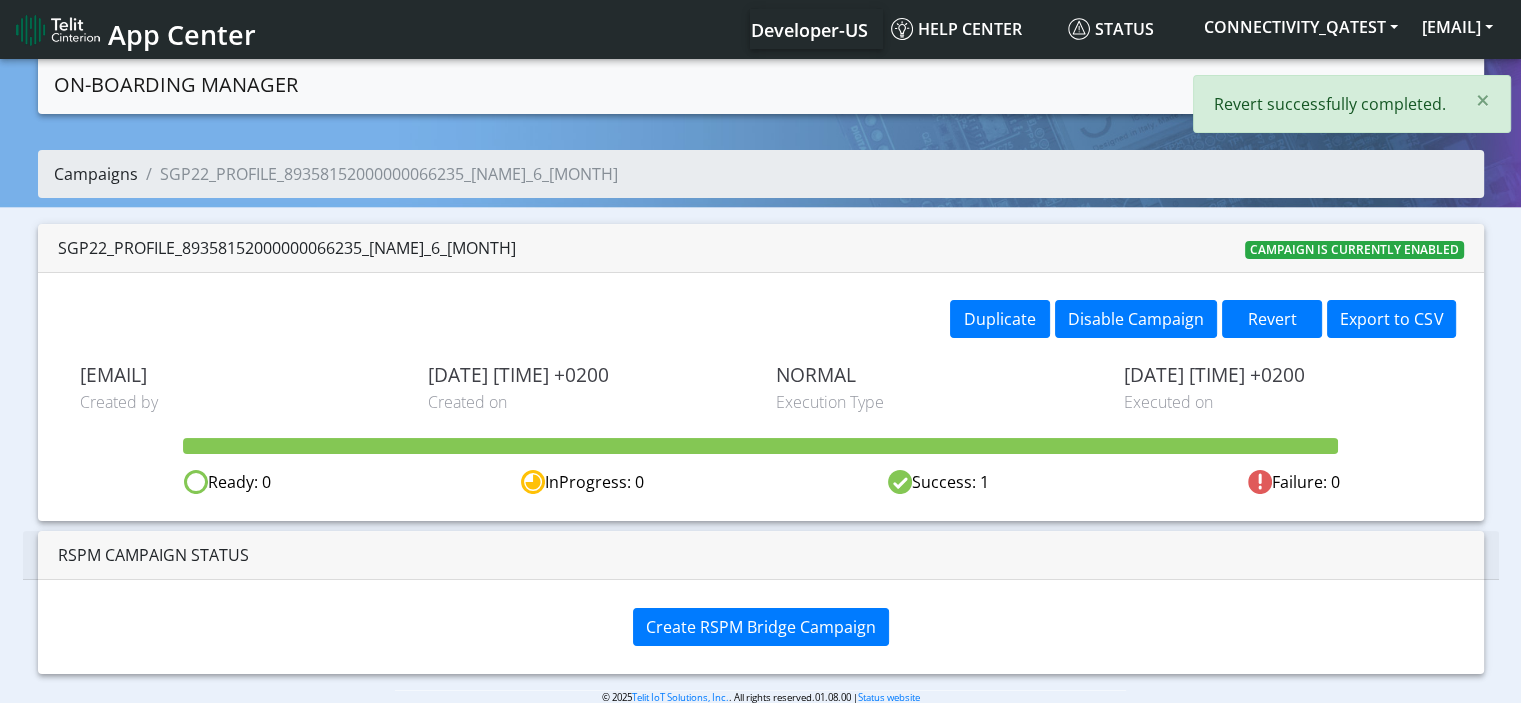 click on "Campaigns" 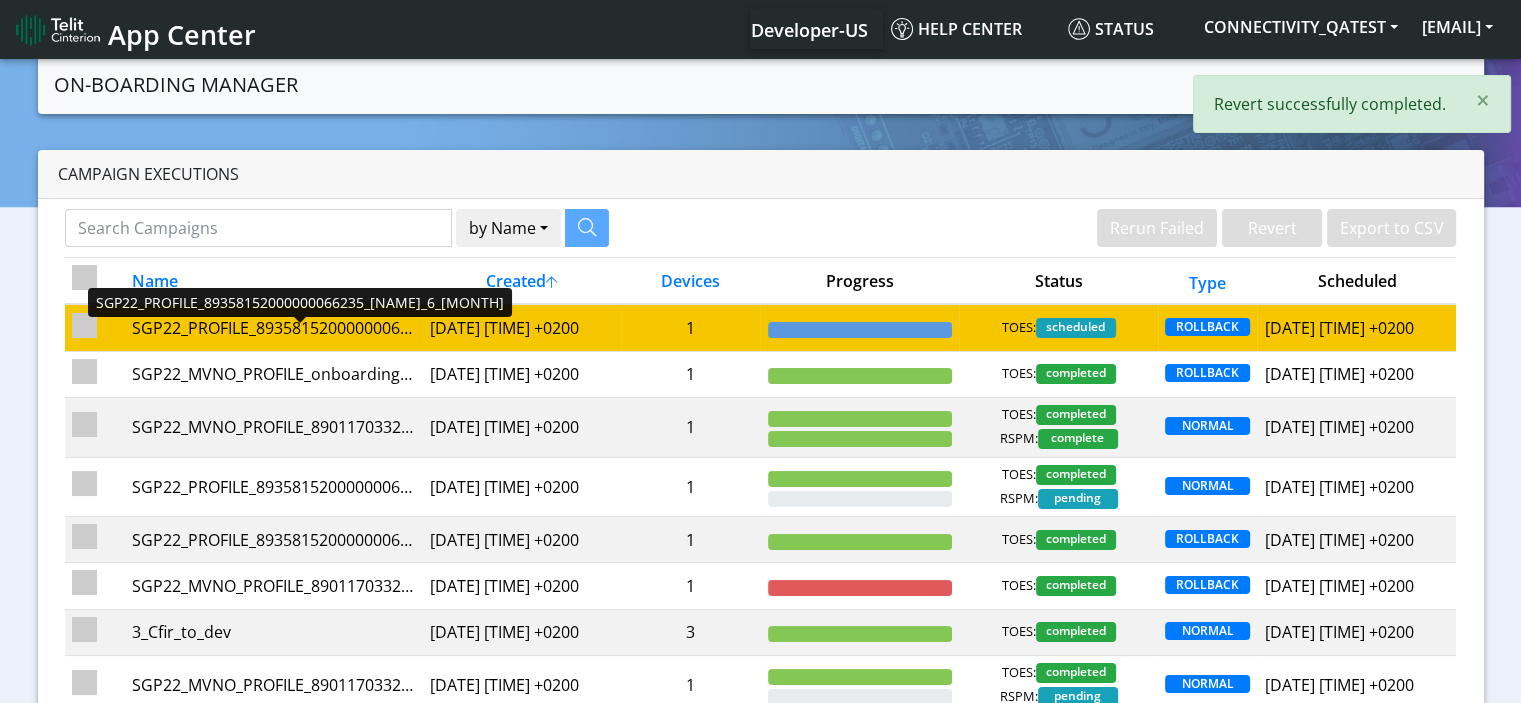 click on "SGP22_PROFILE_89358152000000066235_Rosa_6_AUG" at bounding box center [273, 328] 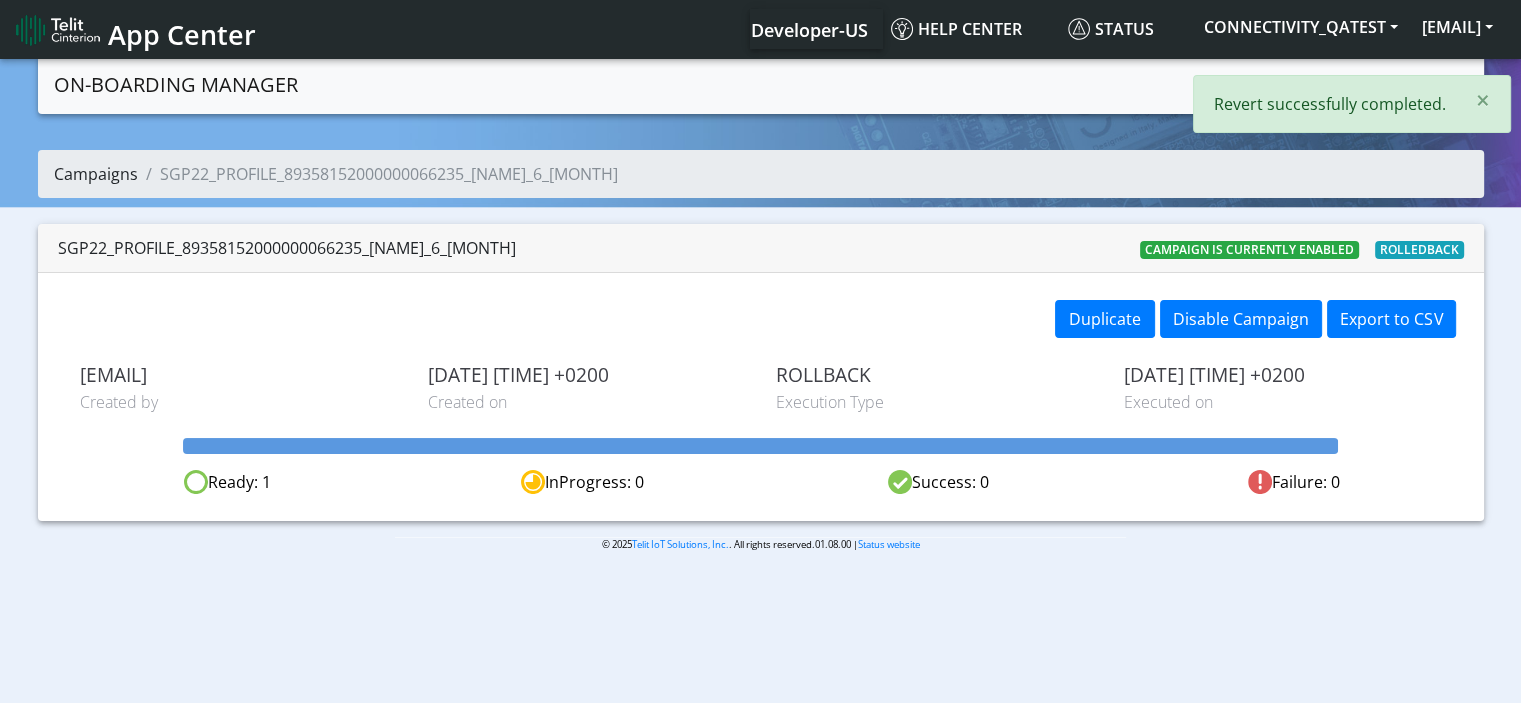 click on "Campaigns" 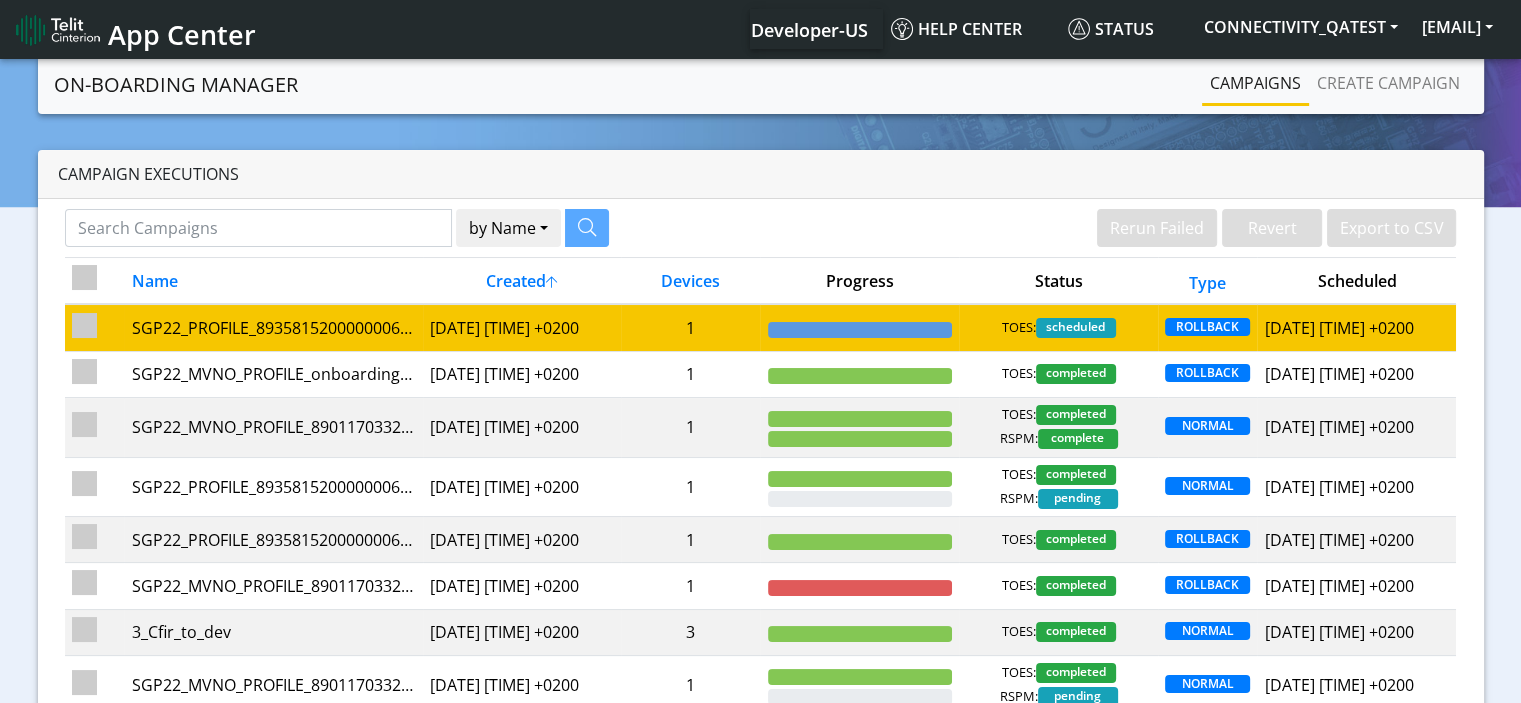 click on "SGP22_PROFILE_89358152000000066235_Rosa_6_AUG" at bounding box center (273, 327) 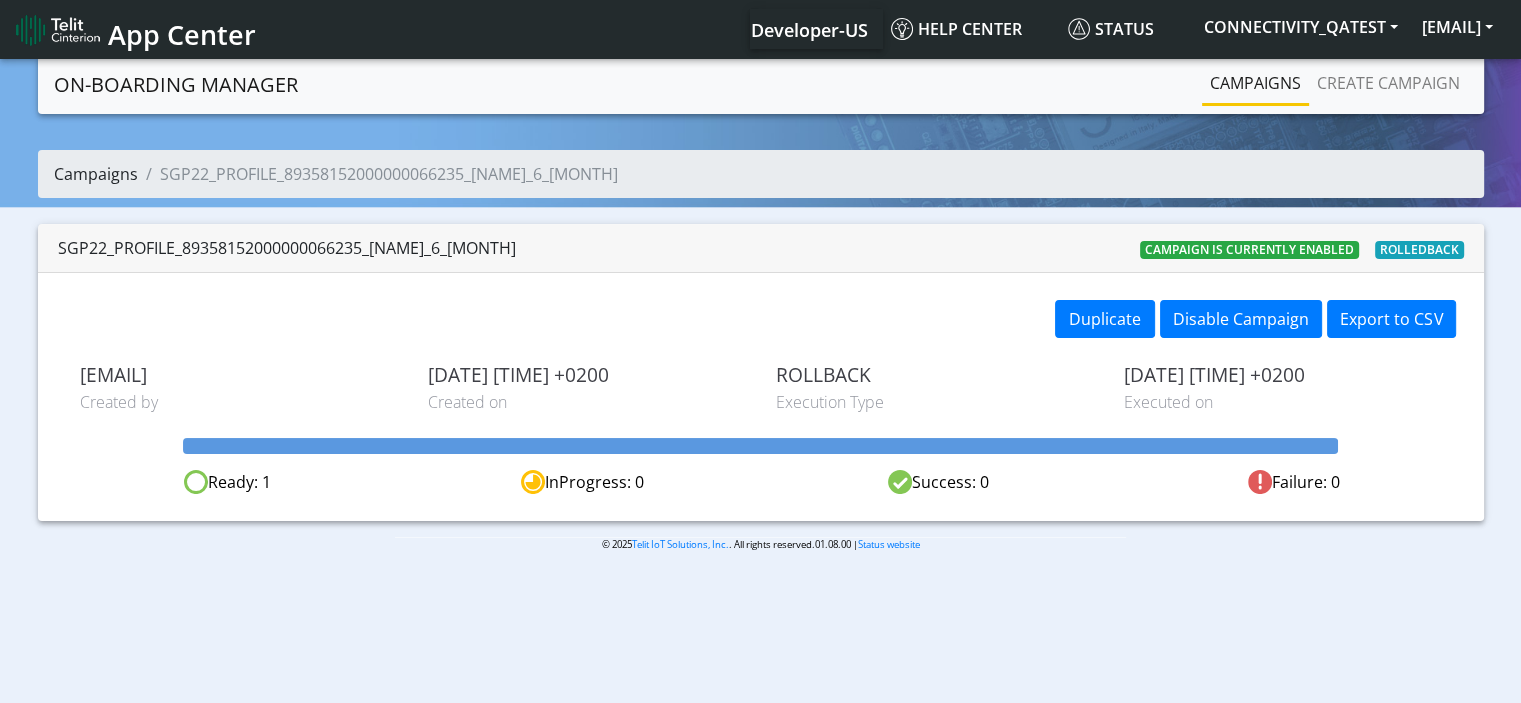 click on "Campaigns" 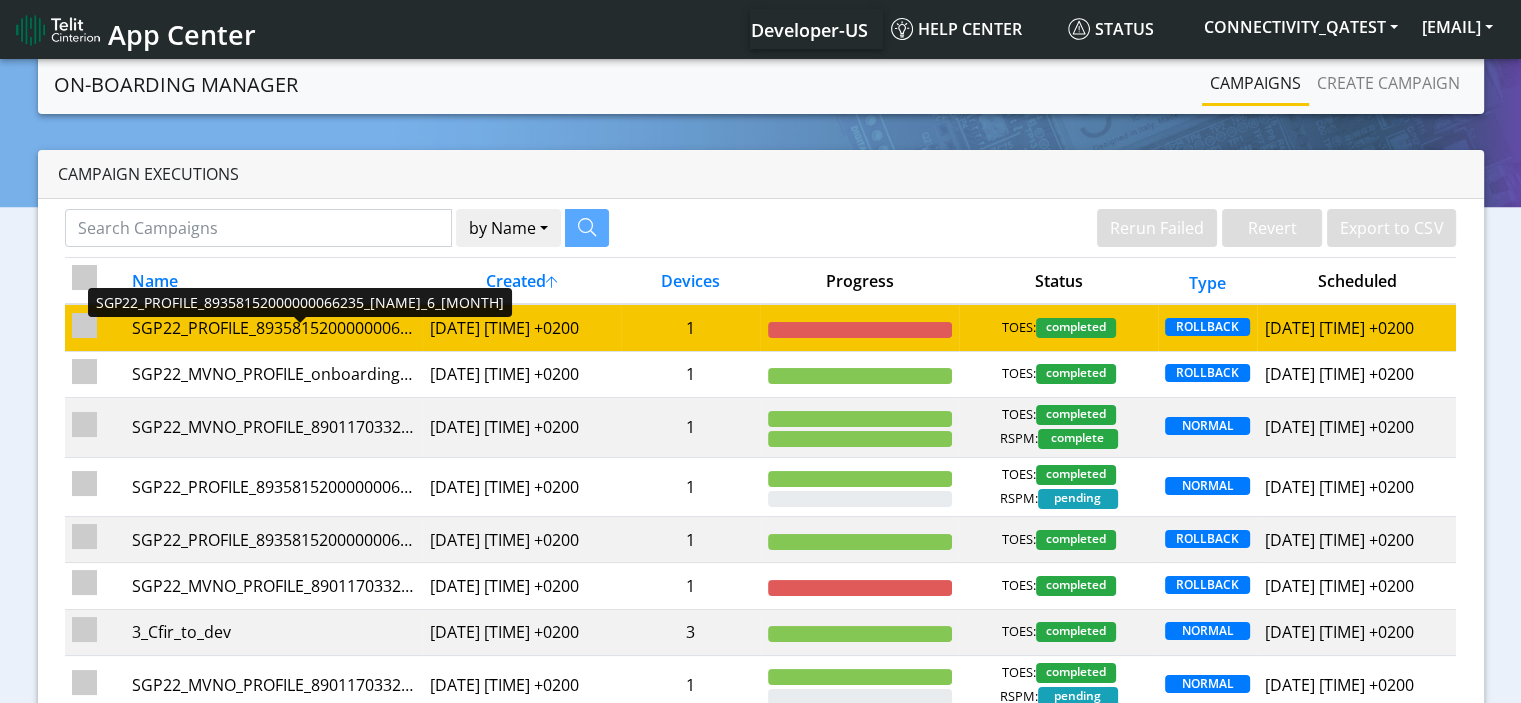 click on "SGP22_PROFILE_89358152000000066235_Rosa_6_AUG" at bounding box center [273, 328] 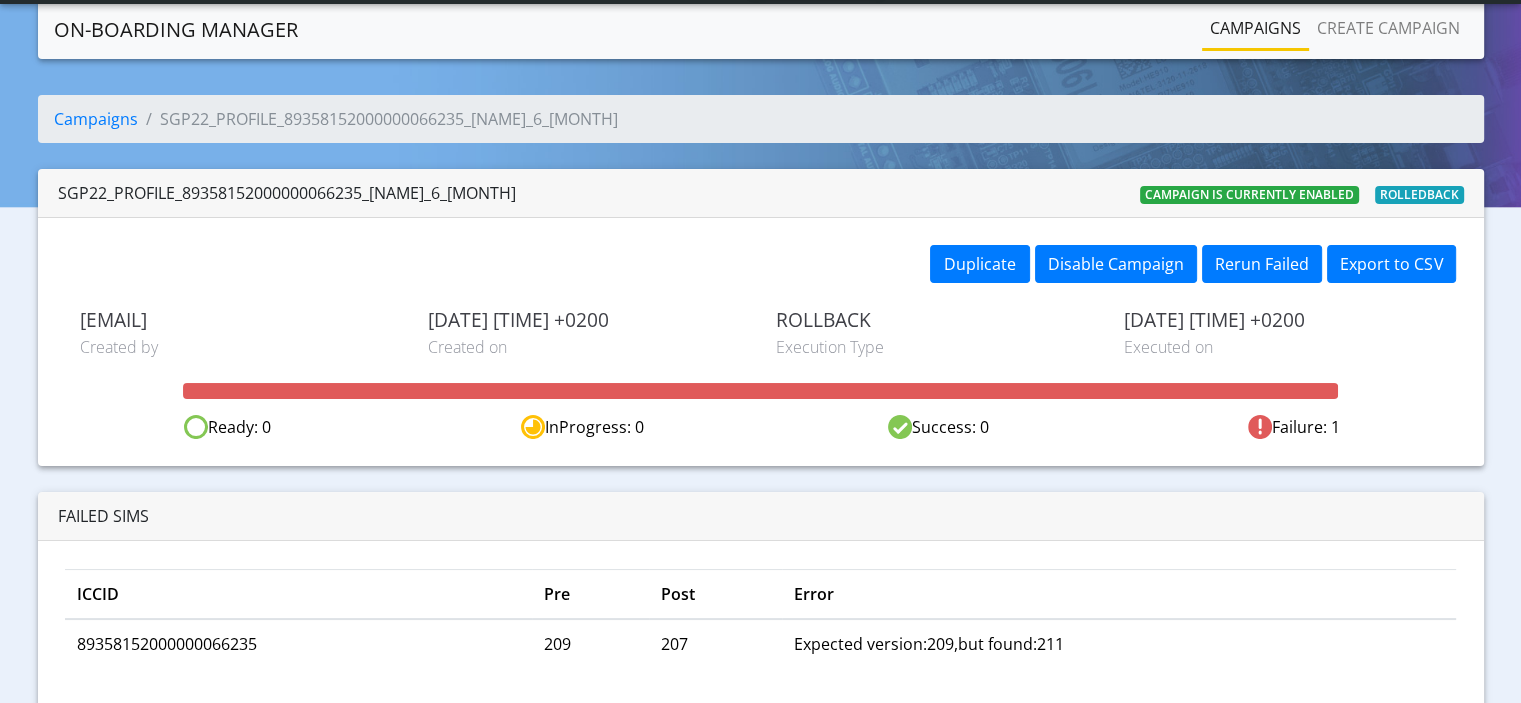 scroll, scrollTop: 68, scrollLeft: 0, axis: vertical 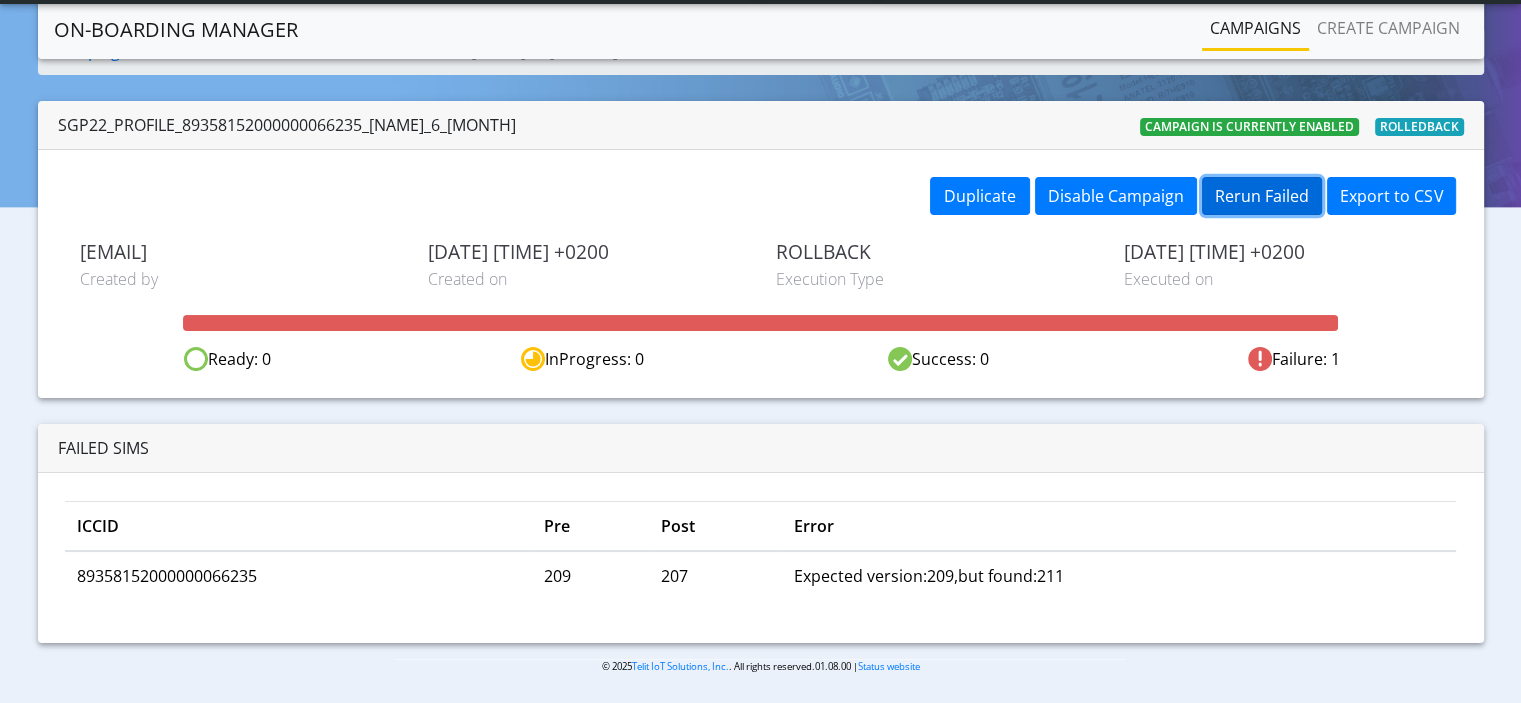 click on "Rerun Failed" 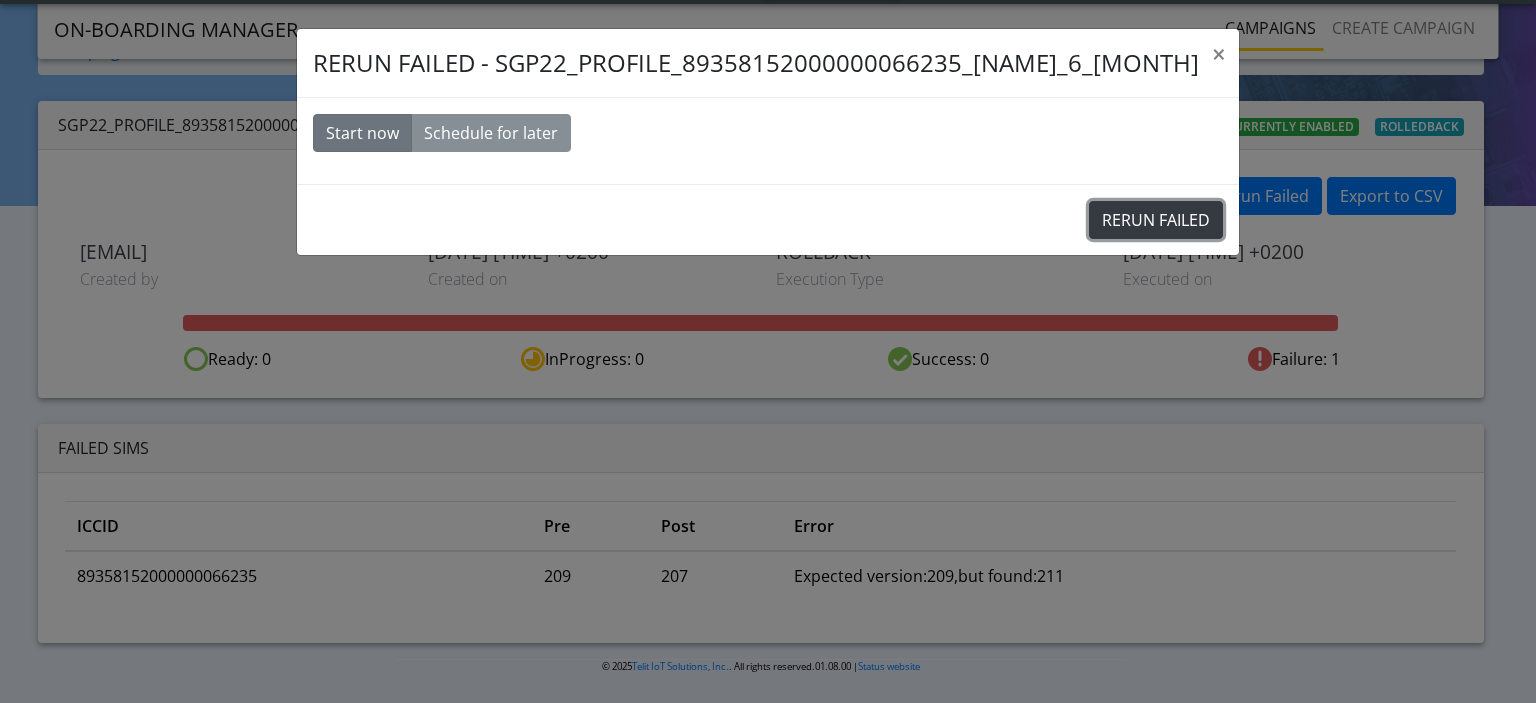 click on "RERUN FAILED" 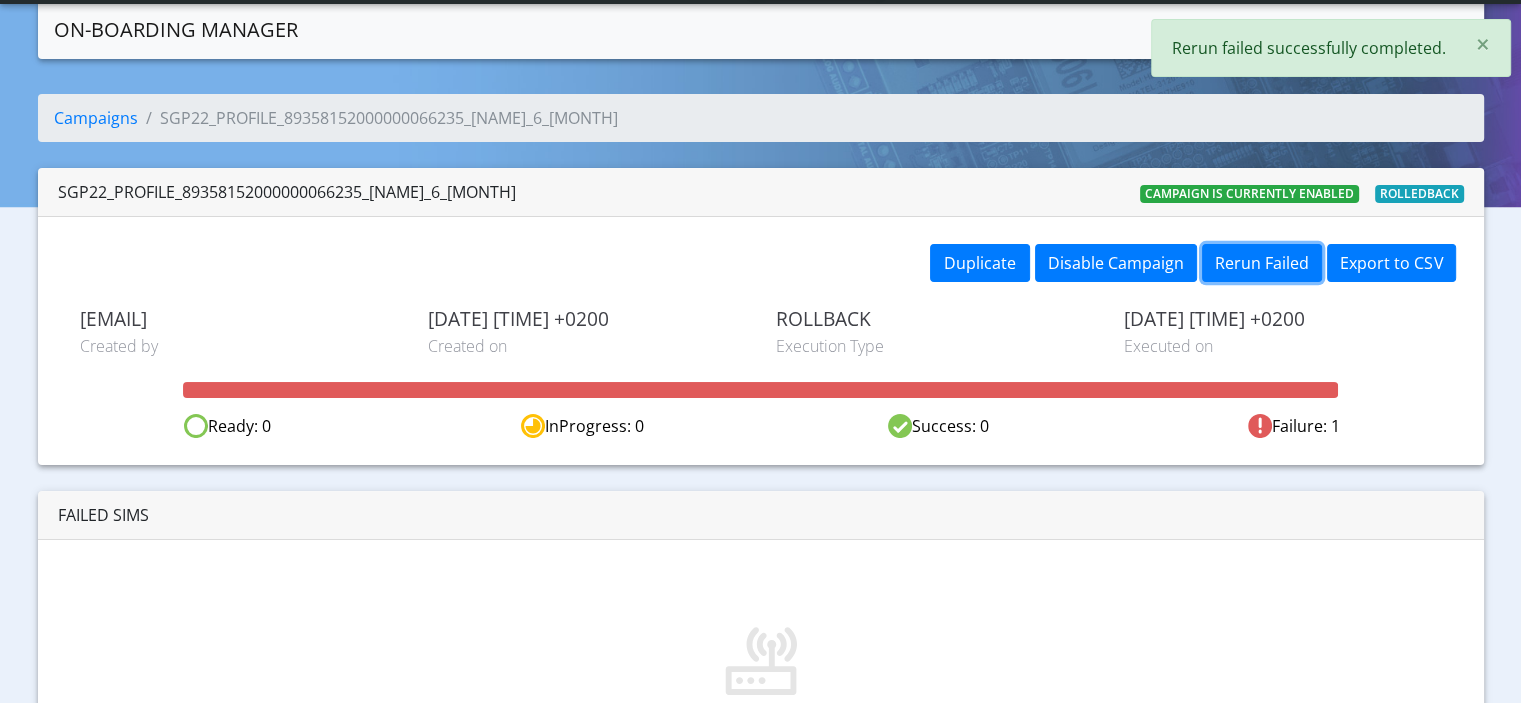 scroll, scrollTop: 0, scrollLeft: 0, axis: both 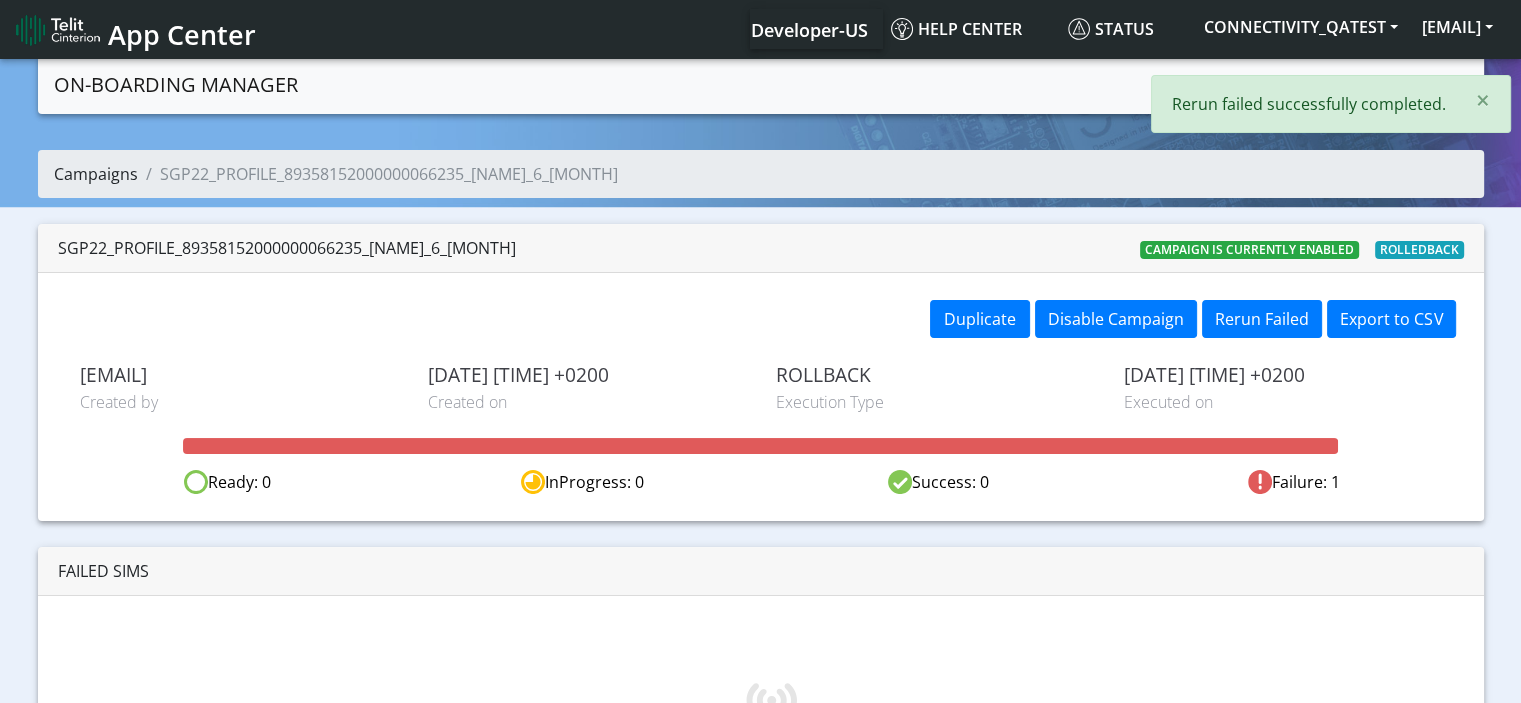 click on "Campaigns" 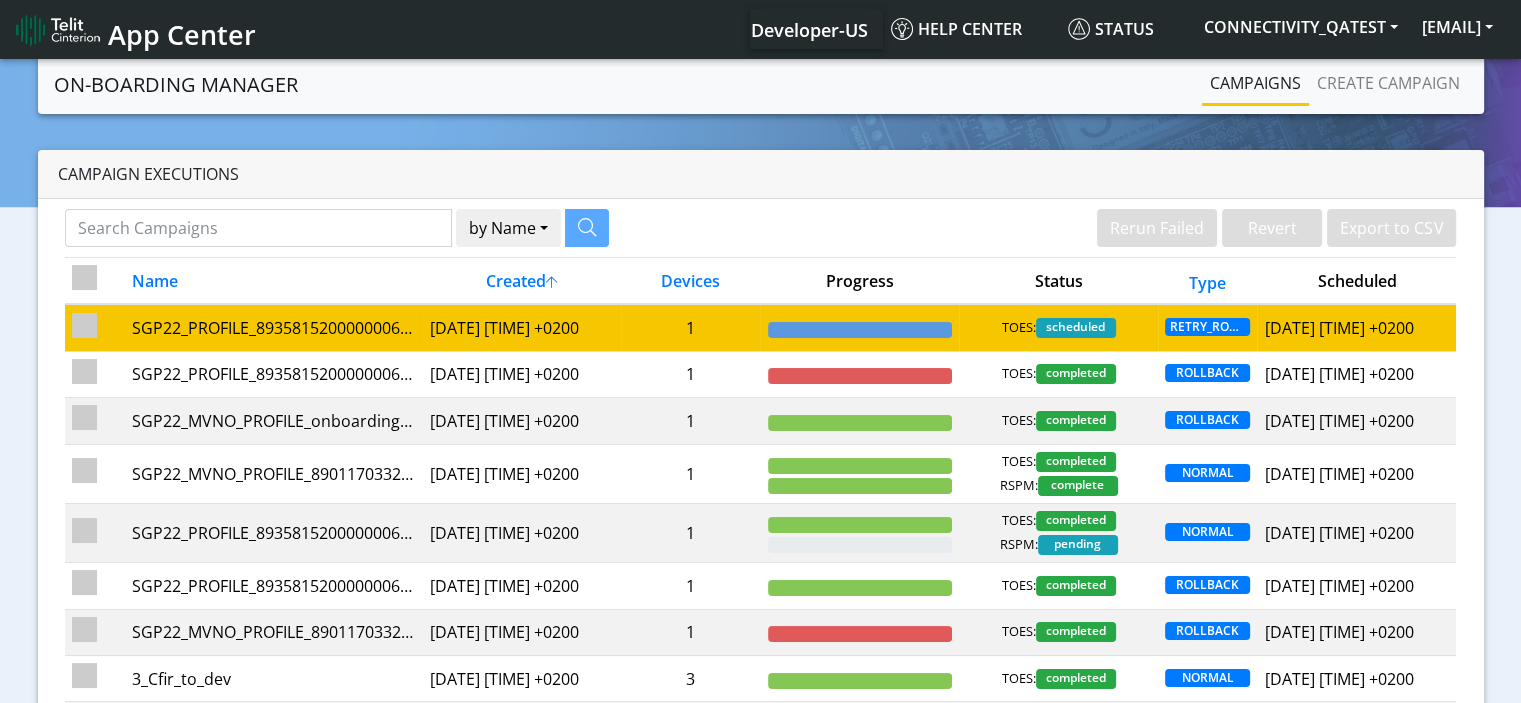 click on "SGP22_PROFILE_89358152000000066235_Rosa_6_AUG" at bounding box center (273, 327) 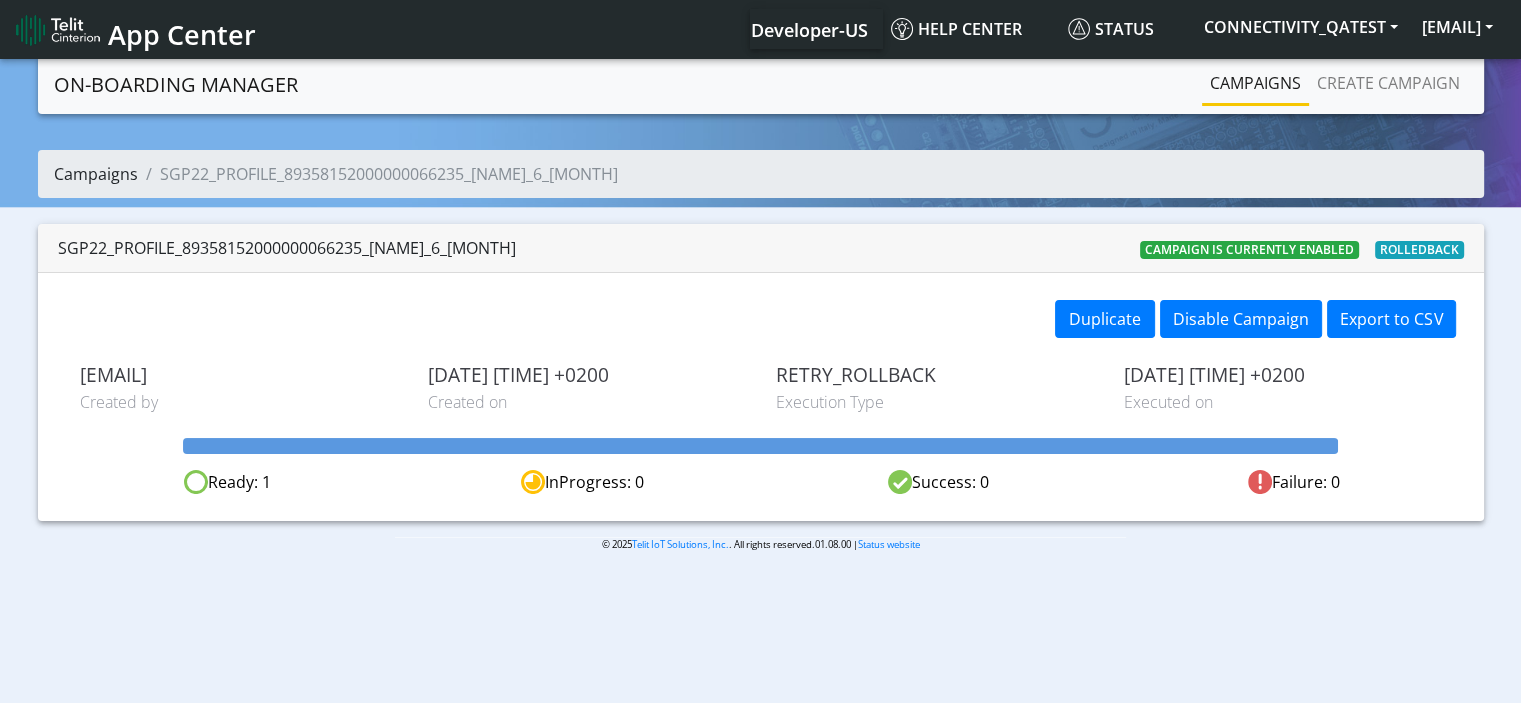 click on "Campaigns" 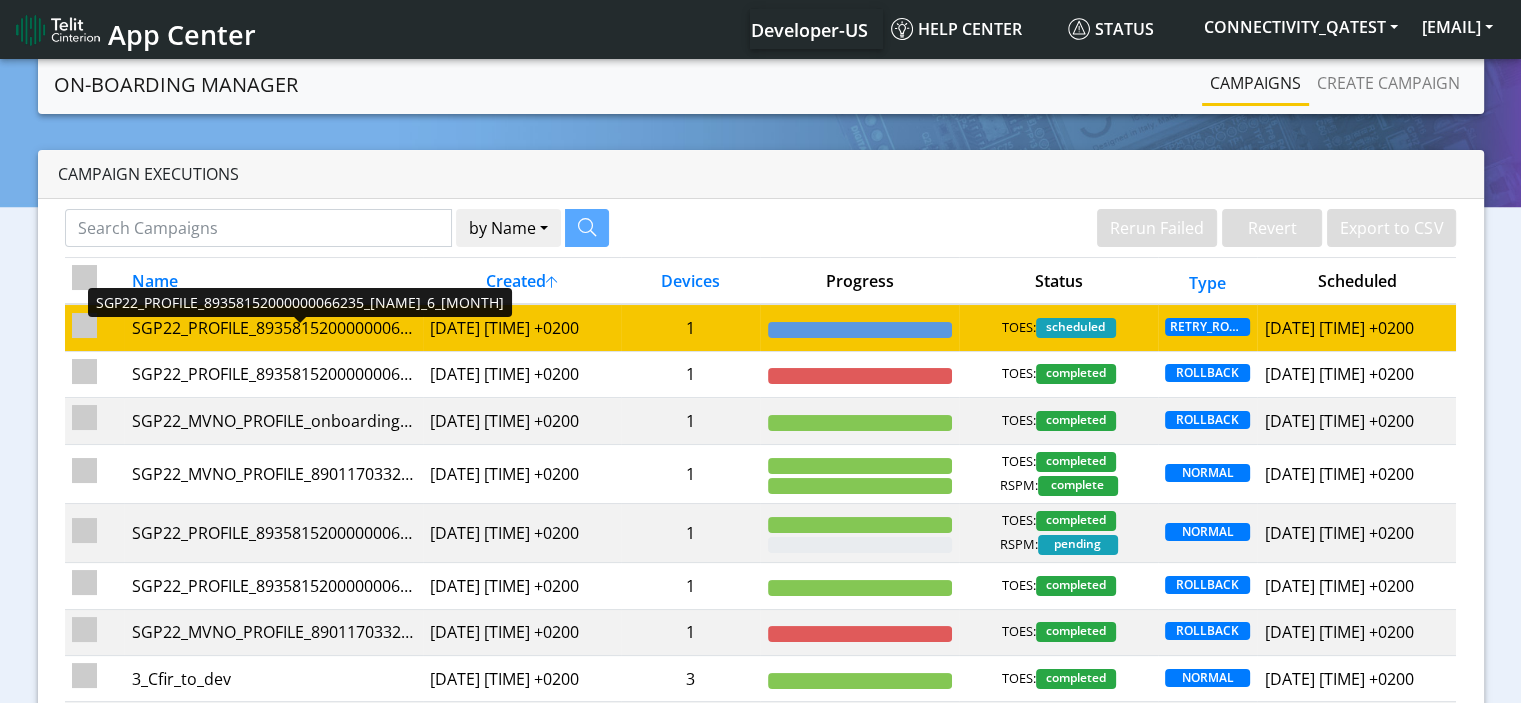 click on "SGP22_PROFILE_89358152000000066235_Rosa_6_AUG" at bounding box center (273, 328) 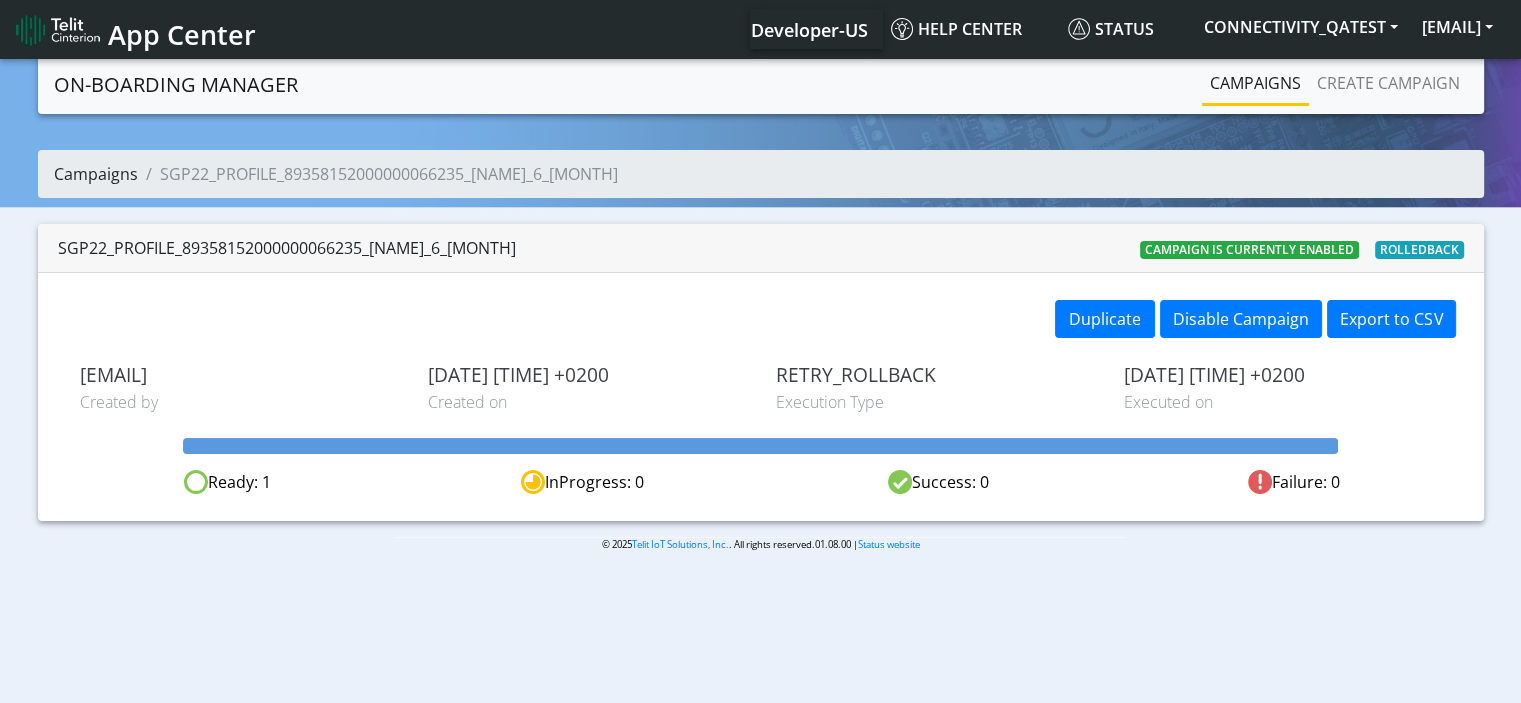 click on "Campaigns" 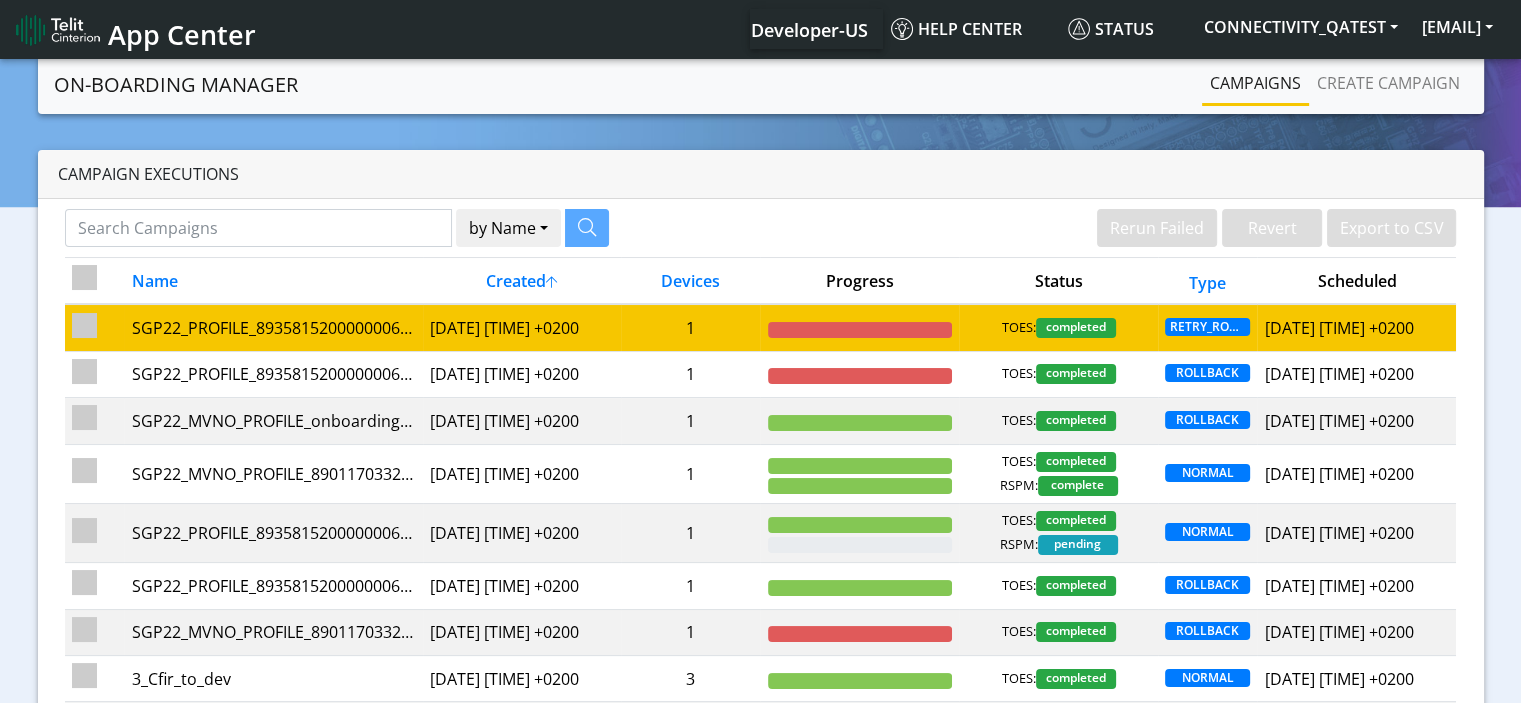 click on "SGP22_PROFILE_89358152000000066235_Rosa_6_AUG" at bounding box center (273, 327) 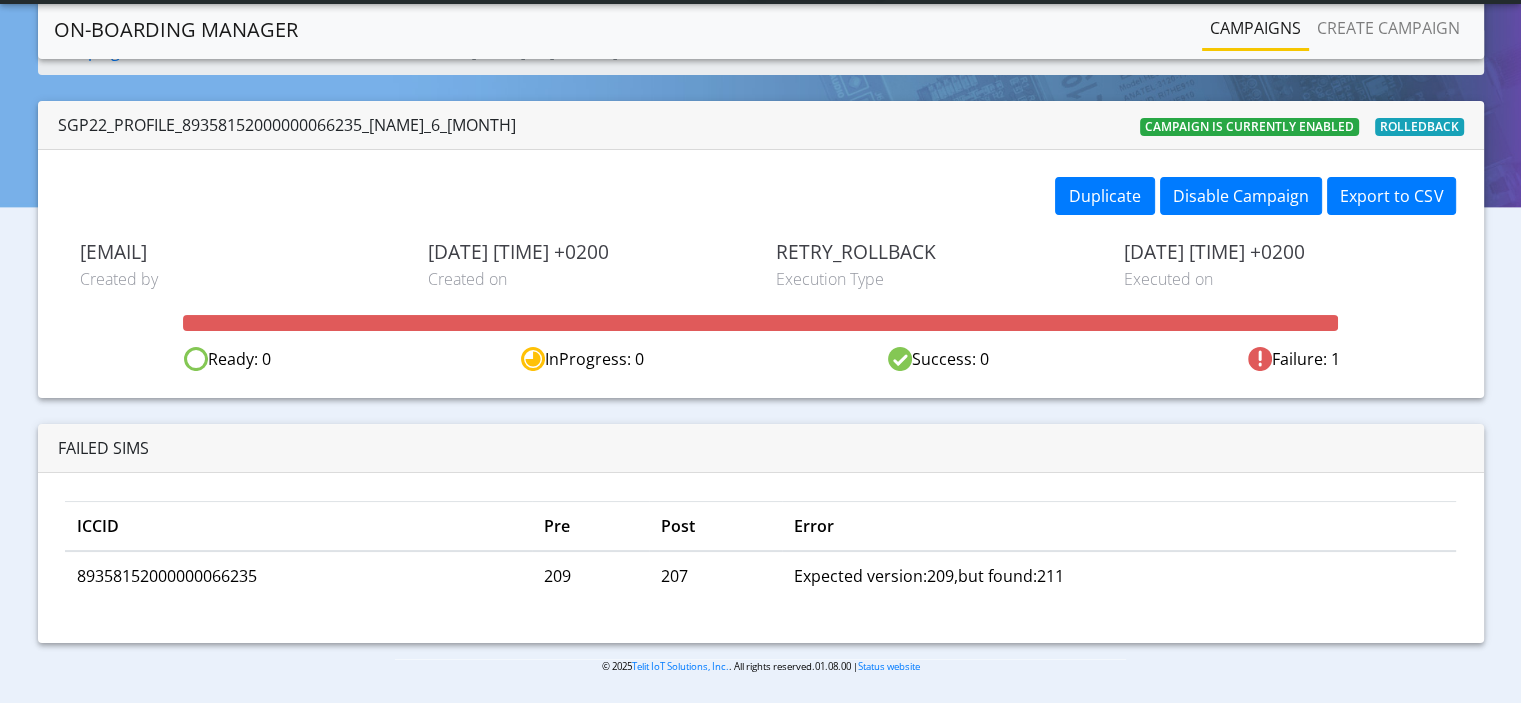 scroll, scrollTop: 0, scrollLeft: 0, axis: both 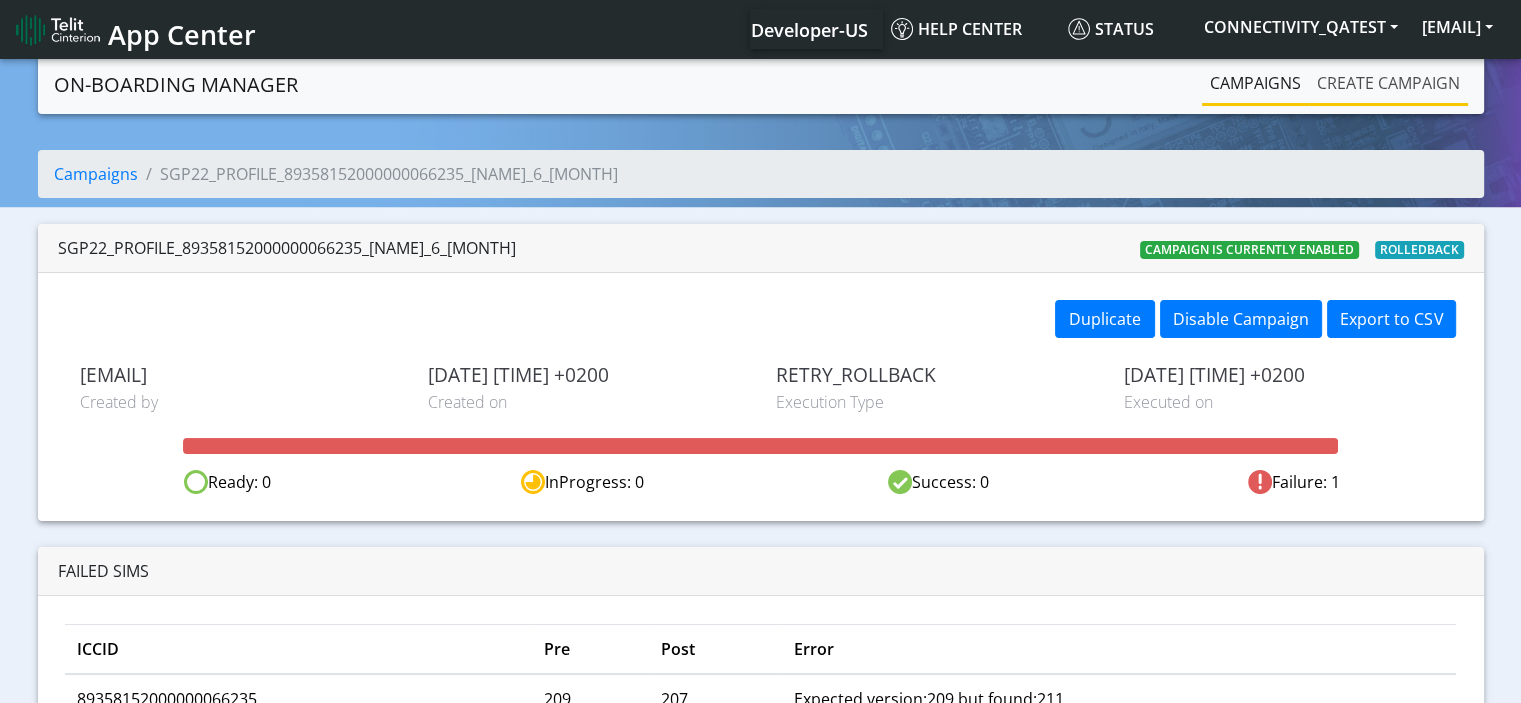 click on "Create campaign" 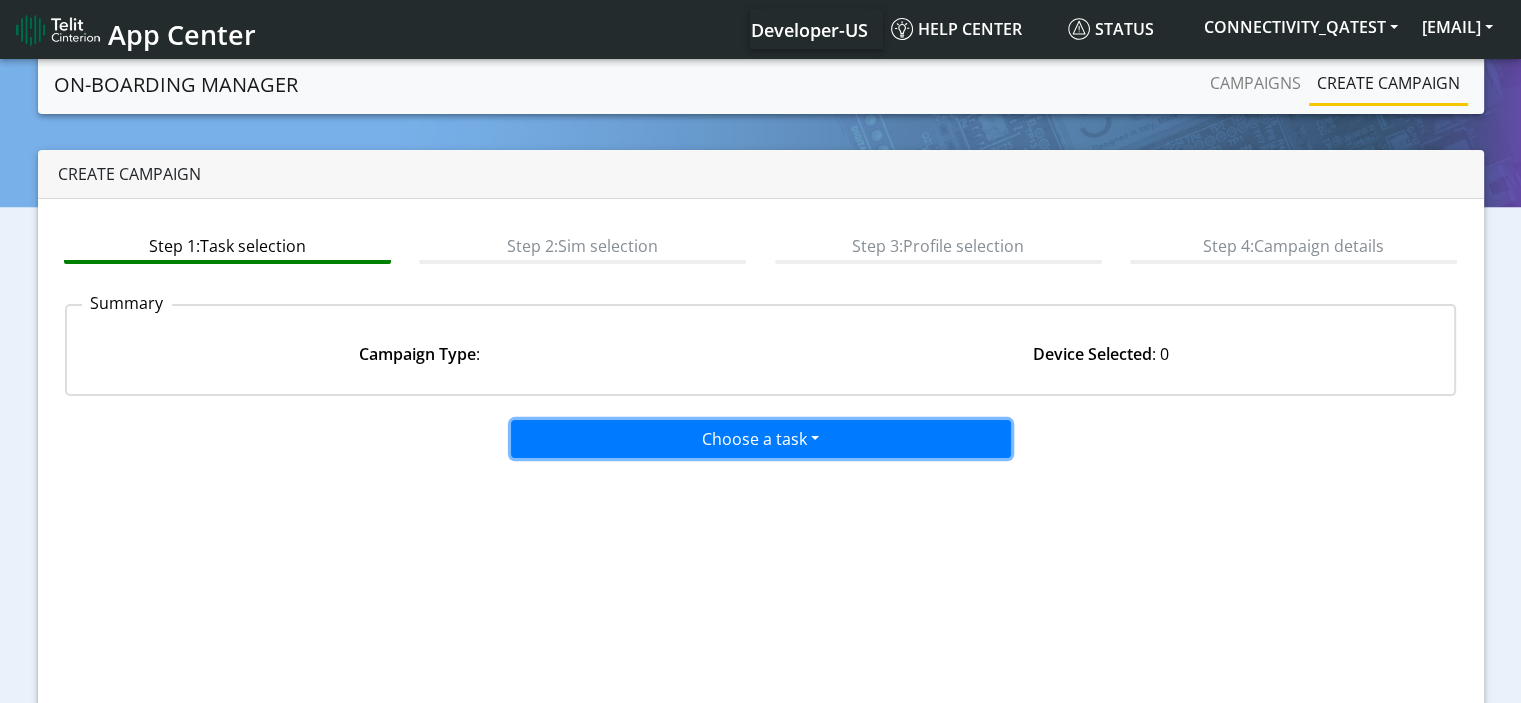click on "Choose a task" at bounding box center (761, 439) 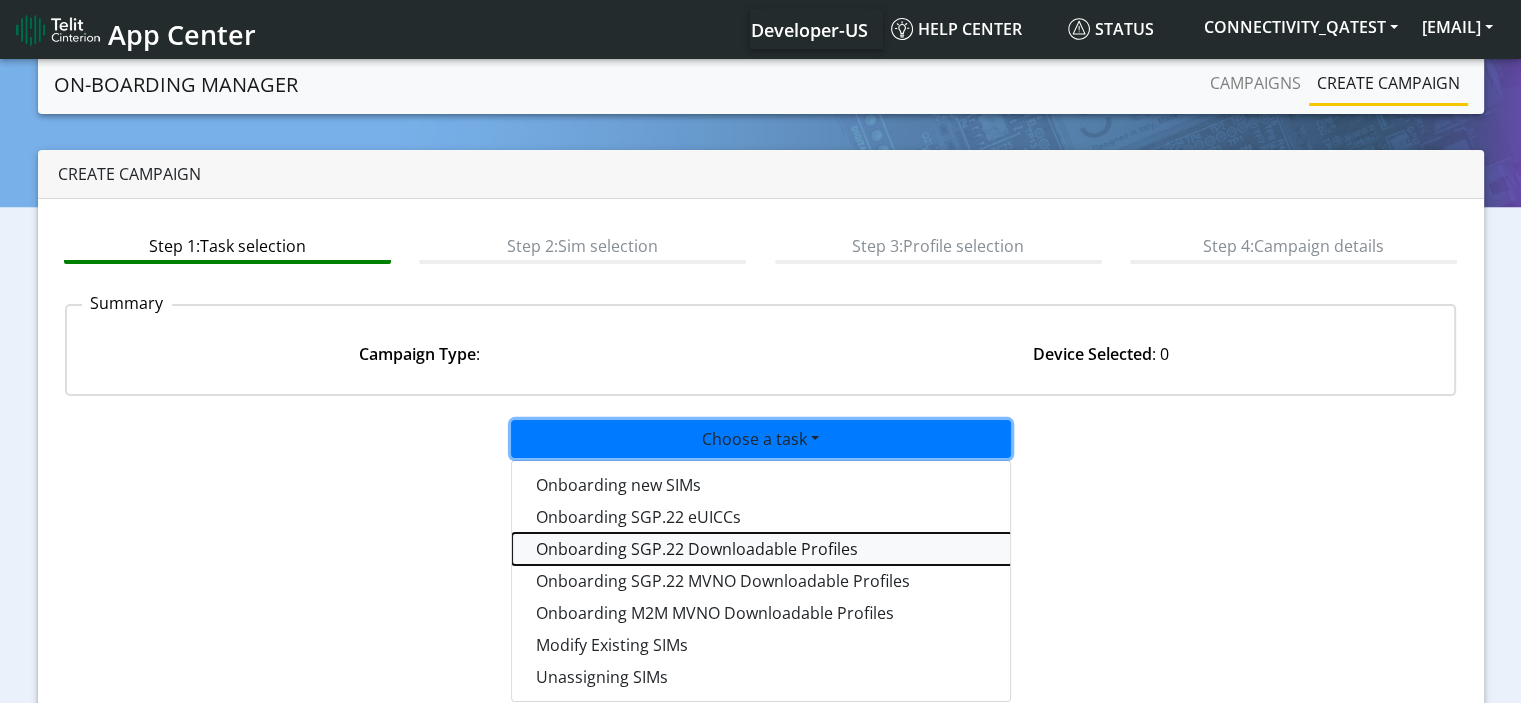 click on "Onboarding SGP.22 Downloadable Profiles" at bounding box center (762, 549) 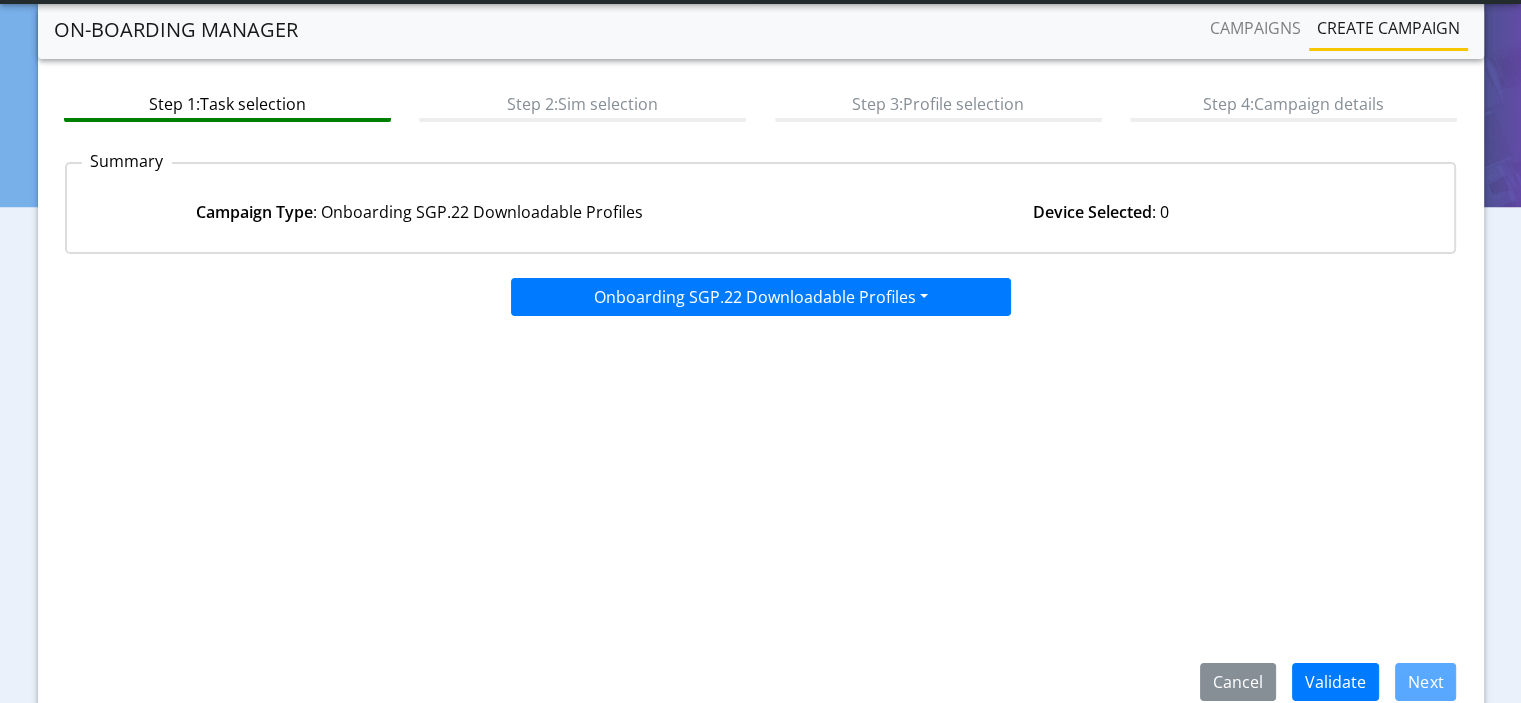scroll, scrollTop: 174, scrollLeft: 0, axis: vertical 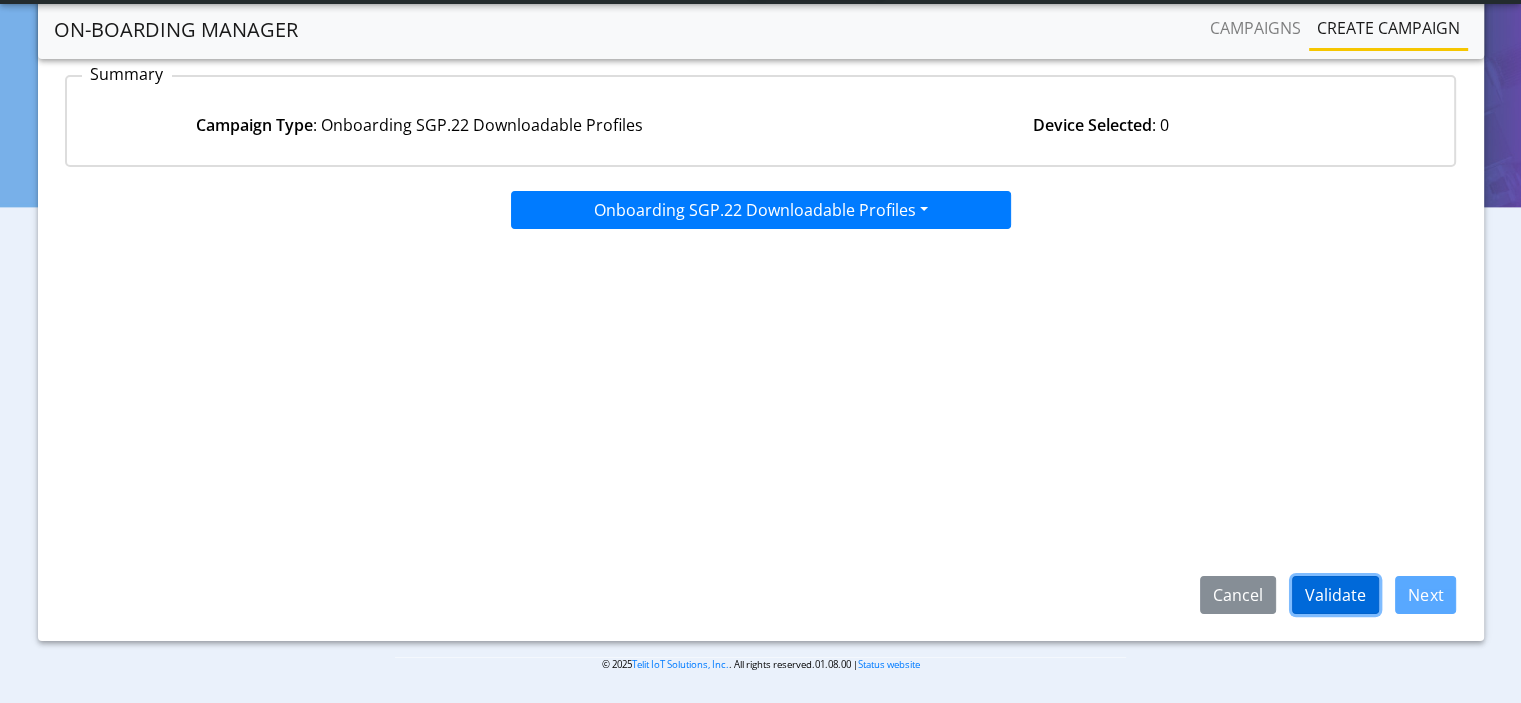 click on "Validate" at bounding box center (1335, 595) 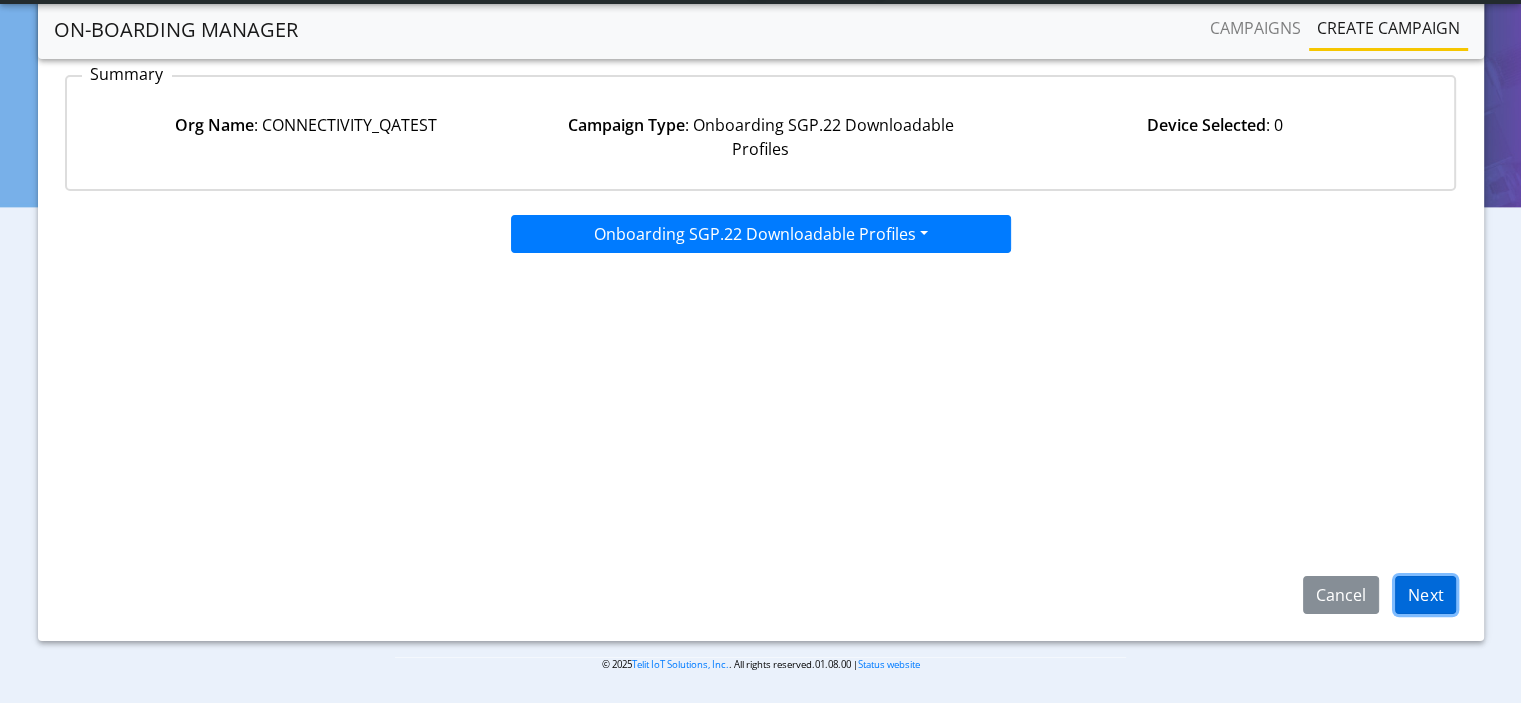click on "Next" at bounding box center (1425, 595) 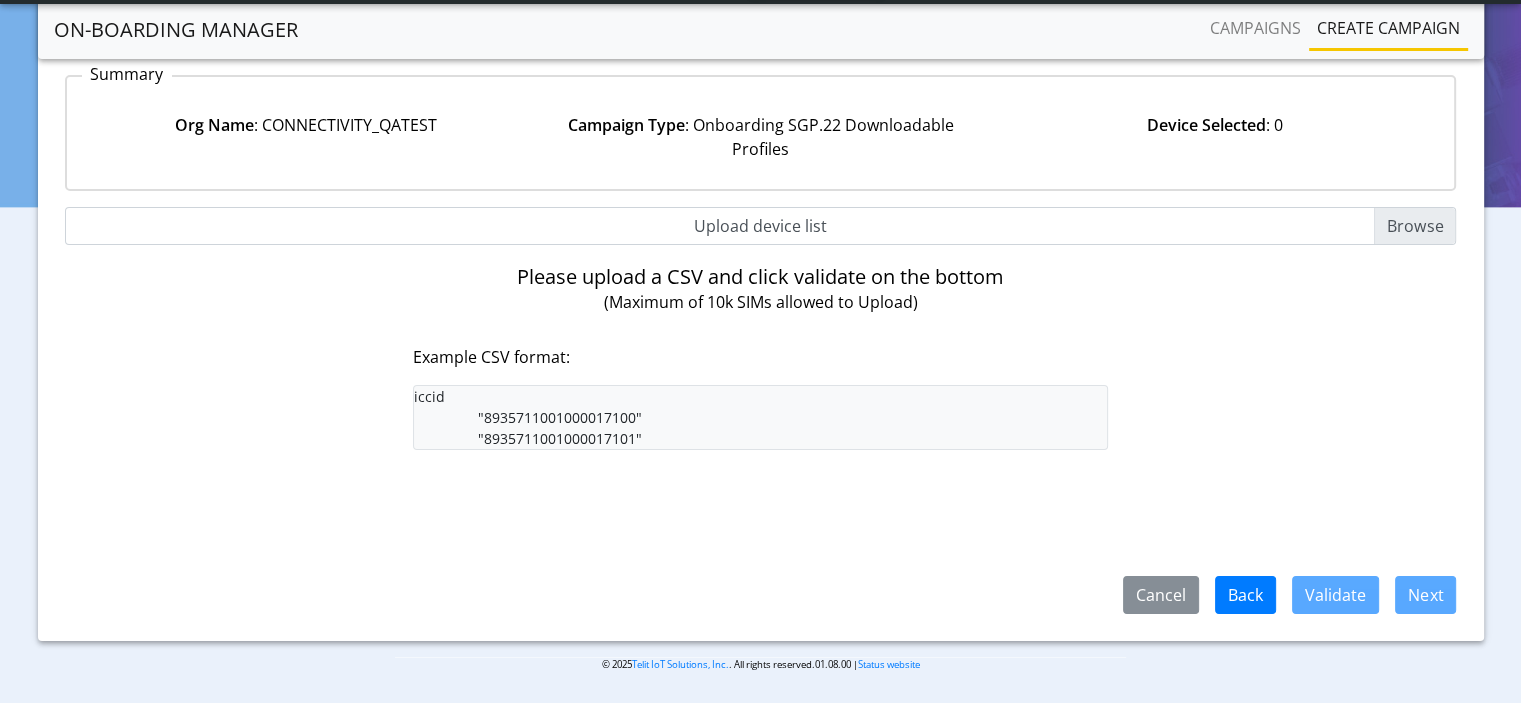 click on "Upload device list" at bounding box center (761, 226) 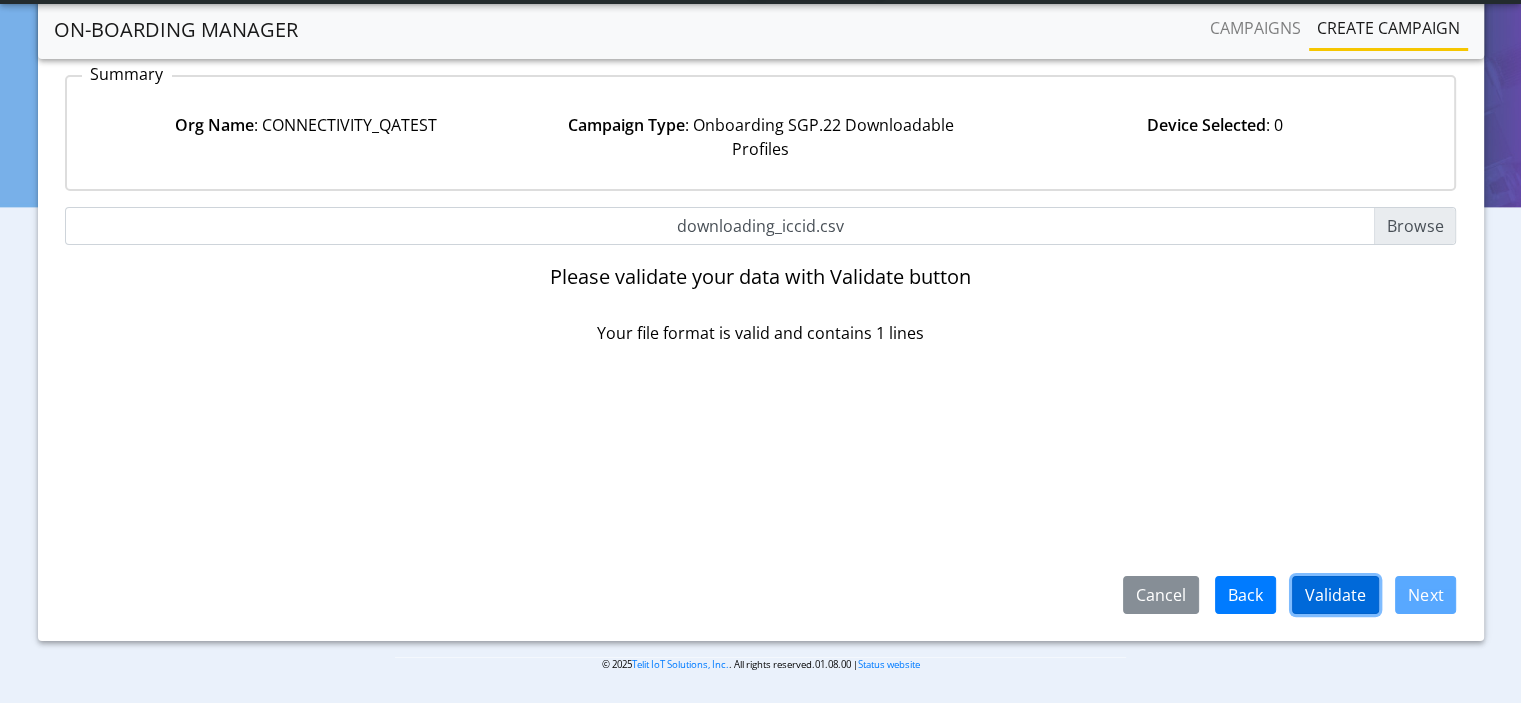 click on "Validate" at bounding box center (1335, 595) 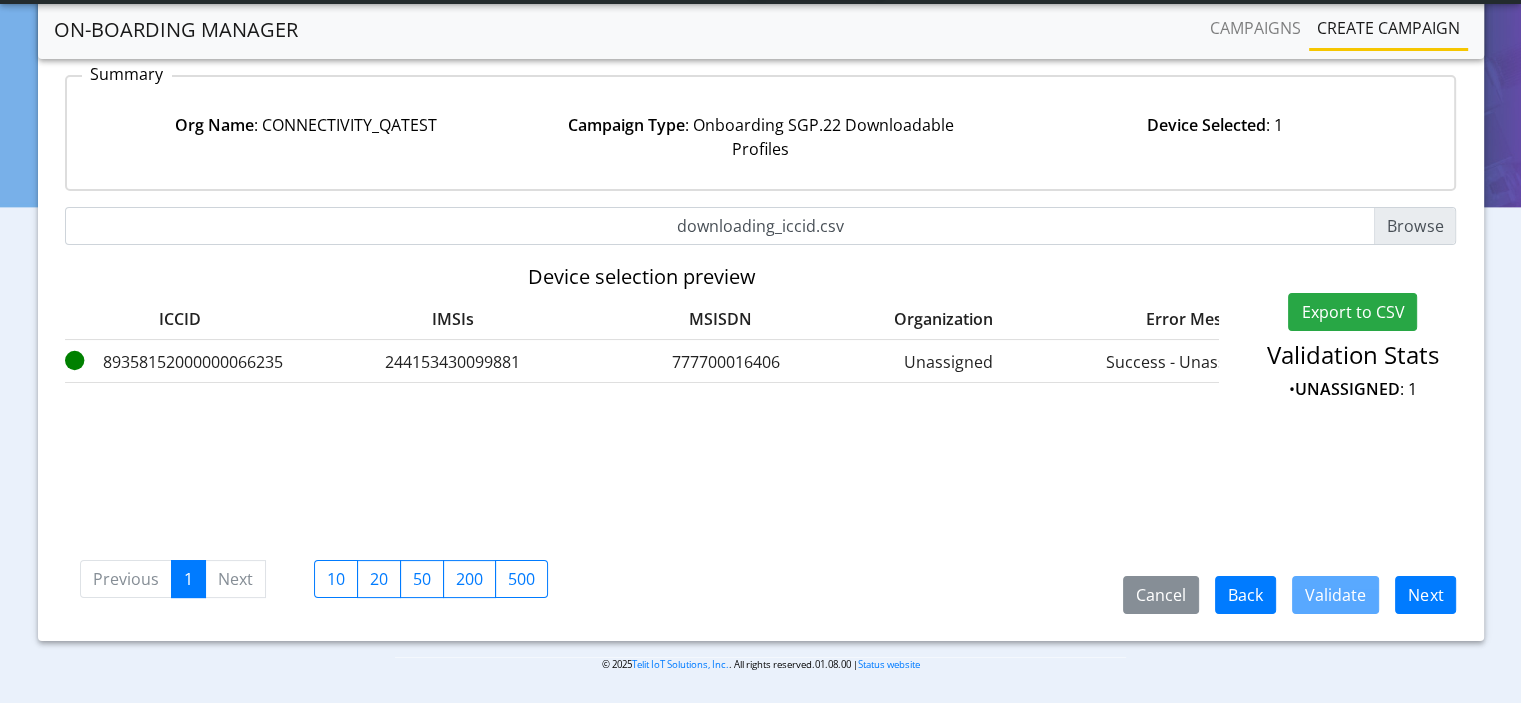 scroll, scrollTop: 0, scrollLeft: 137, axis: horizontal 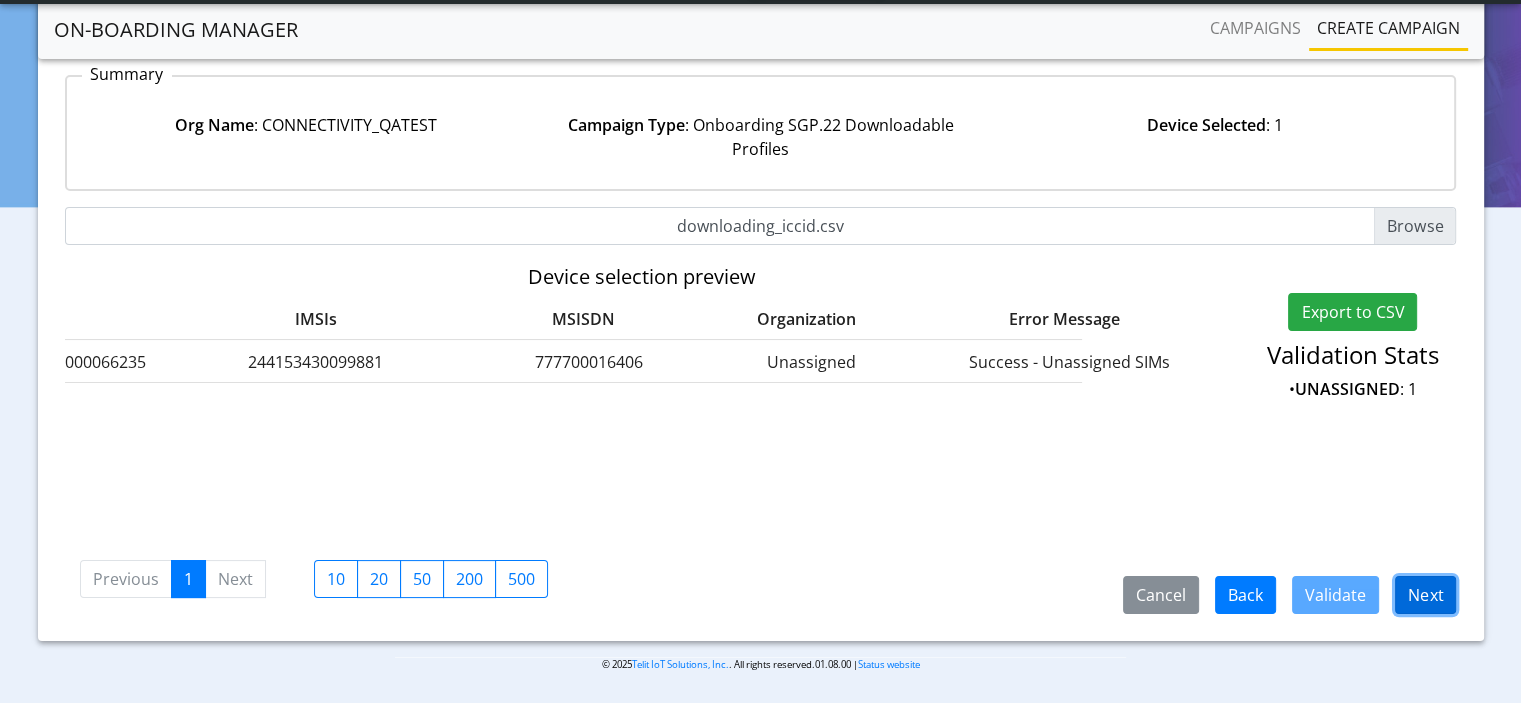 click on "Next" at bounding box center [1425, 595] 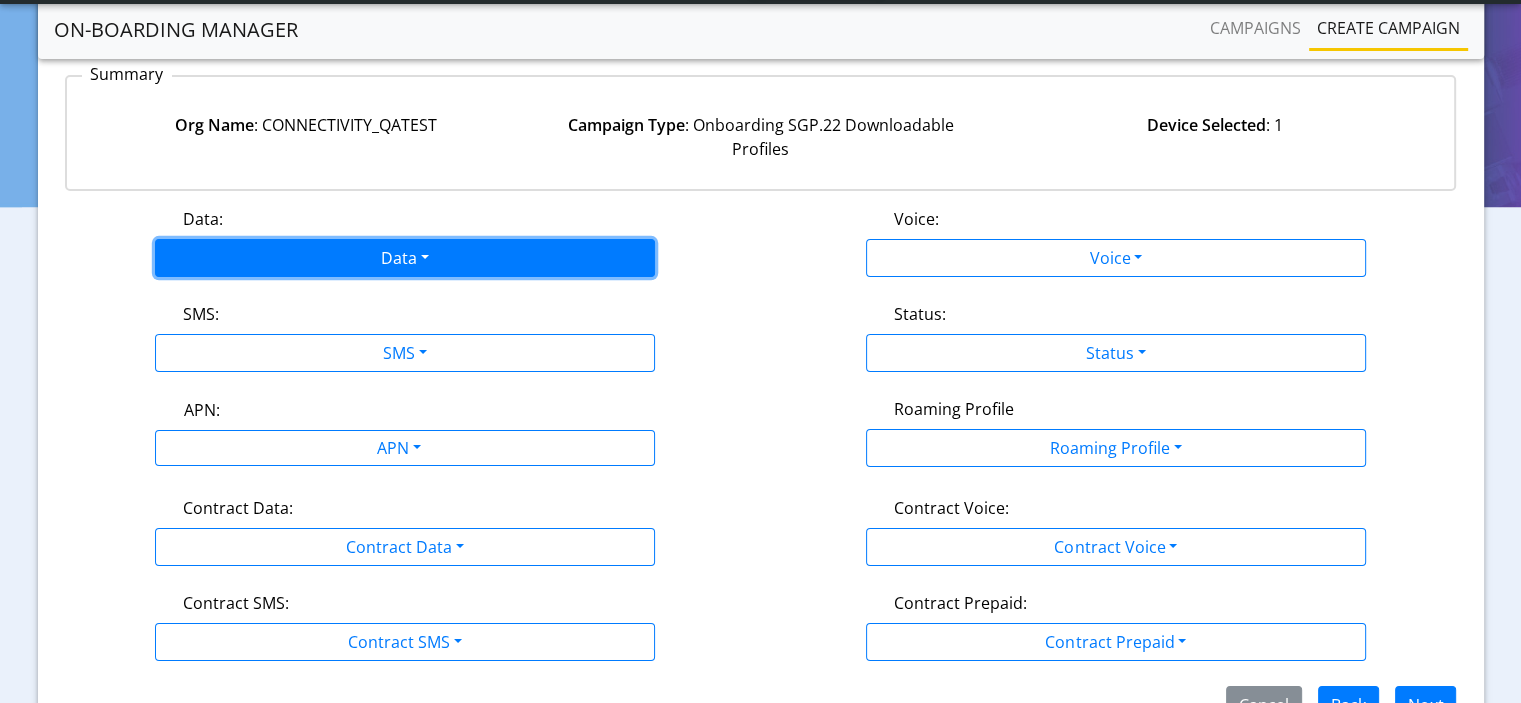 click on "Data" at bounding box center (405, 258) 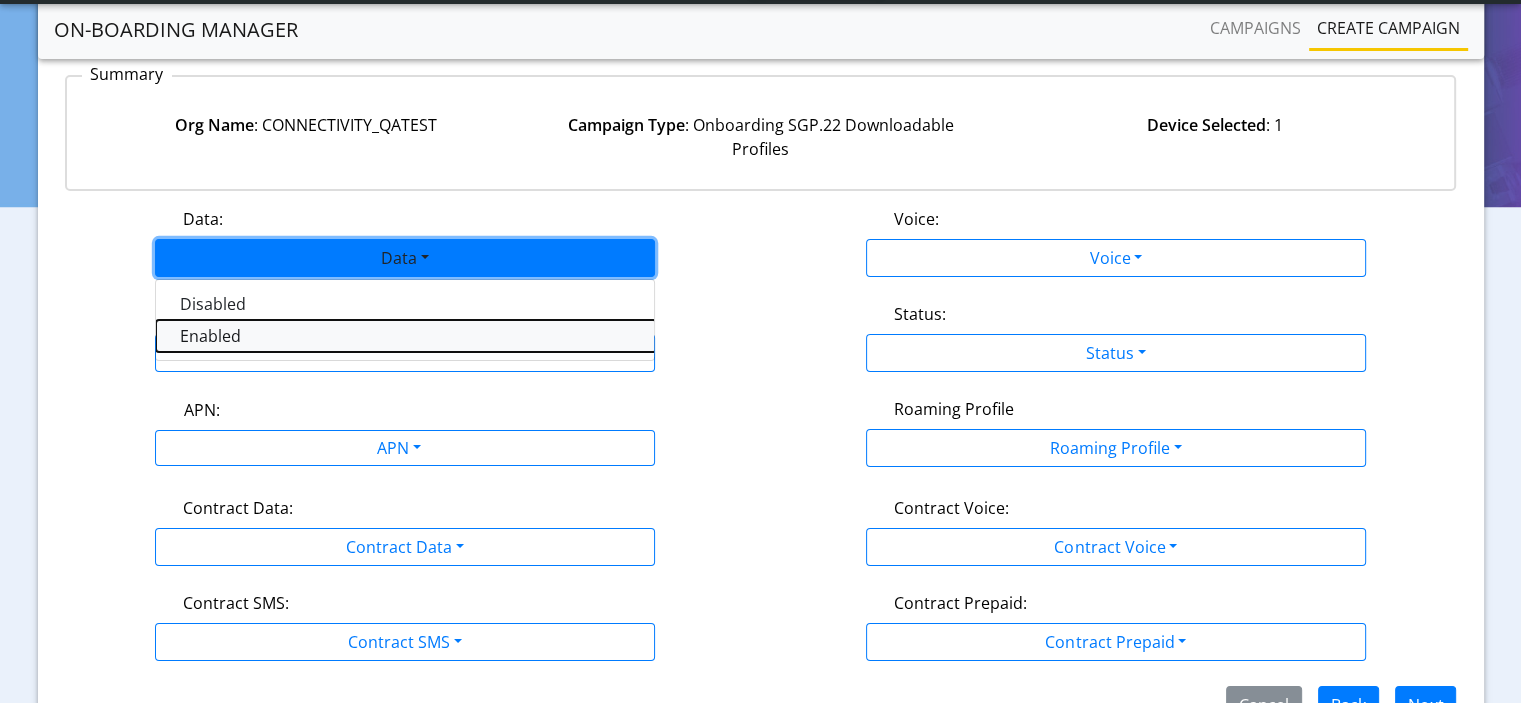 click on "Enabled" at bounding box center (406, 336) 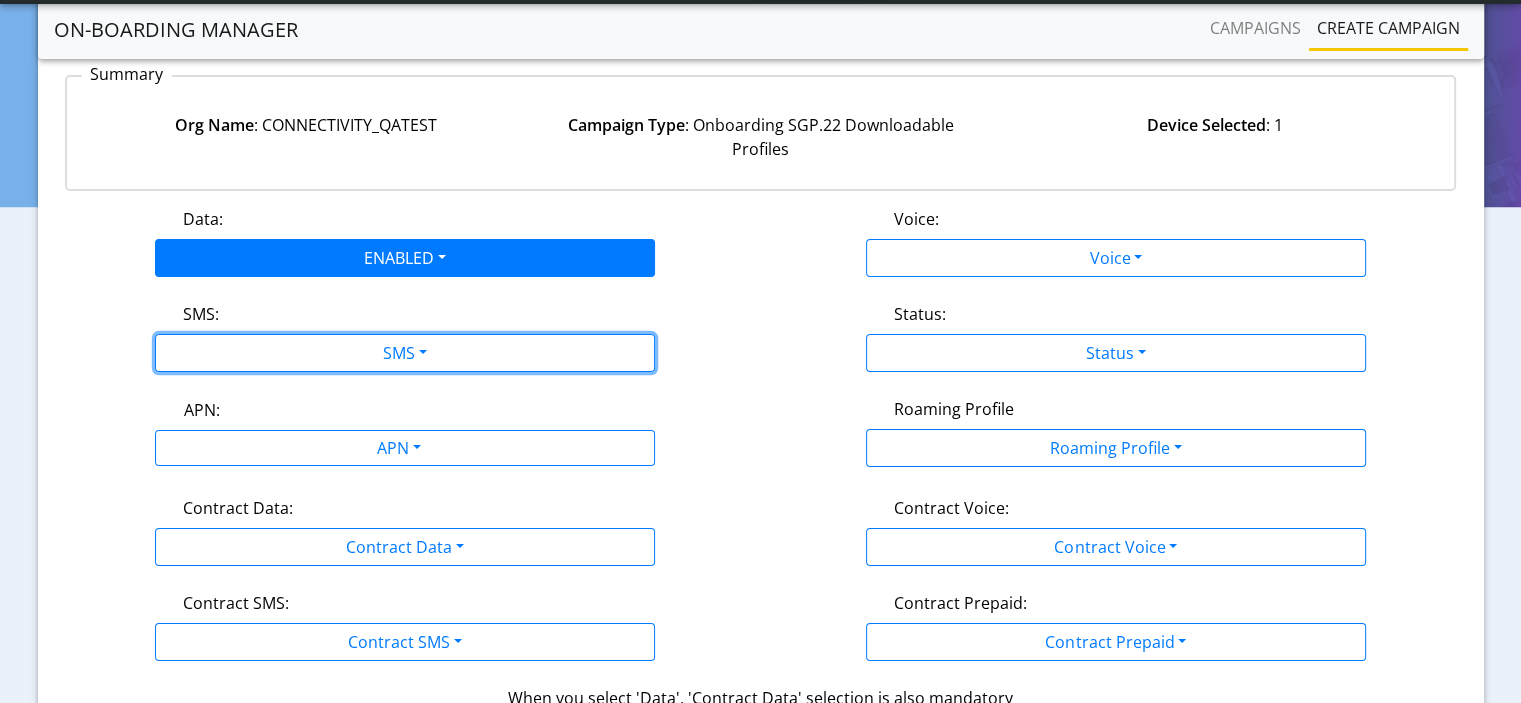 click on "SMS" at bounding box center (405, 353) 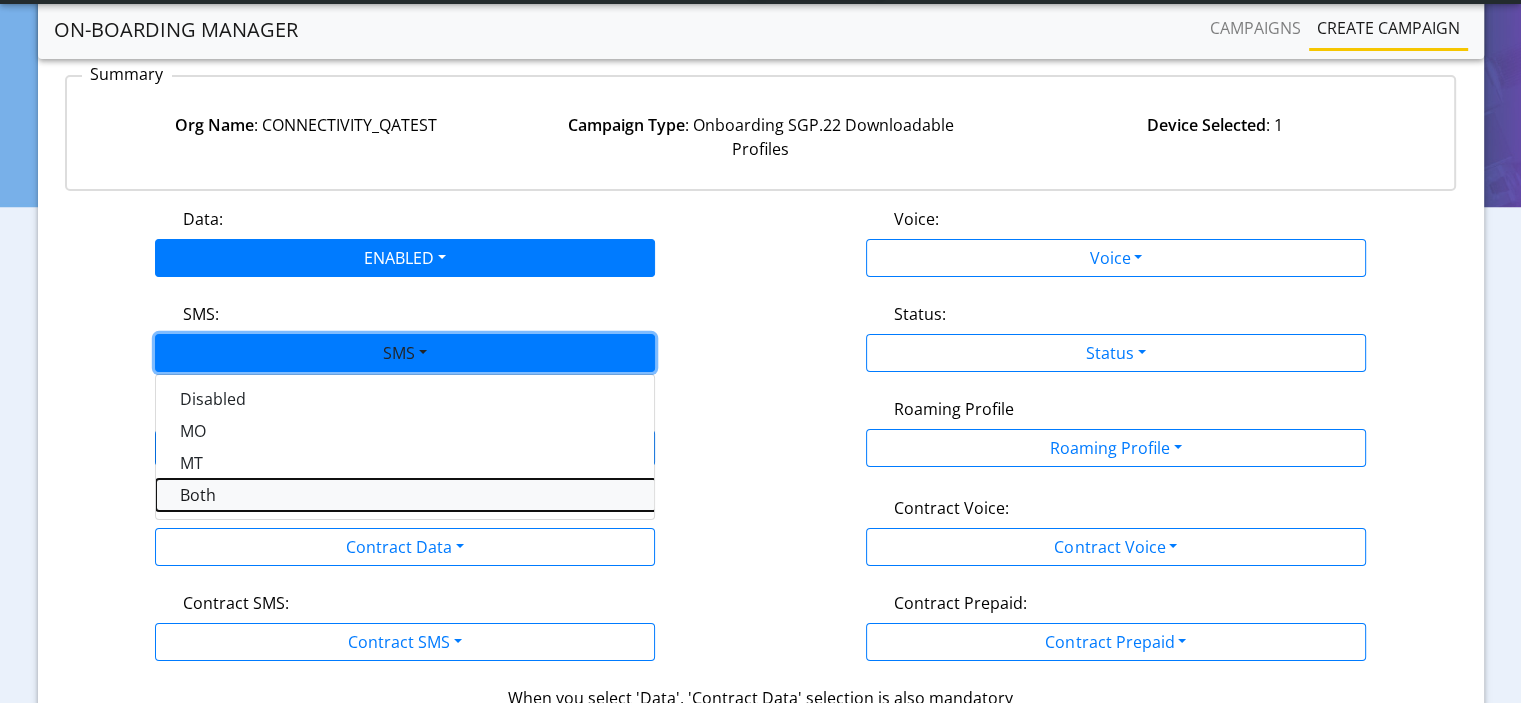 click on "Both" at bounding box center (406, 495) 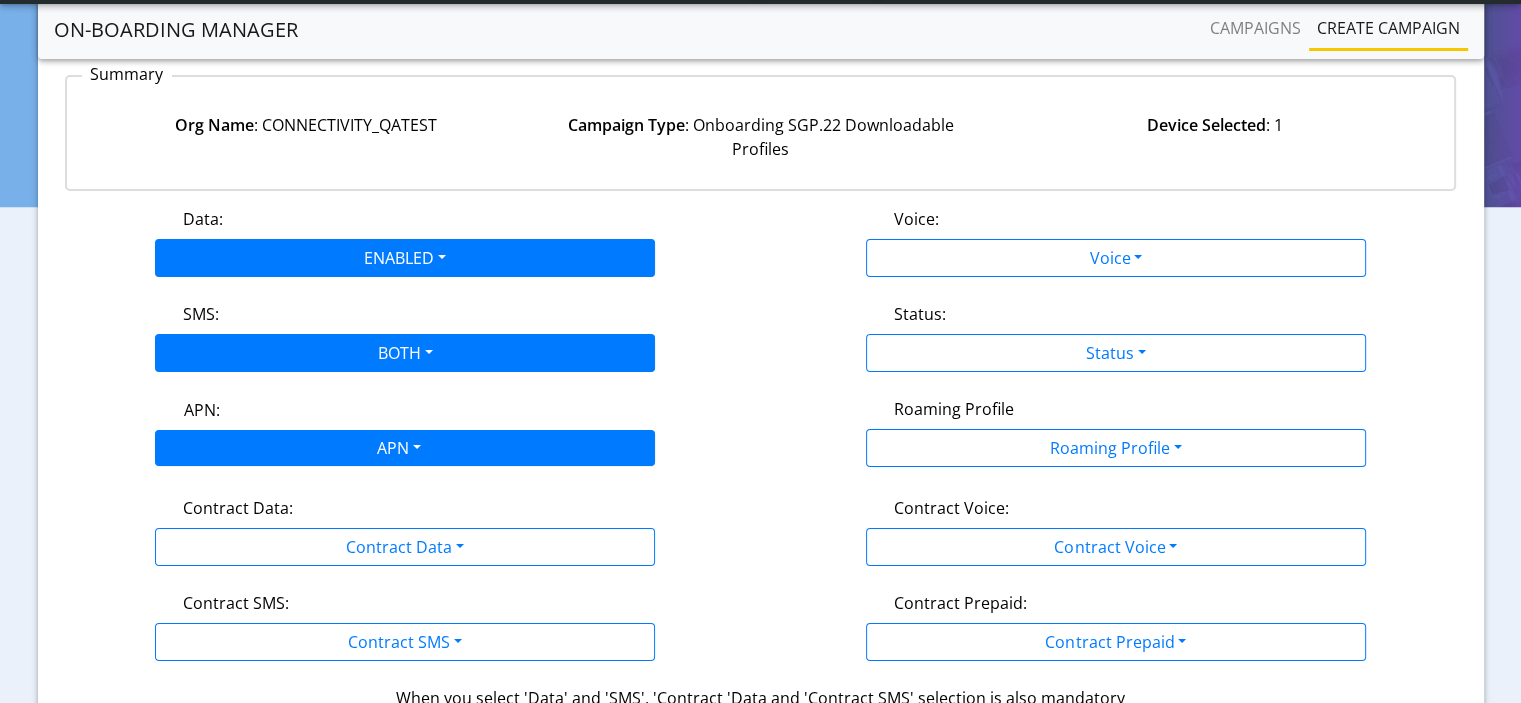 click on "App Center
Developer-US
Help center
Status
CONNECTIVITY_QATEST
rosamaria.loru@telit.com
App Center Logout" at bounding box center [760, 153] 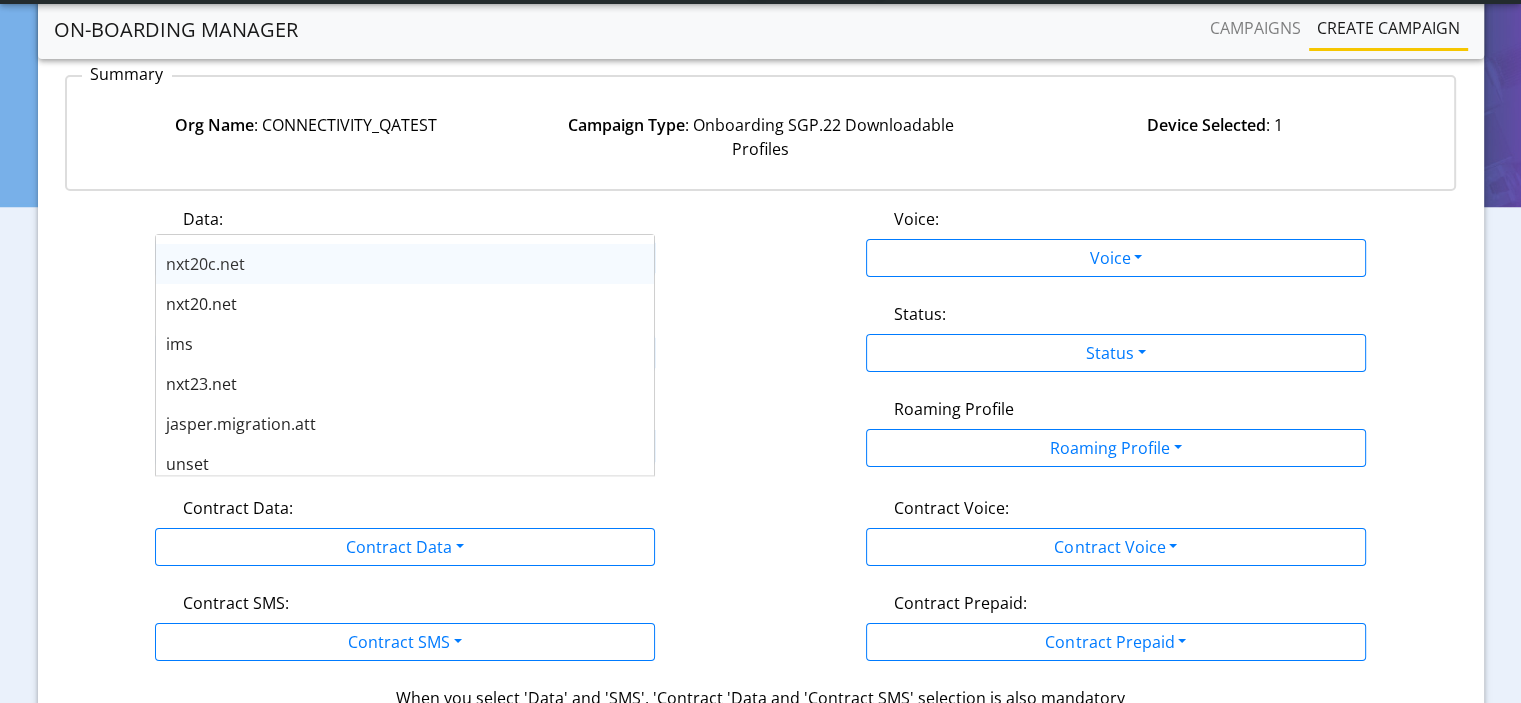 scroll, scrollTop: 160, scrollLeft: 0, axis: vertical 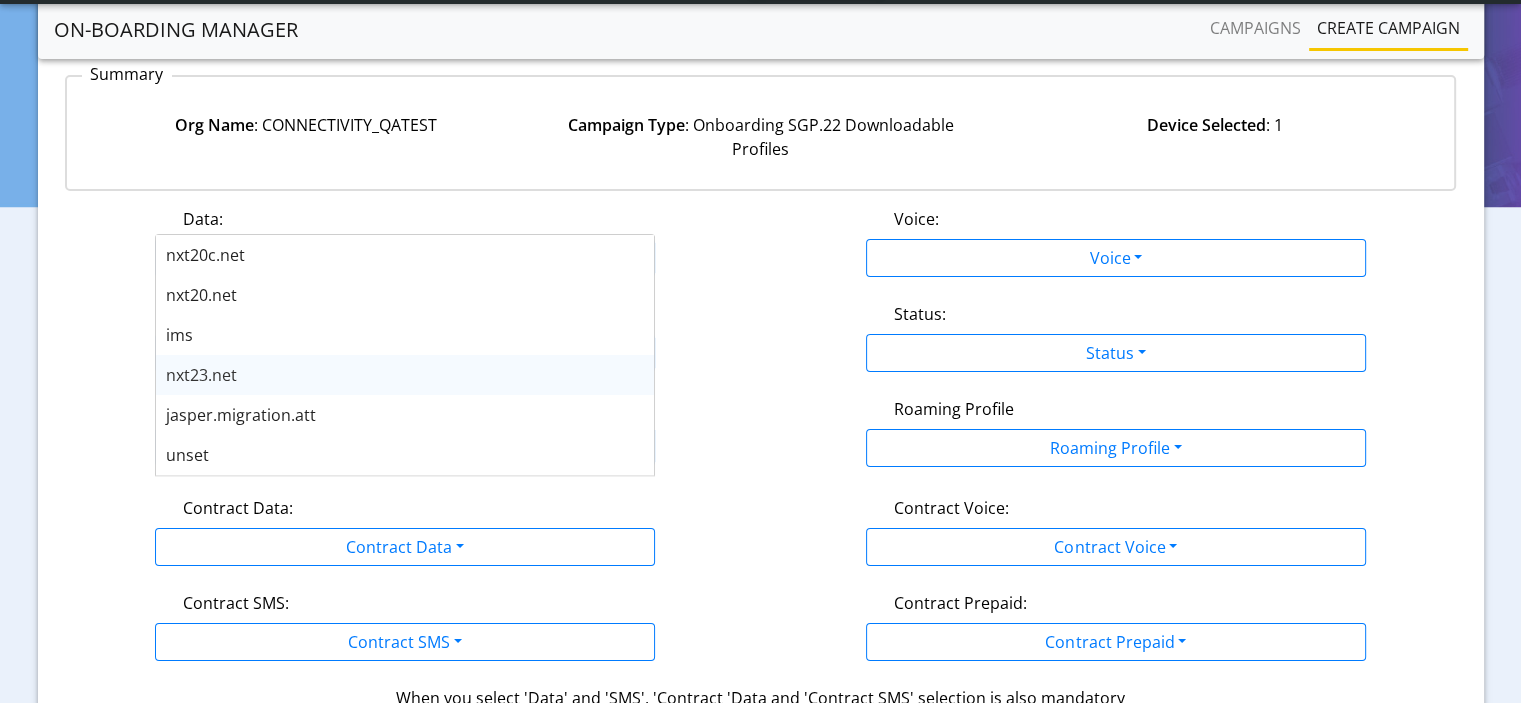 click on "nxt23.net" at bounding box center [405, 375] 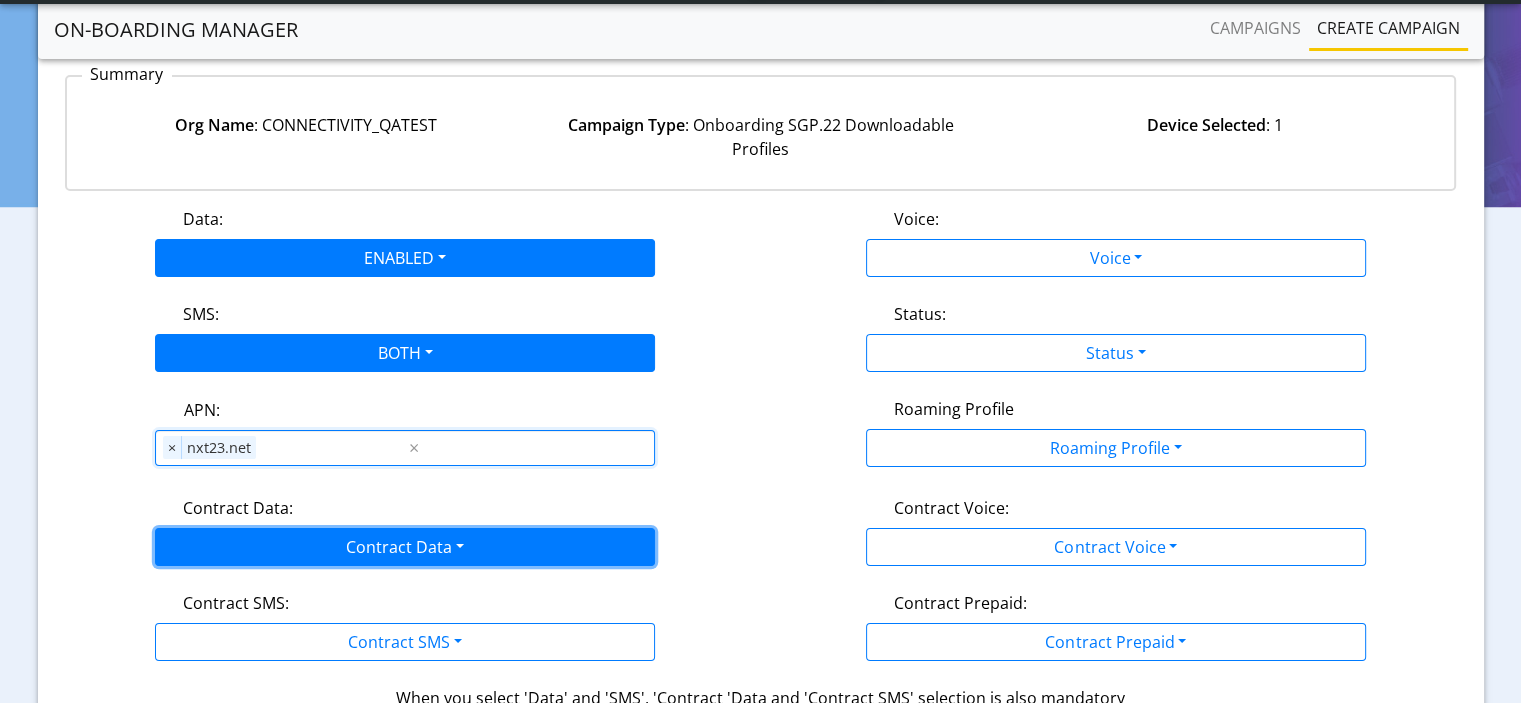 click on "Contract Data" at bounding box center [405, 547] 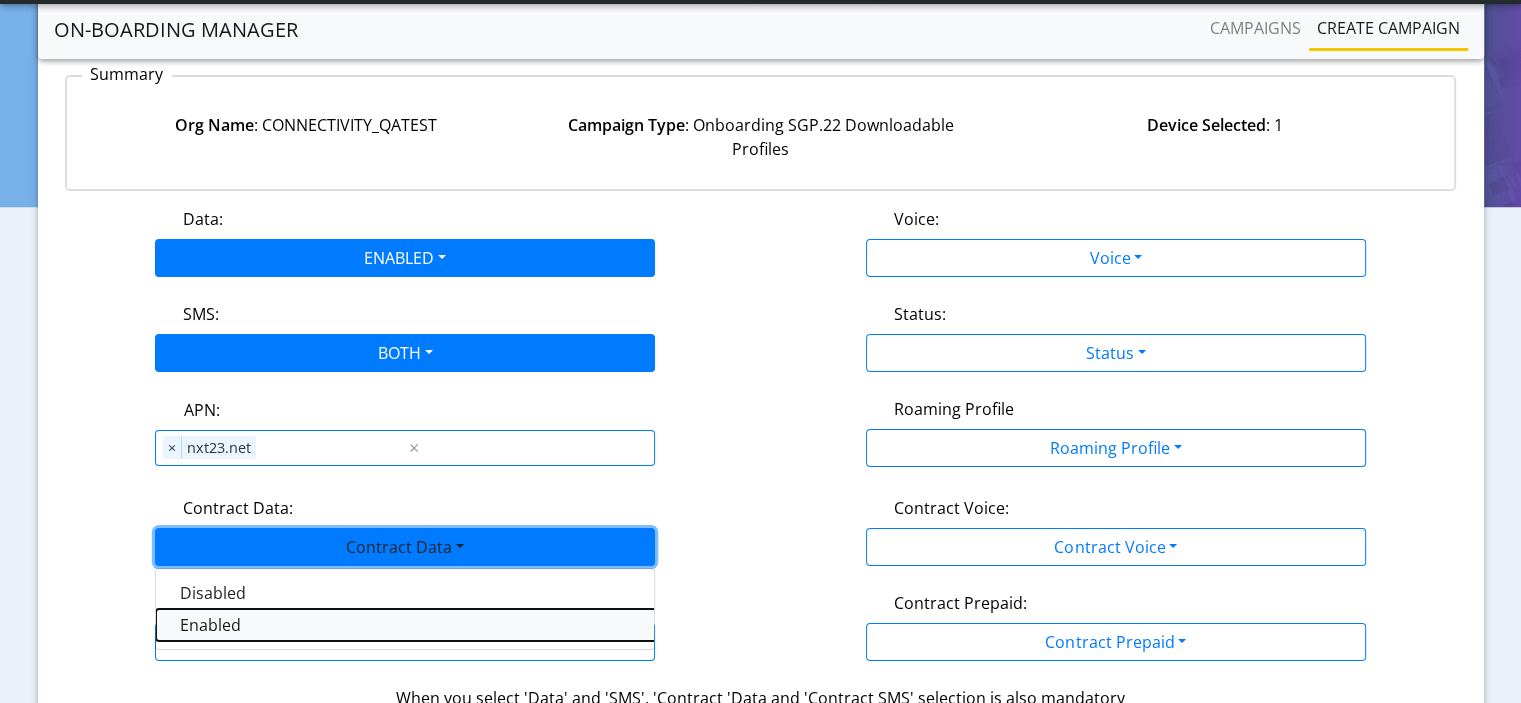 click on "Enabled" at bounding box center [406, 625] 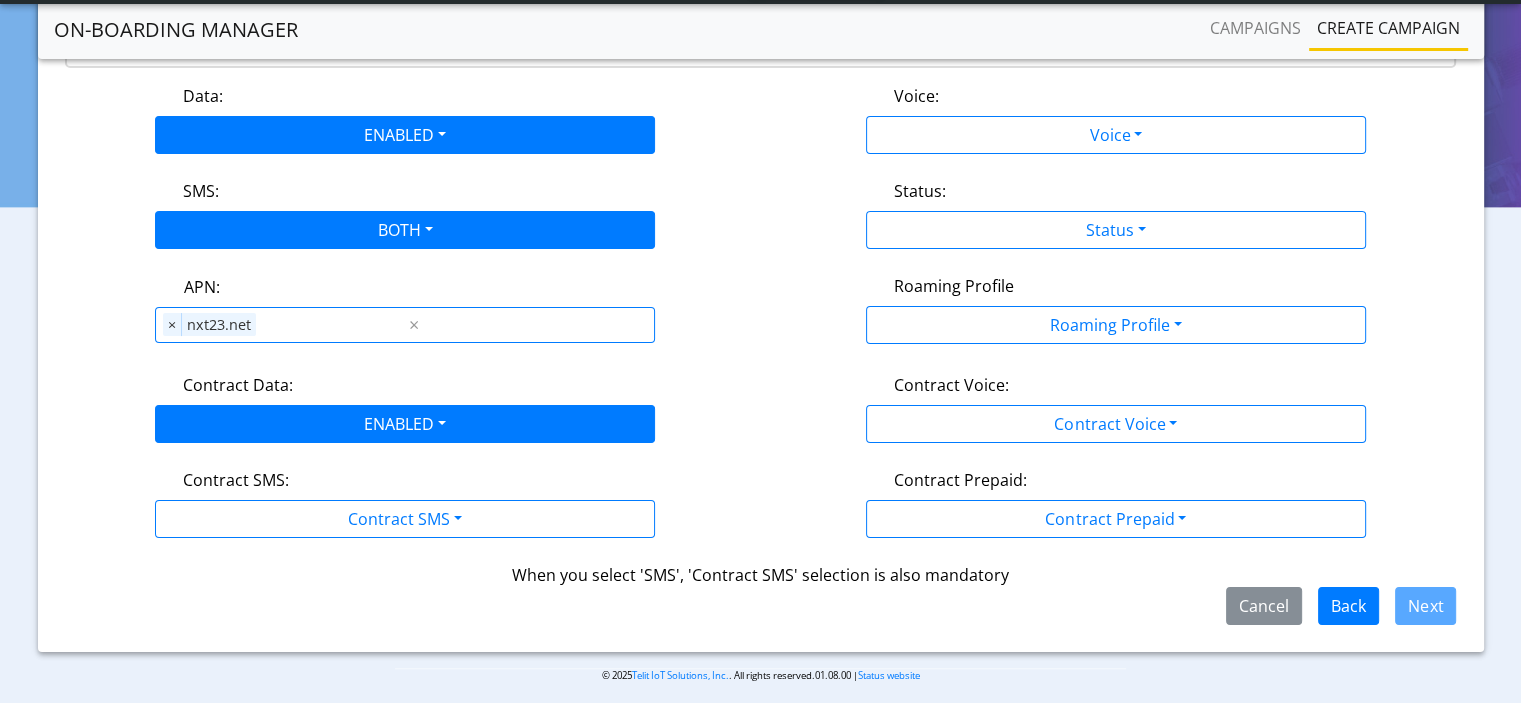 scroll, scrollTop: 304, scrollLeft: 0, axis: vertical 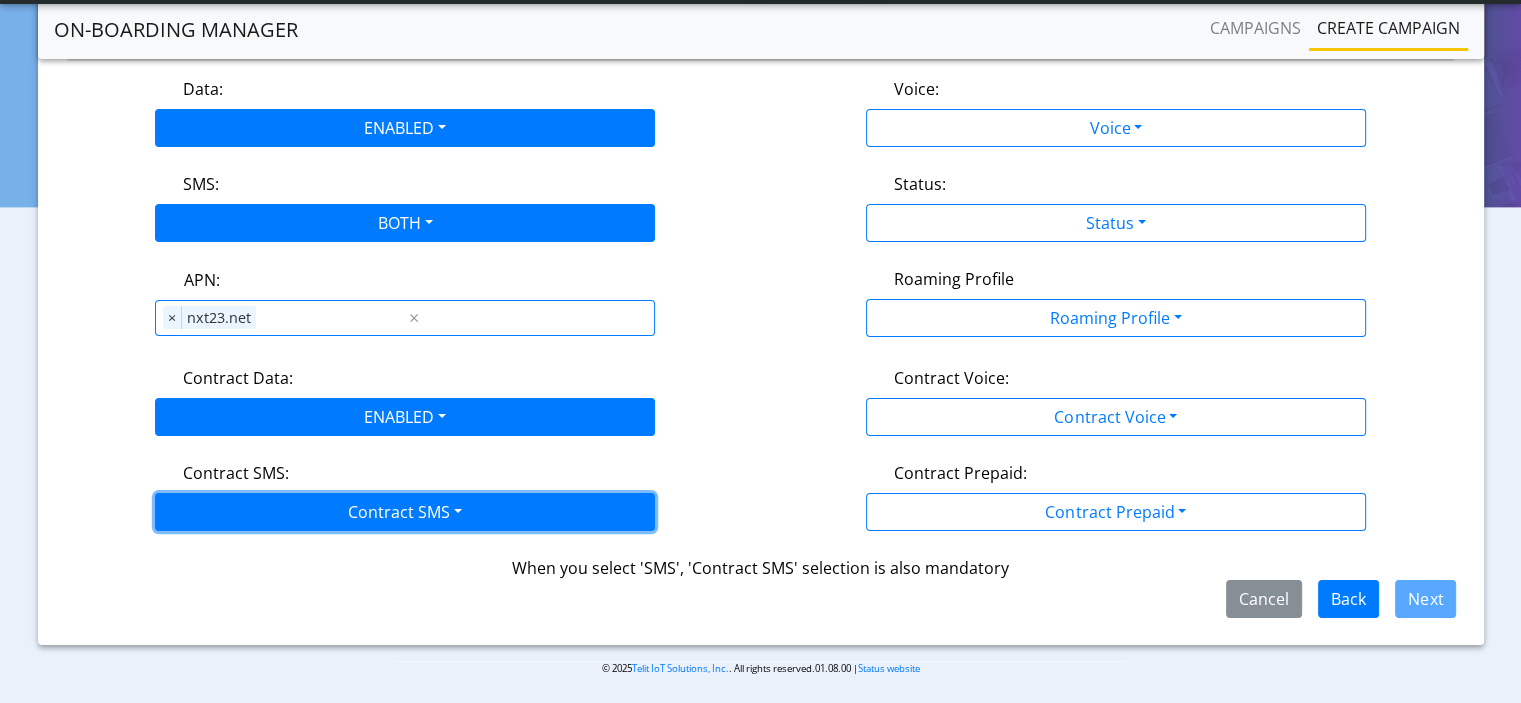 click on "Contract SMS" at bounding box center [405, 512] 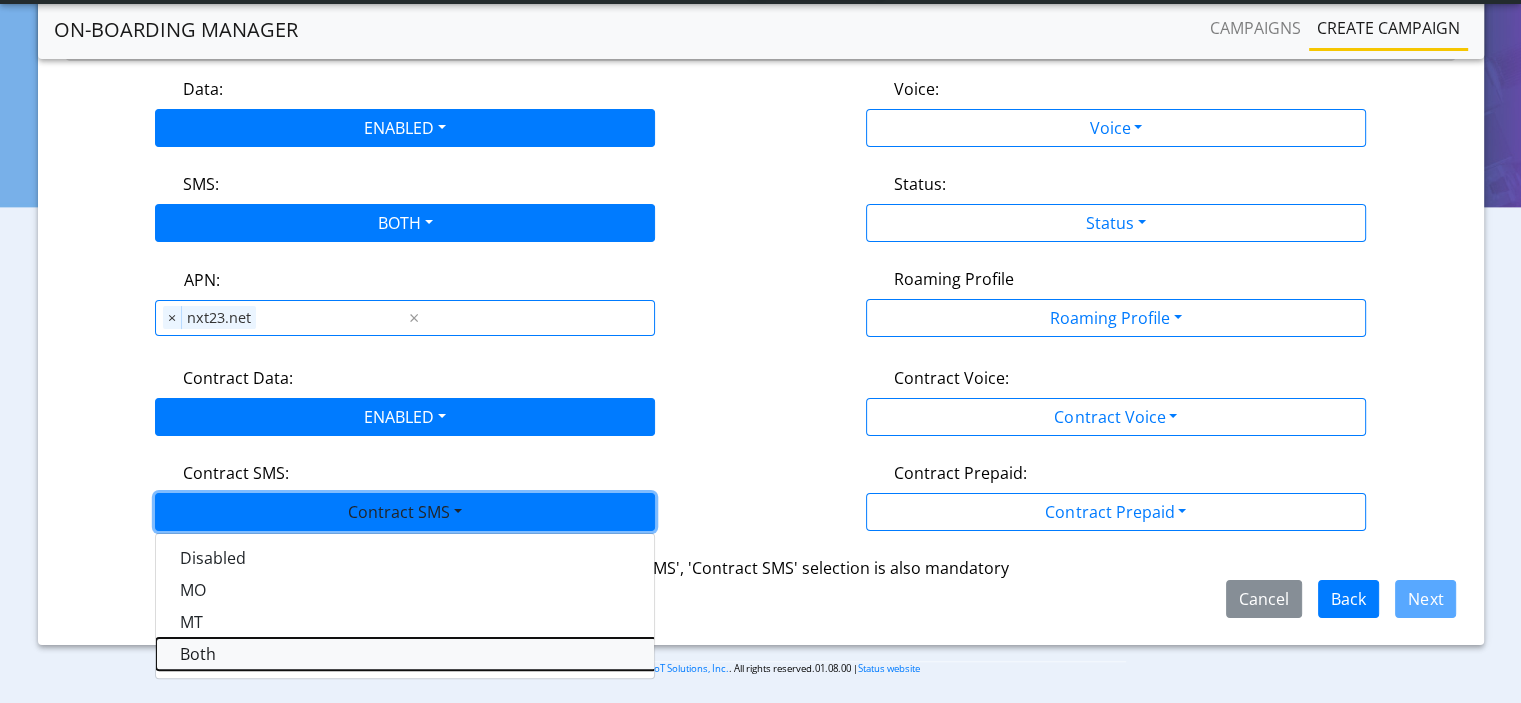 click on "Both" at bounding box center [406, 654] 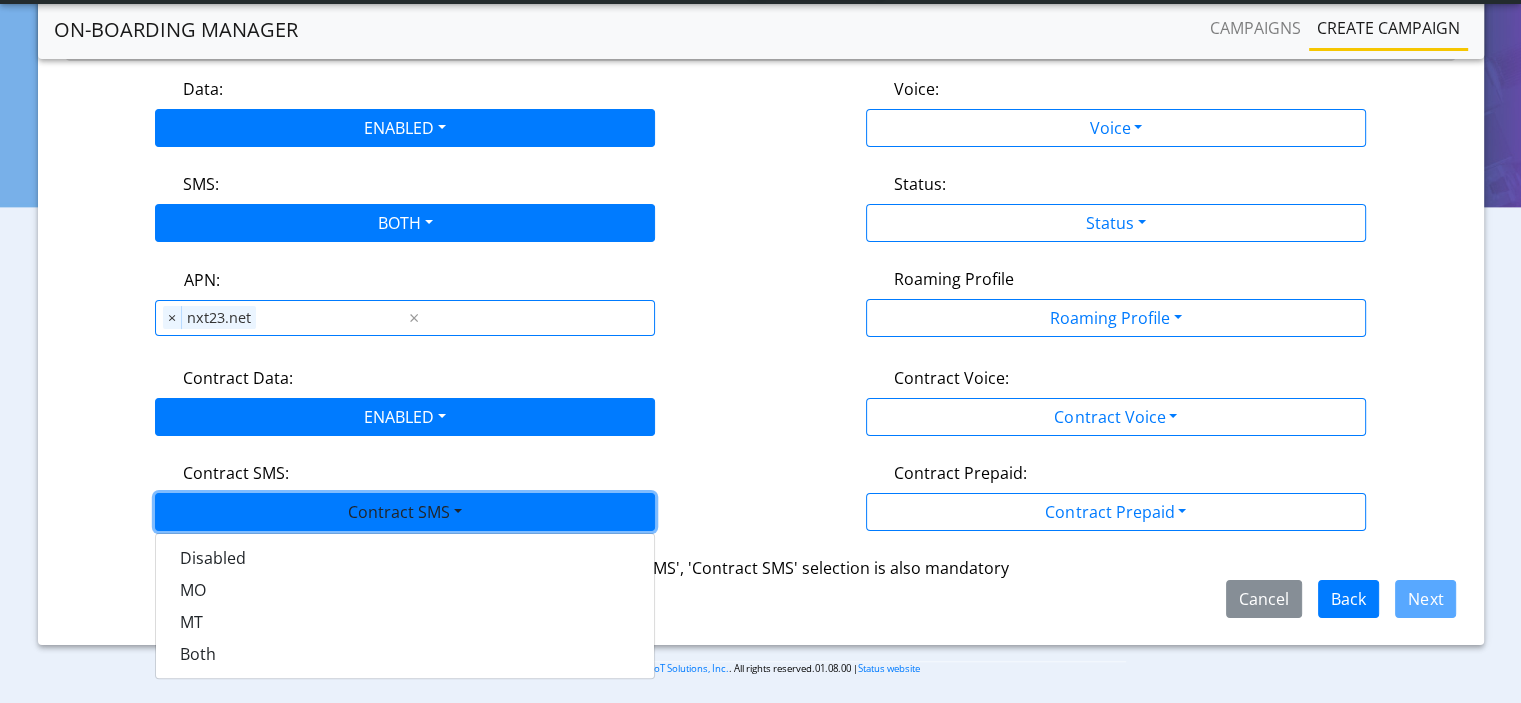 scroll, scrollTop: 280, scrollLeft: 0, axis: vertical 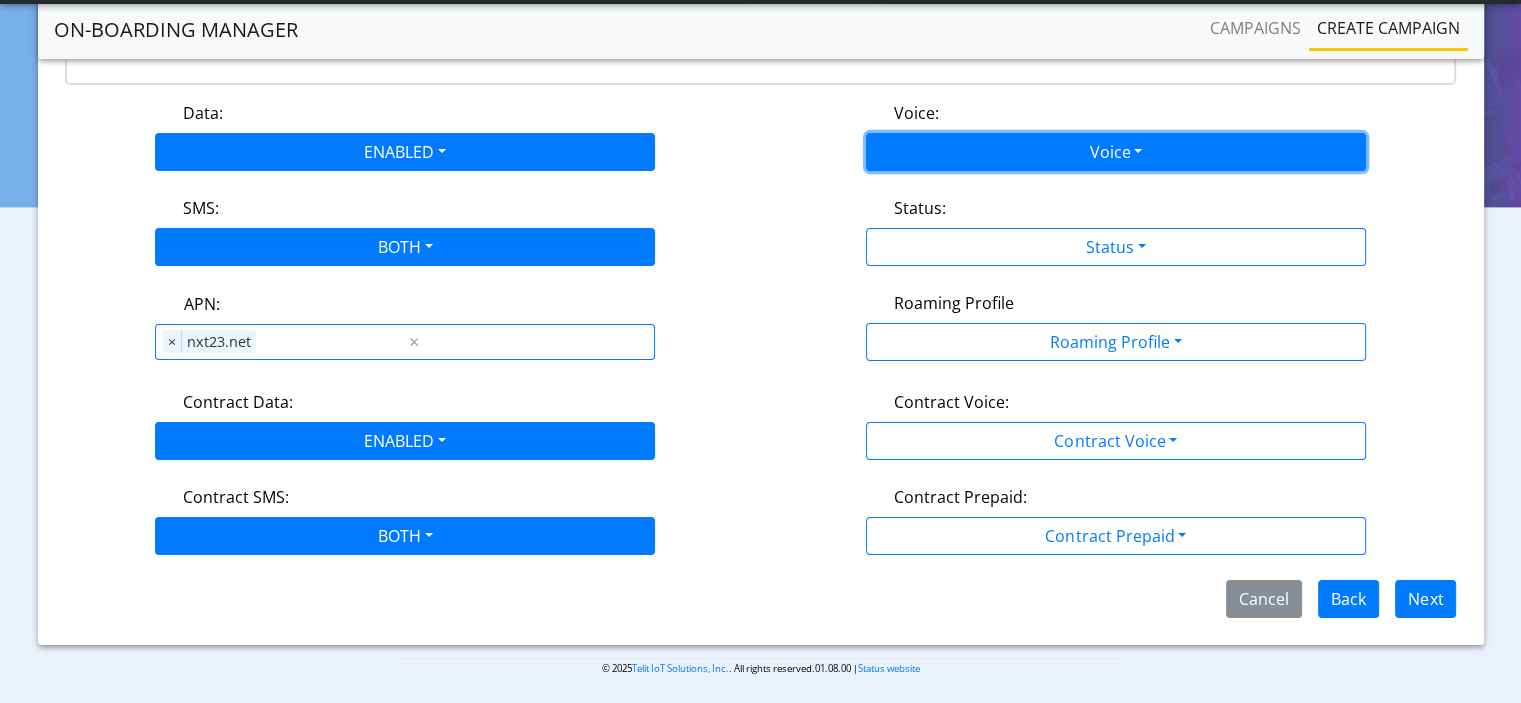 click on "Voice" at bounding box center [1116, 152] 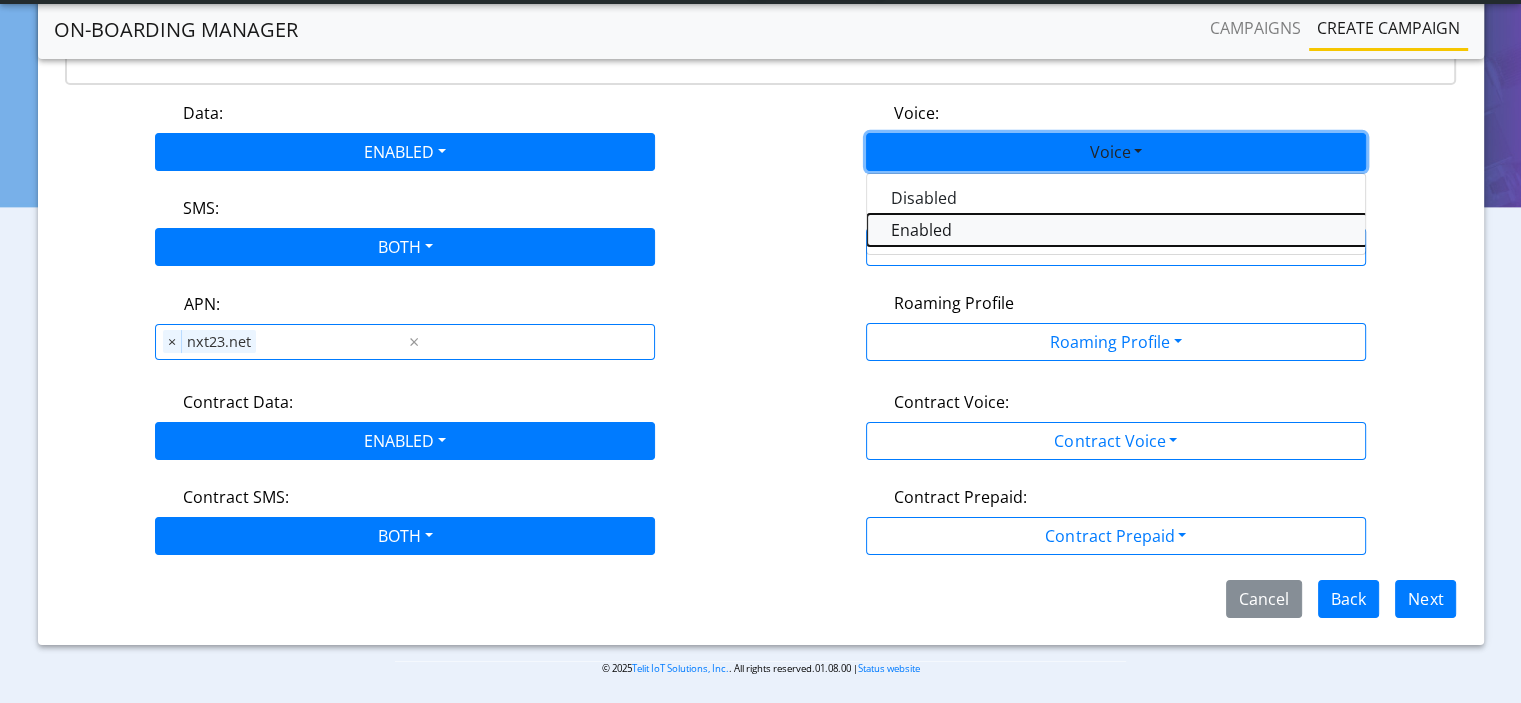 click on "Enabled" at bounding box center (1117, 230) 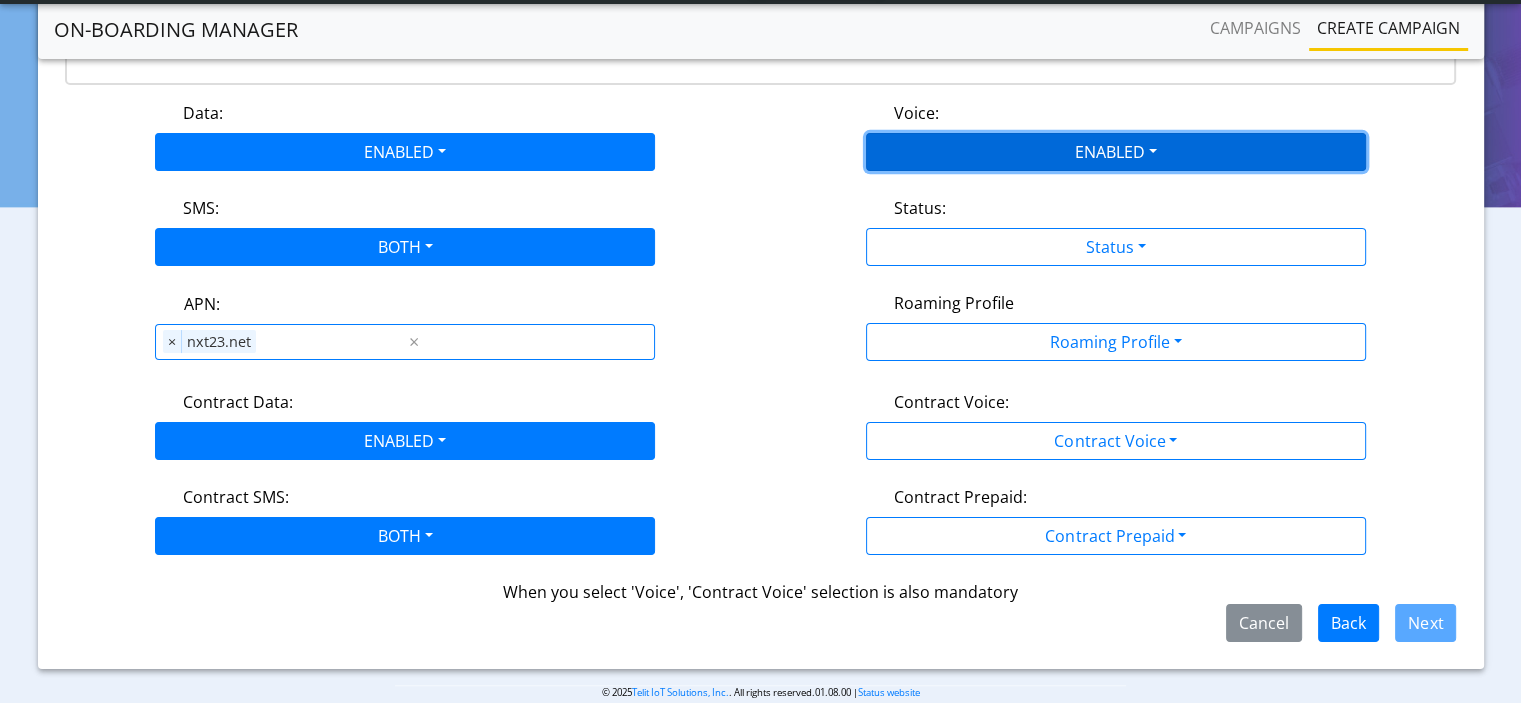 click on "ENABLED" at bounding box center [1116, 152] 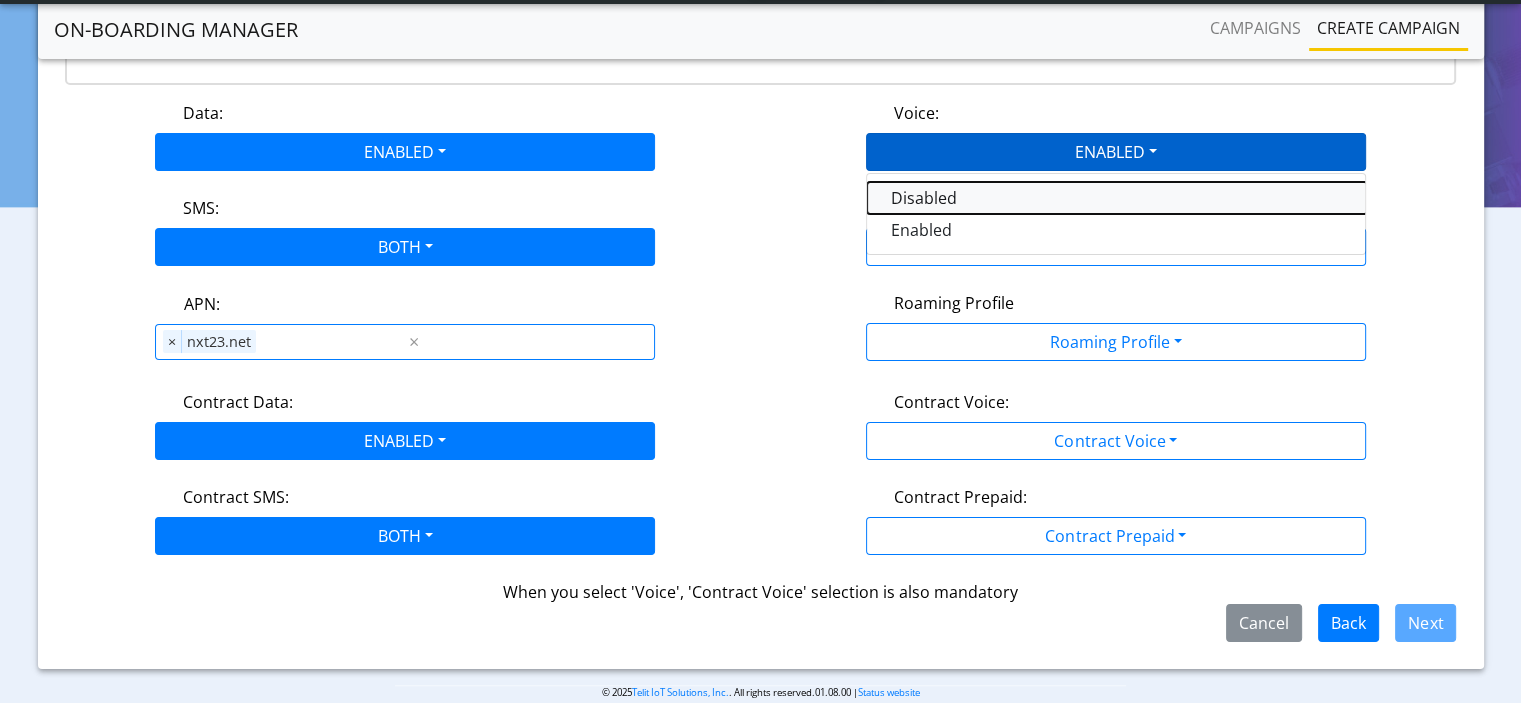 click on "Disabled" at bounding box center (1117, 198) 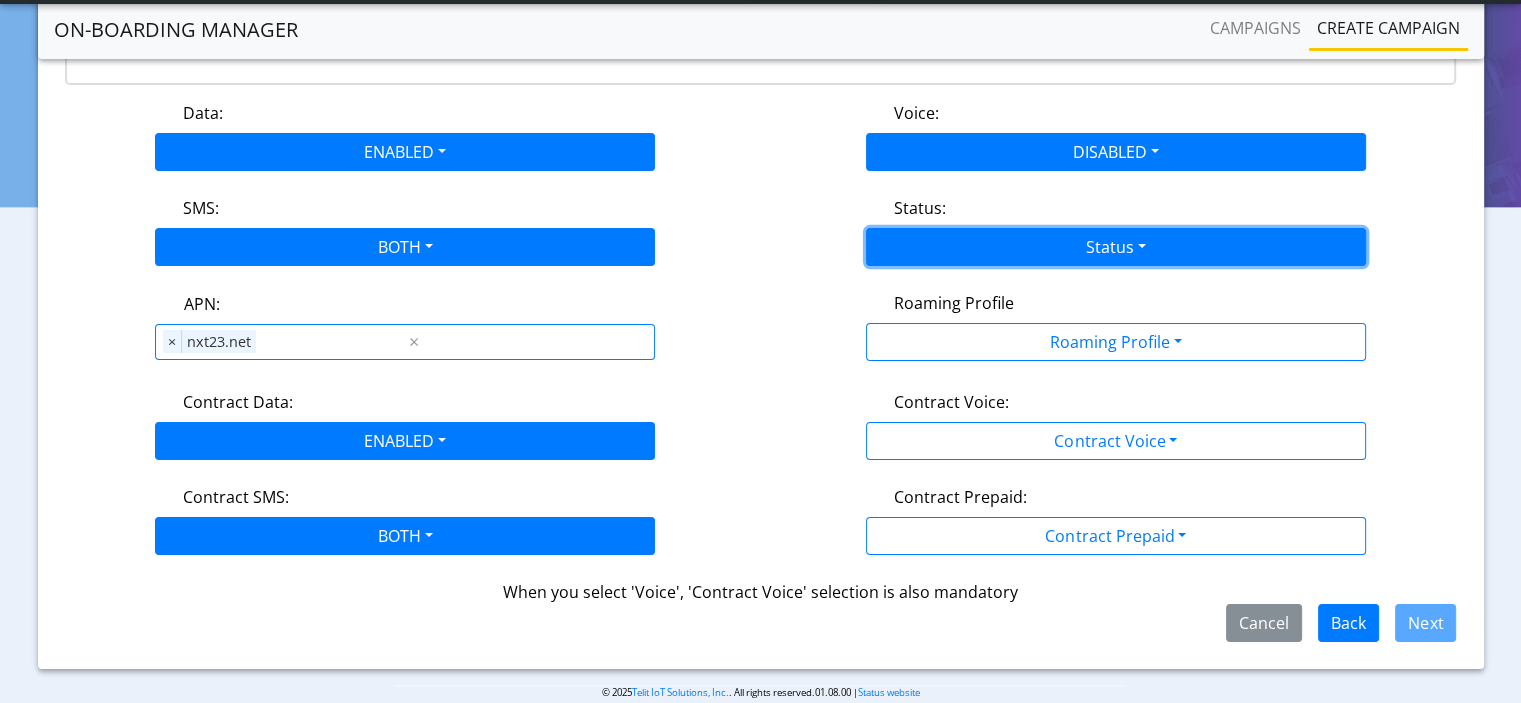 click on "Status" at bounding box center [1116, 247] 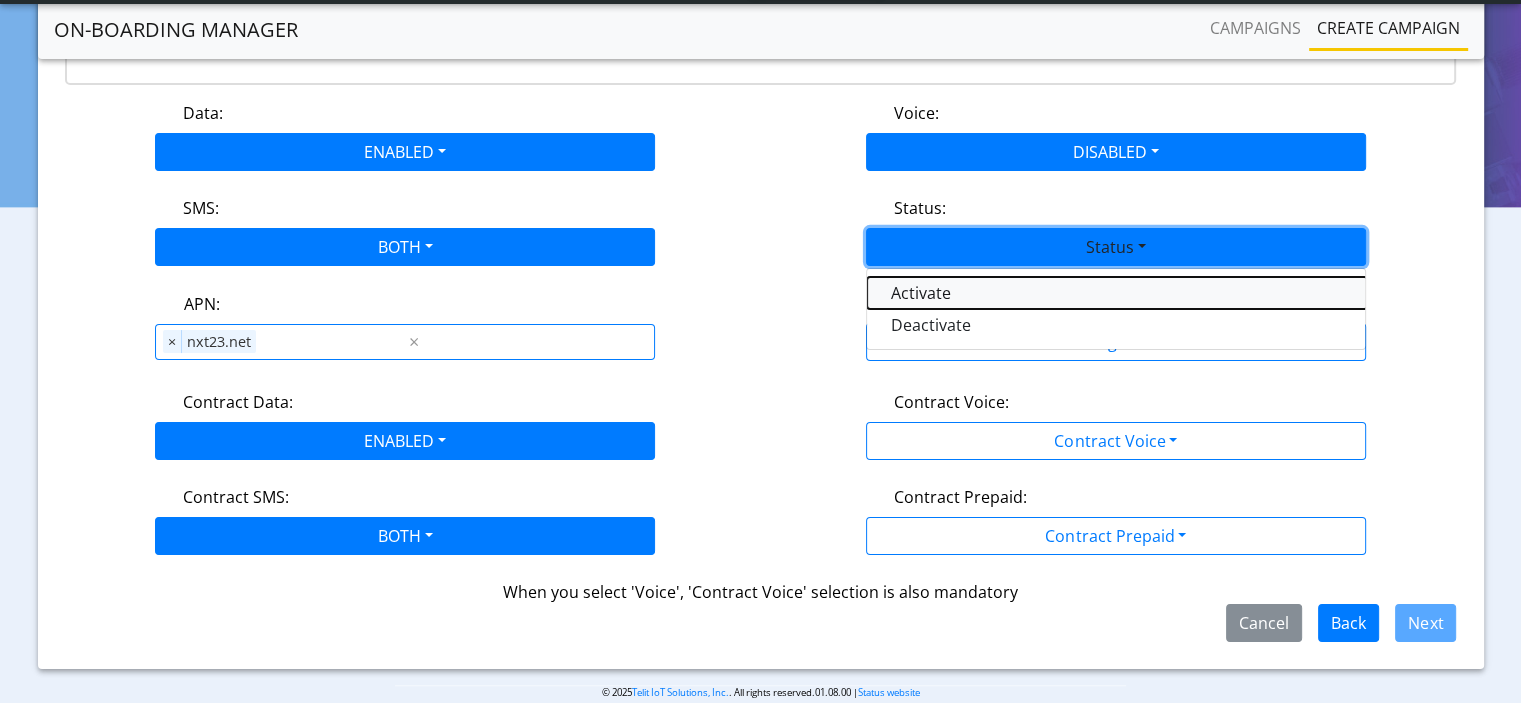 click on "Activate" at bounding box center [1117, 293] 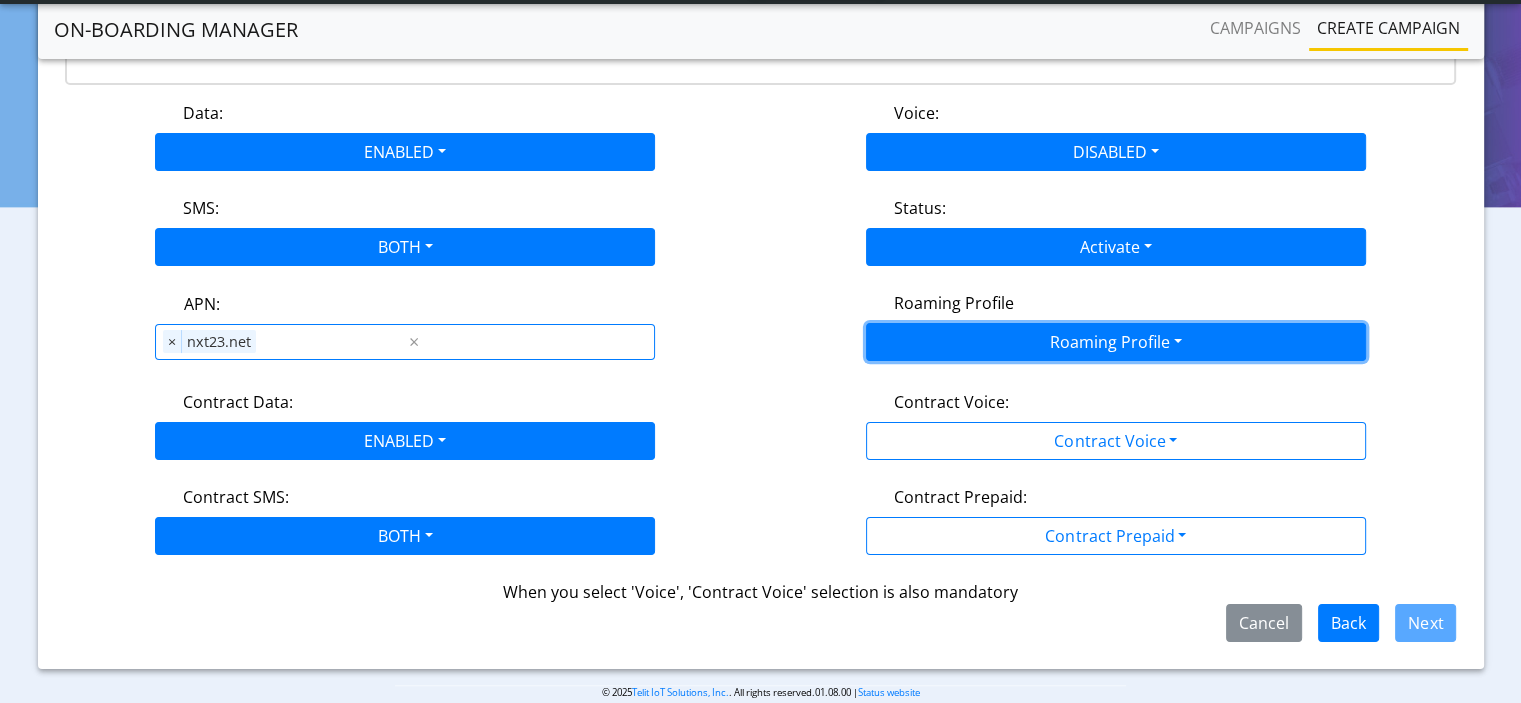 click on "Roaming Profile" at bounding box center [1116, 342] 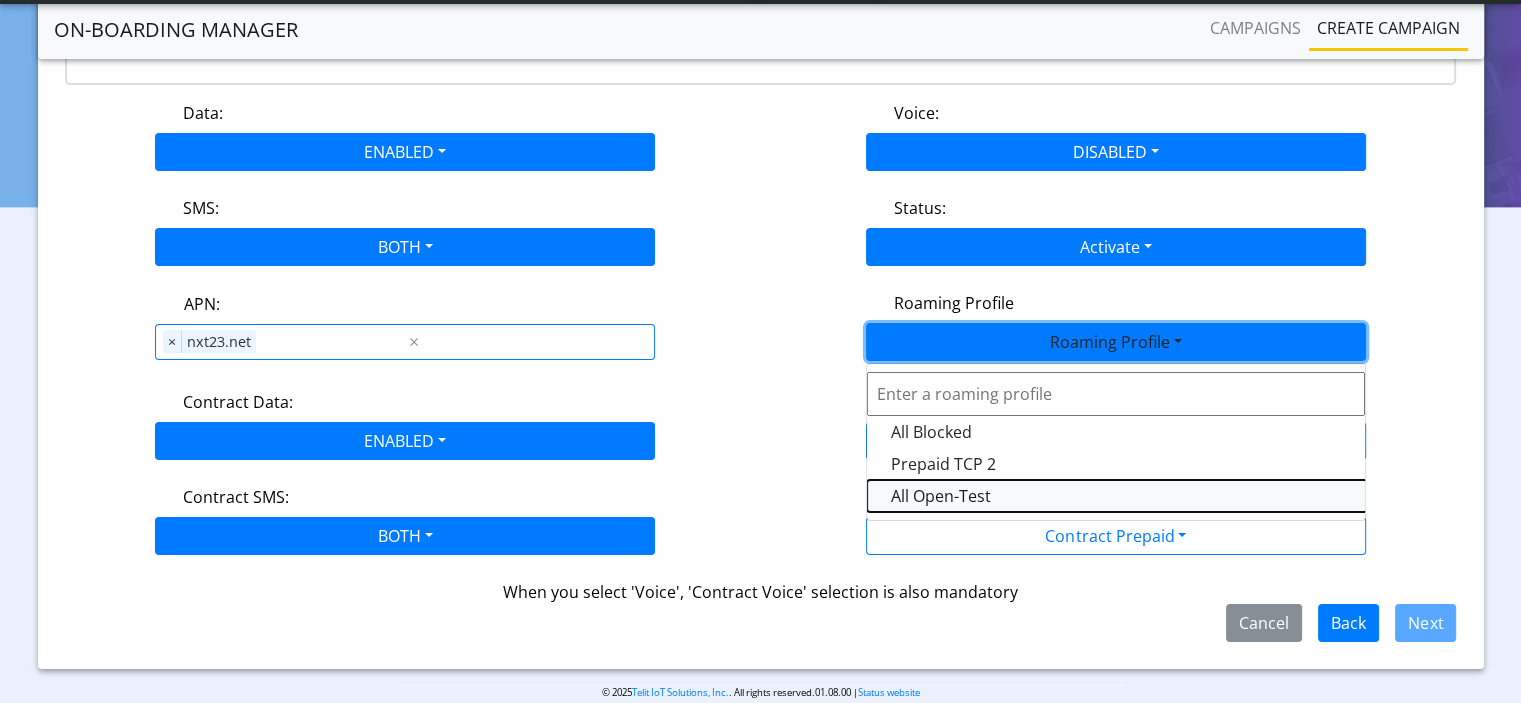 click on "All Open-Test" at bounding box center [1117, 496] 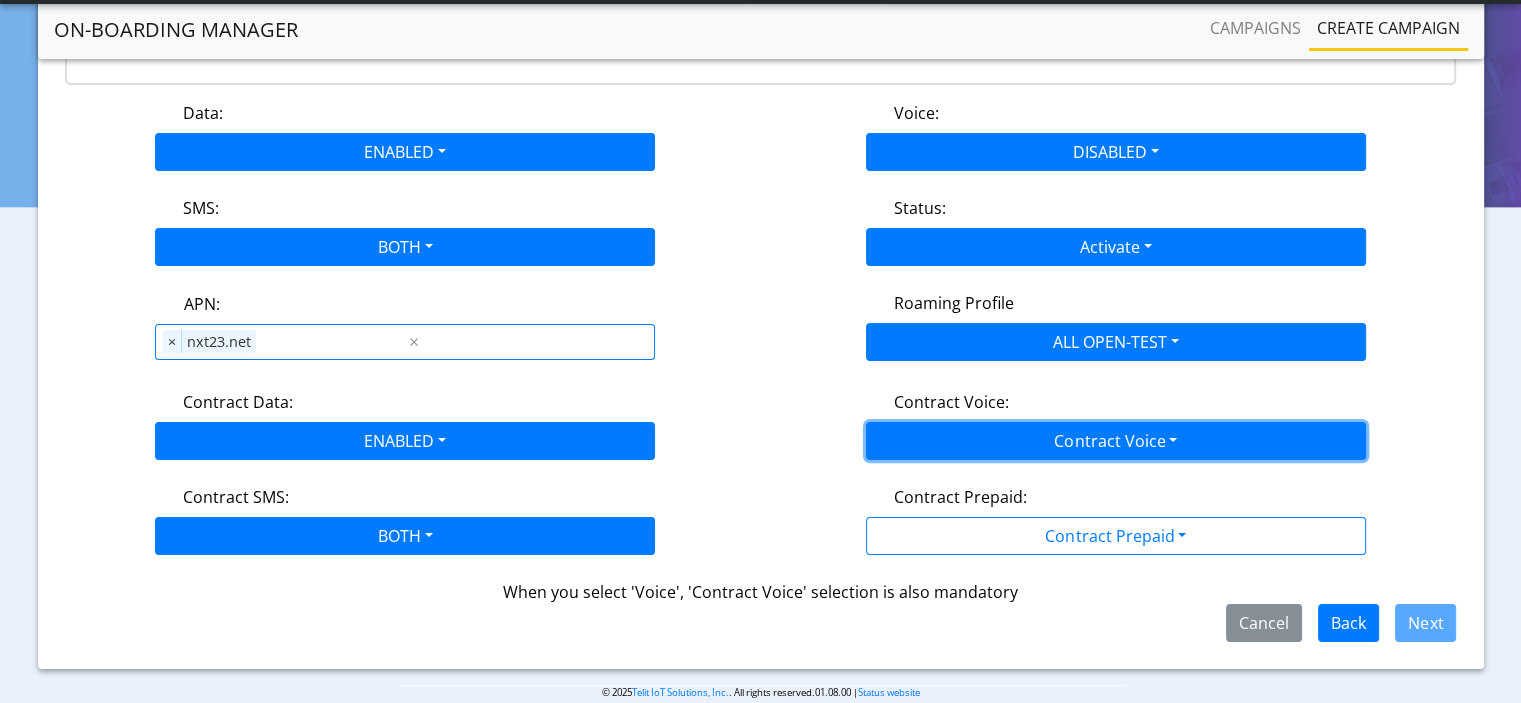 click on "Contract Voice" at bounding box center [1116, 441] 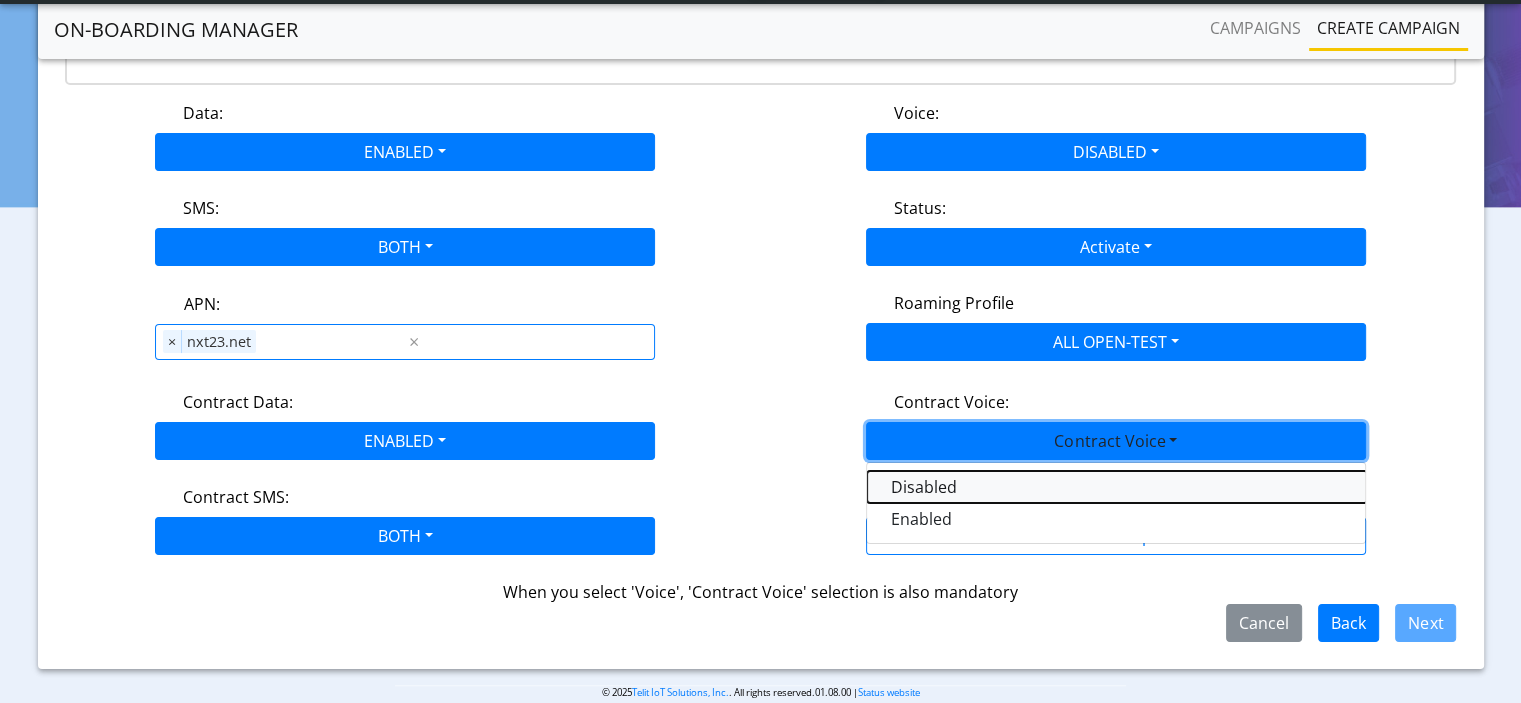 click on "Disabled" at bounding box center [1117, 487] 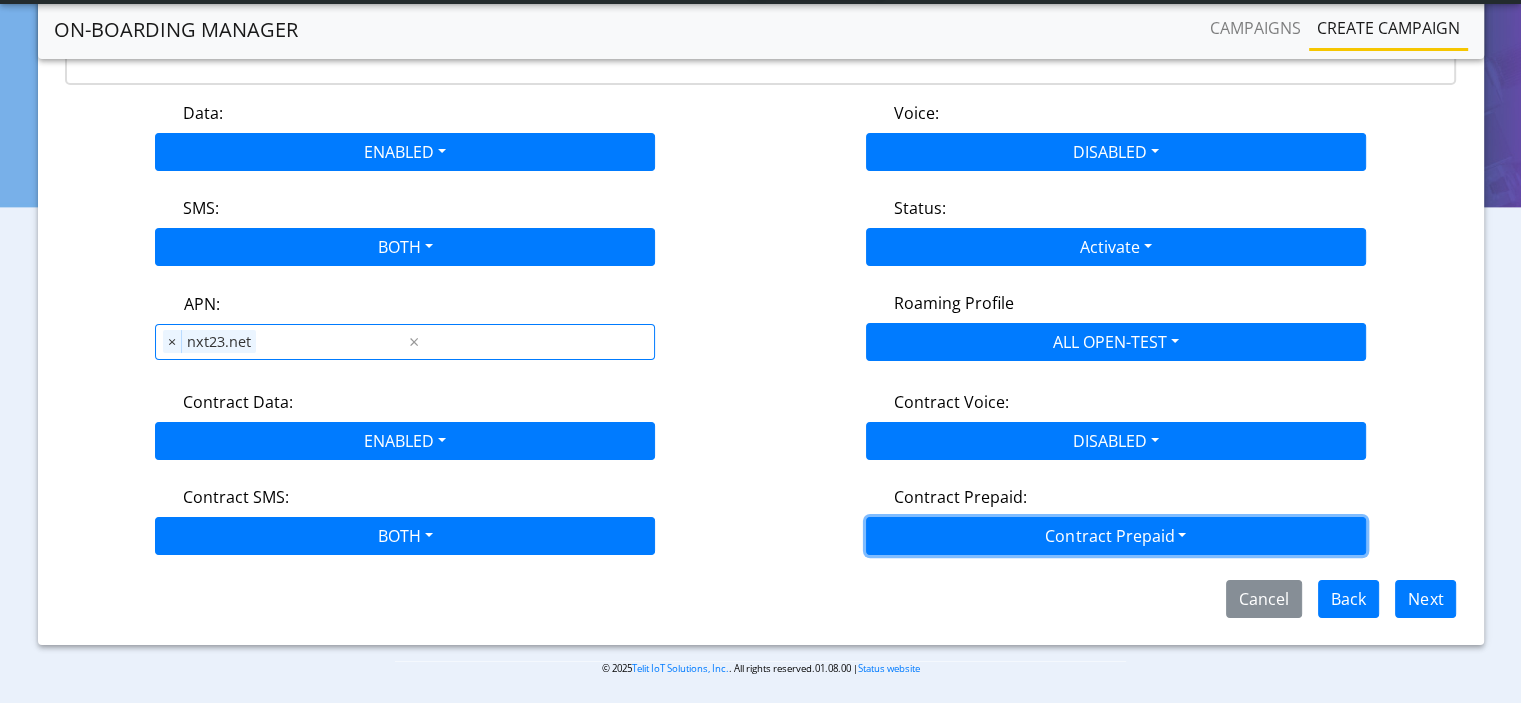 click on "Contract Prepaid" at bounding box center [1116, 536] 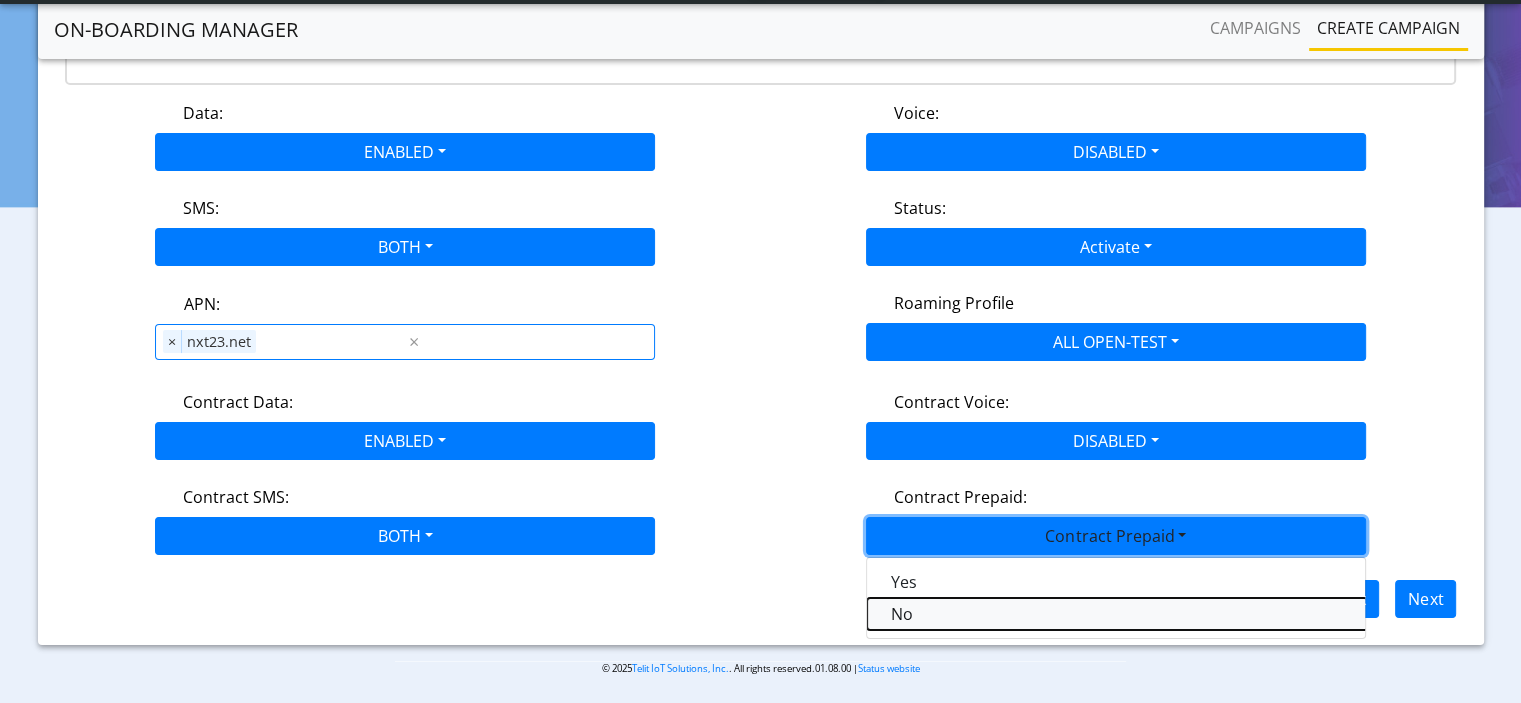 click on "No" at bounding box center [1117, 614] 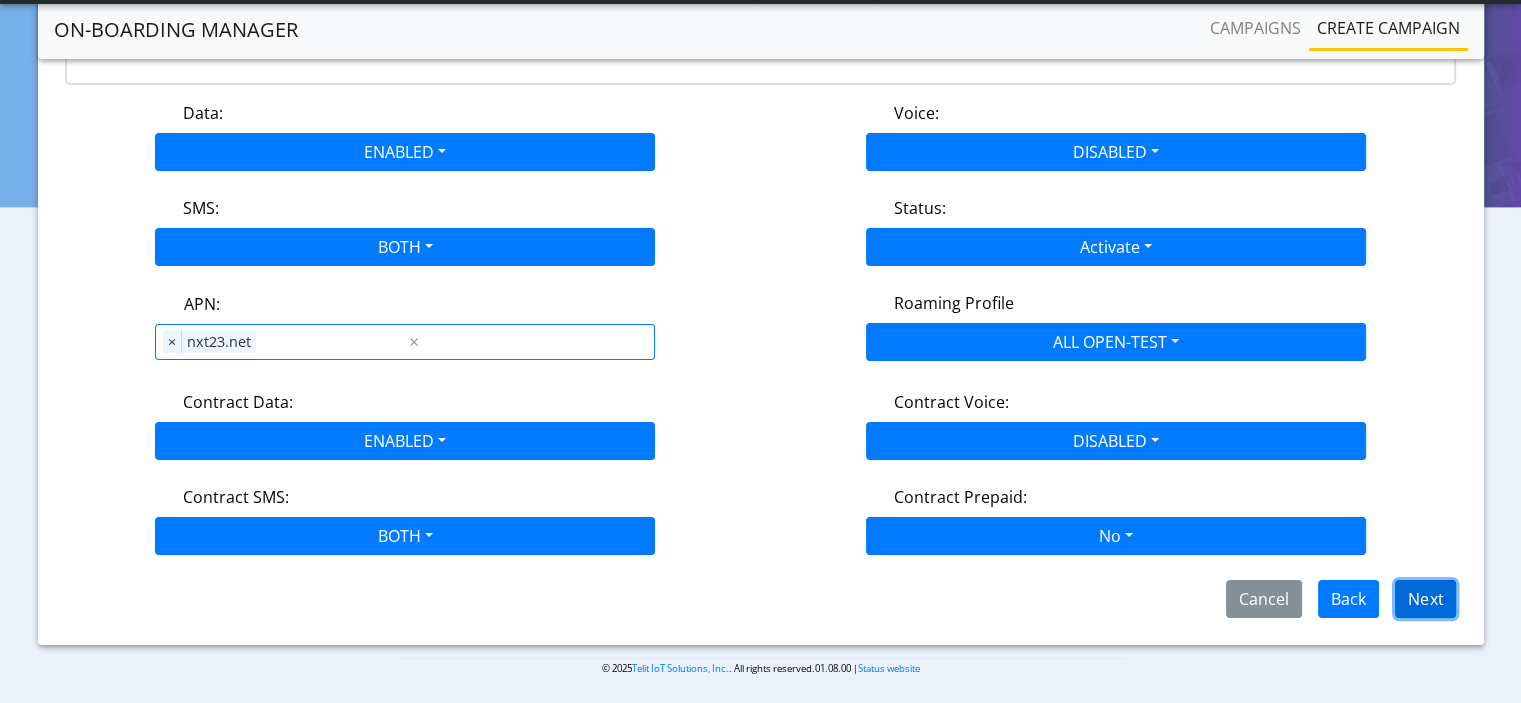 click on "Next" at bounding box center [1425, 599] 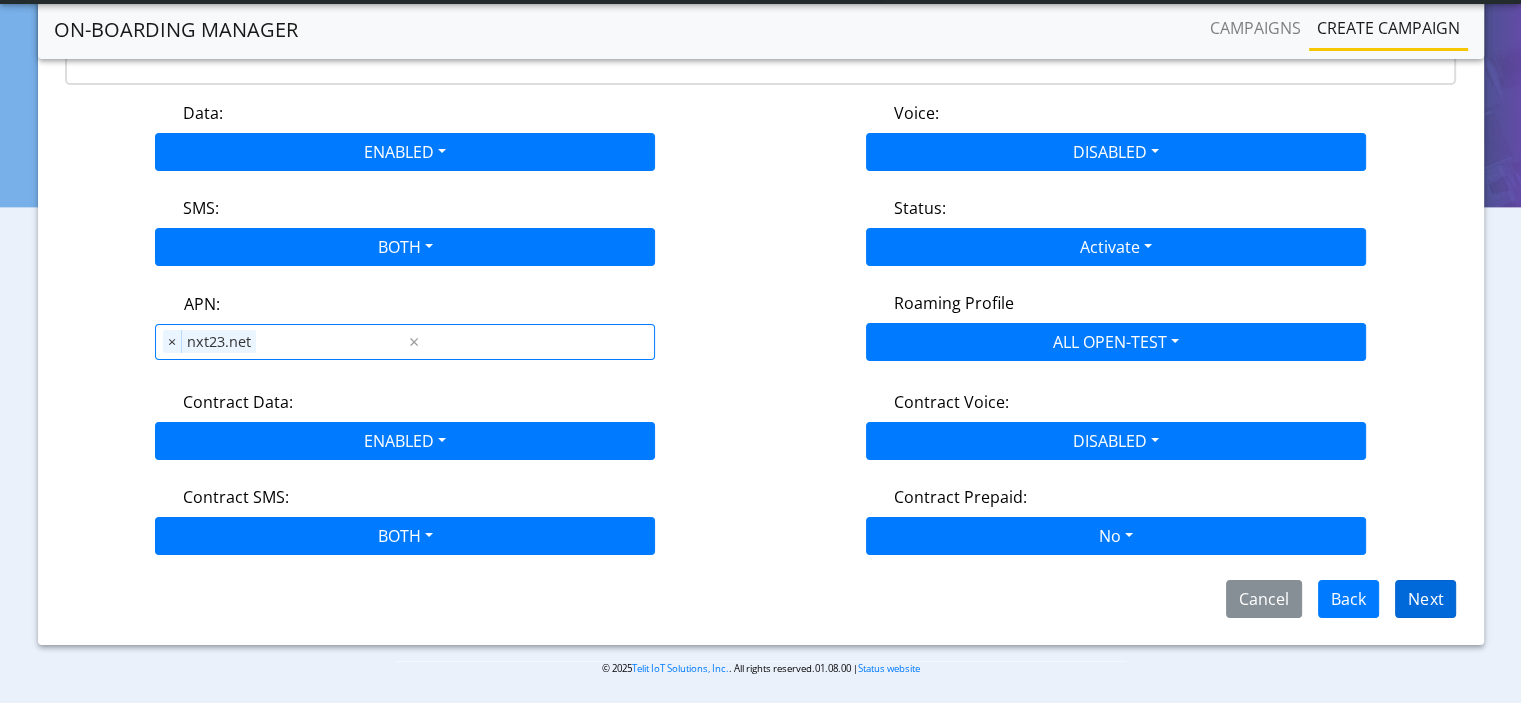 scroll, scrollTop: 174, scrollLeft: 0, axis: vertical 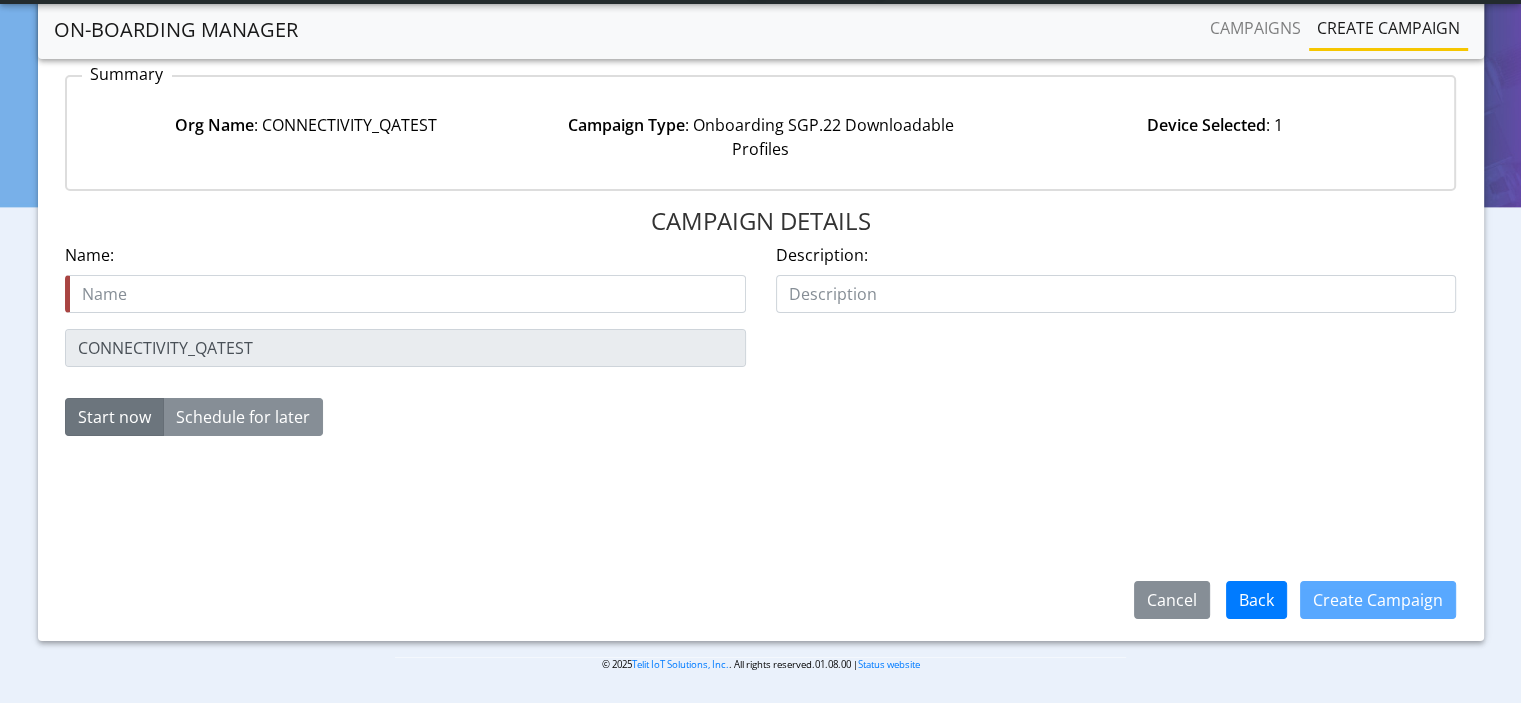 click at bounding box center [405, 294] 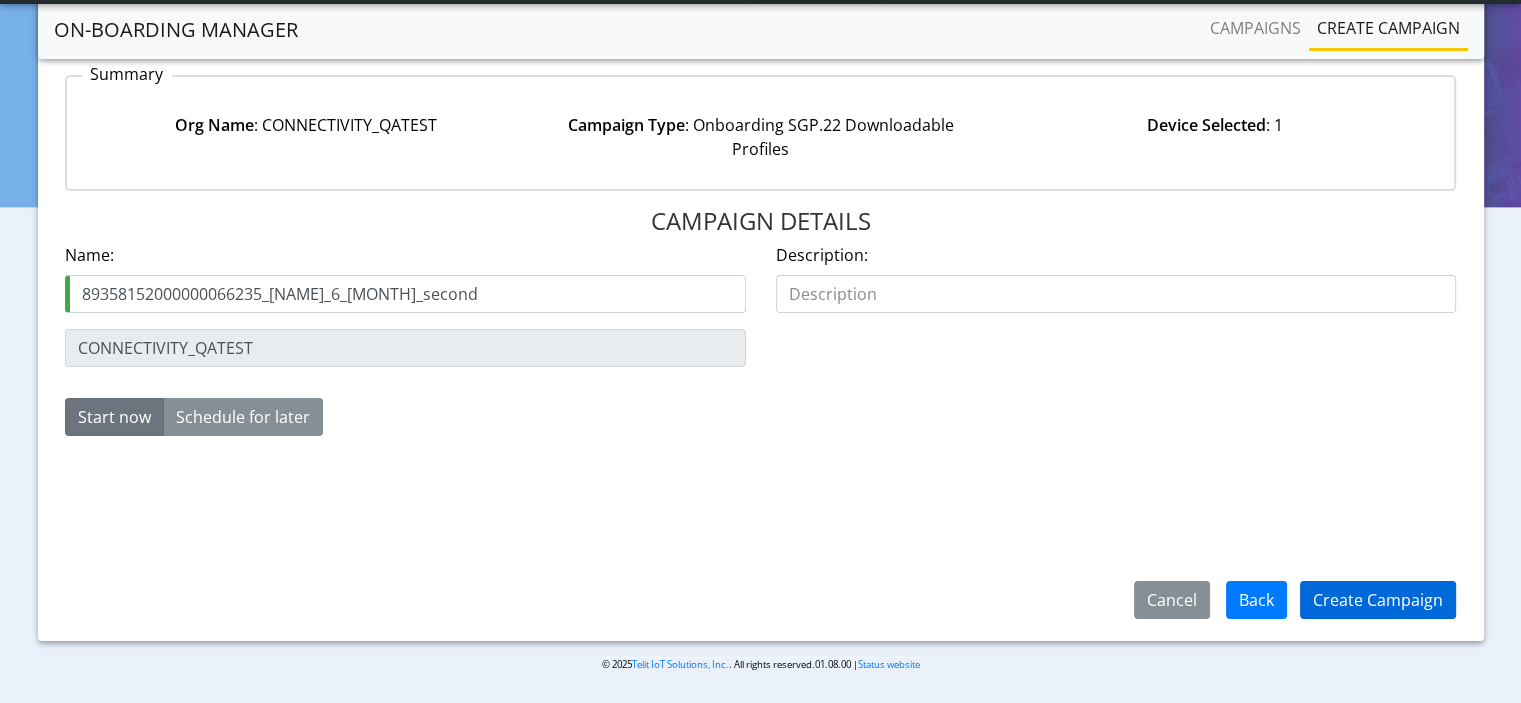 type on "89358152000000066235_Rosa_6_AUG_second" 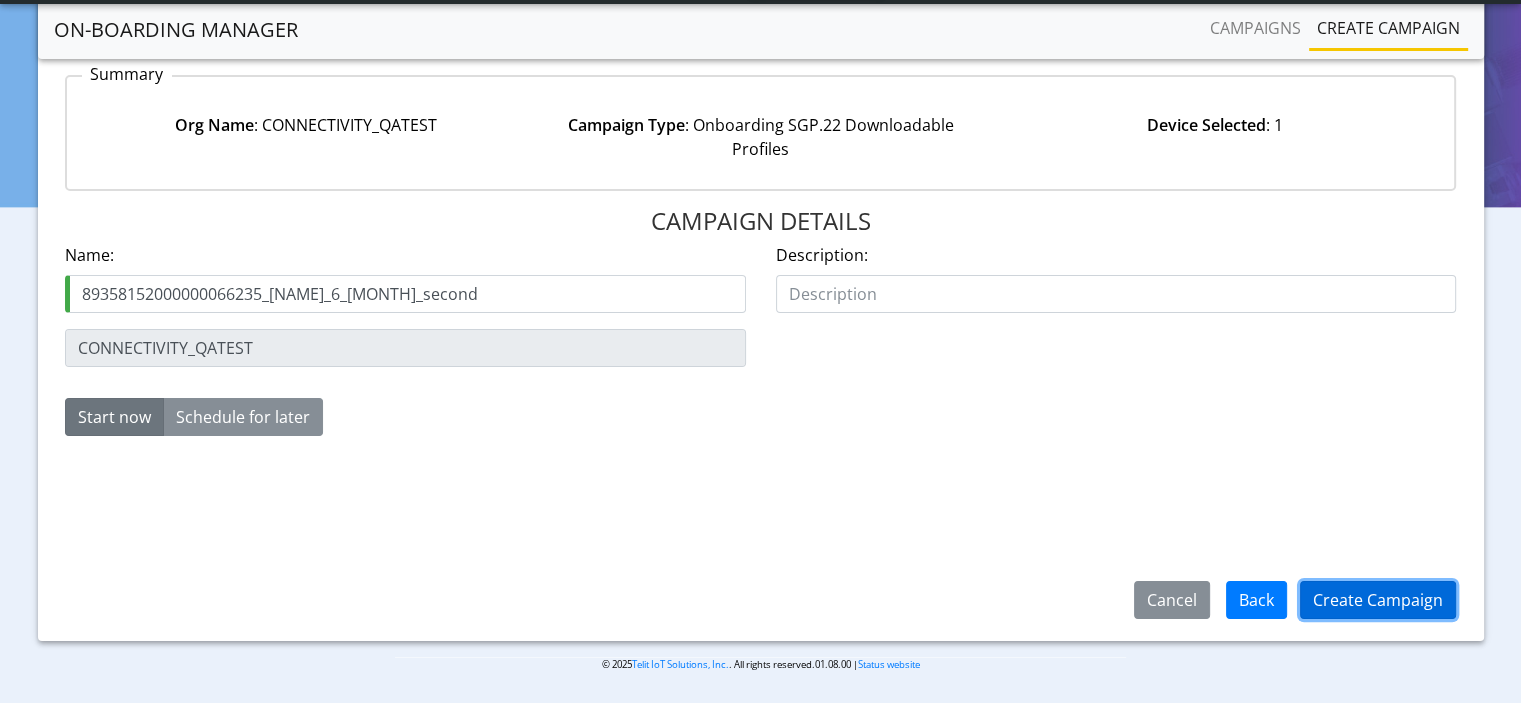 click on "Create Campaign" at bounding box center [1378, 600] 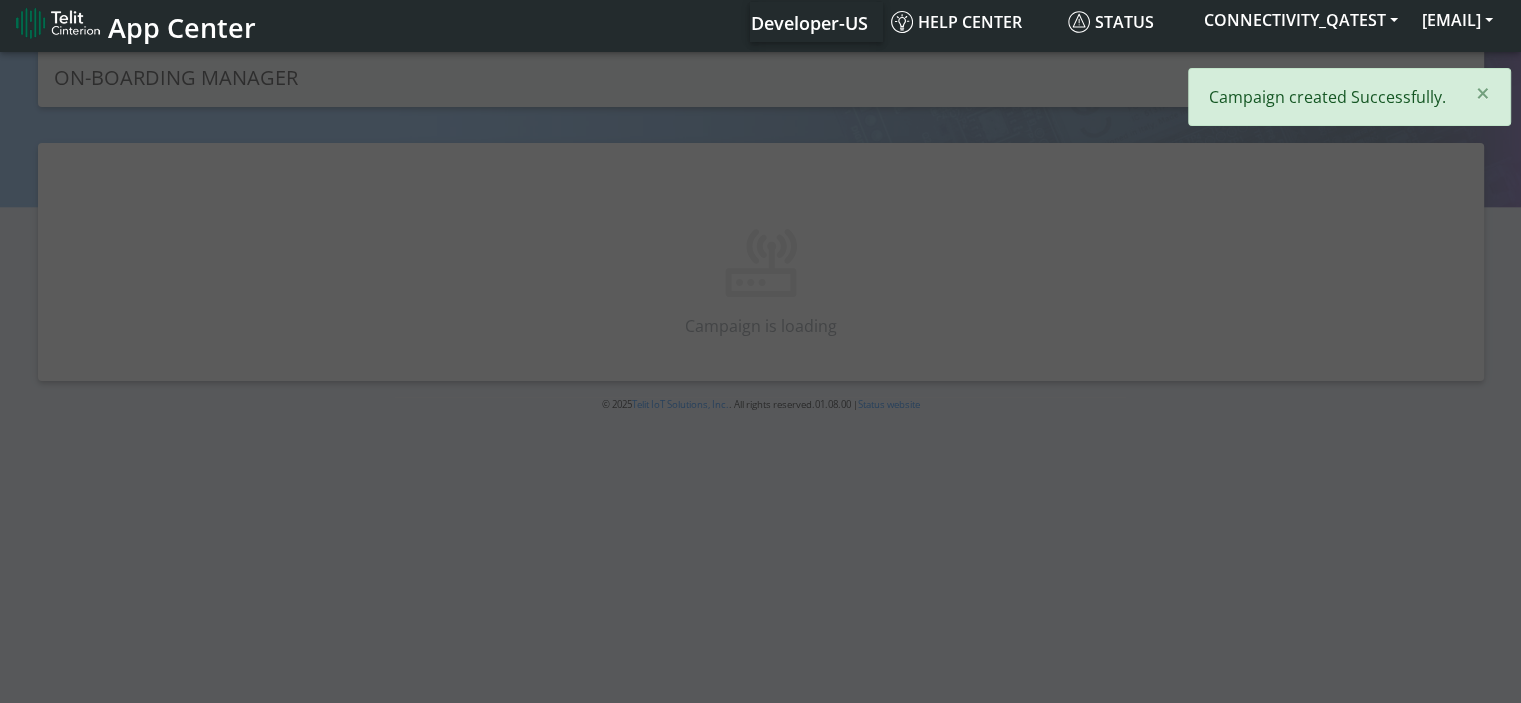 scroll, scrollTop: 0, scrollLeft: 0, axis: both 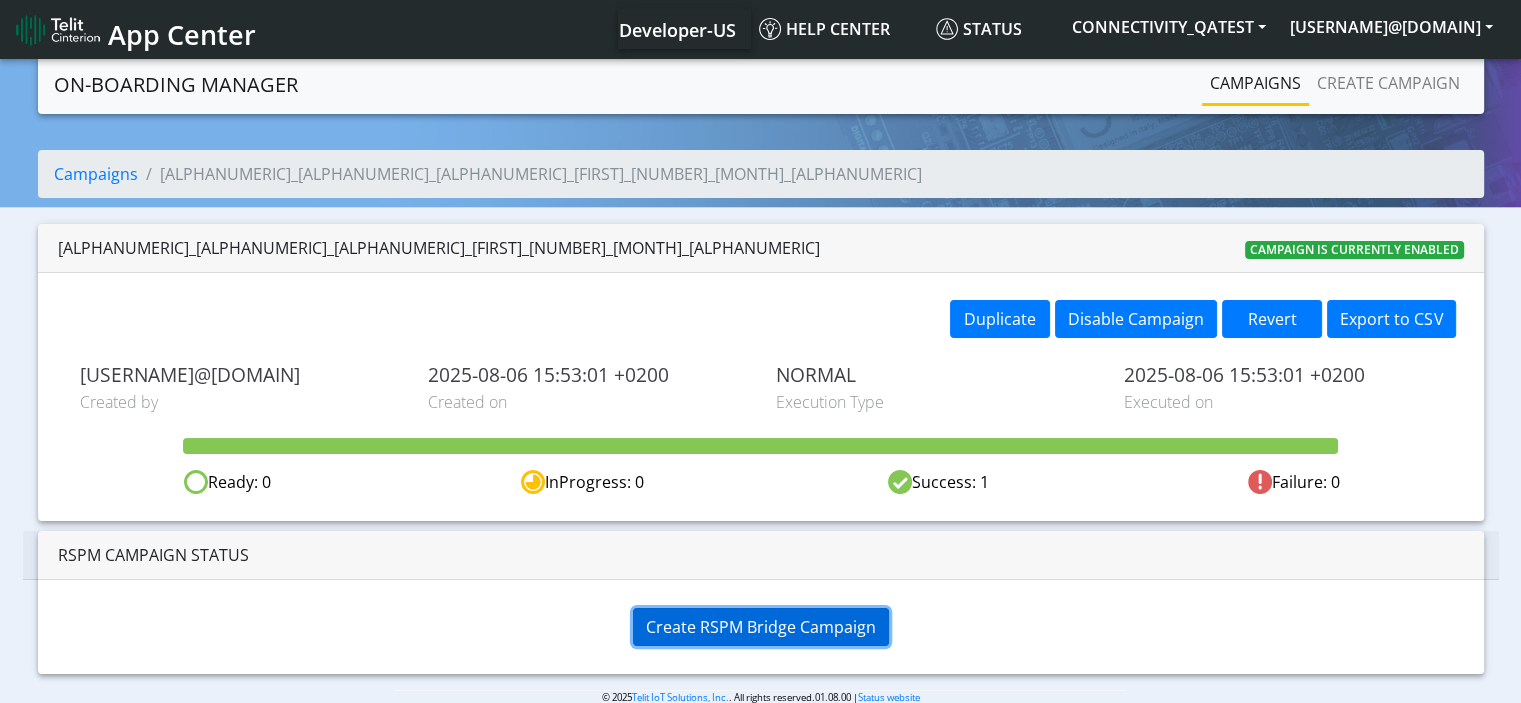 click on "Create RSPM Bridge Campaign" at bounding box center [761, 627] 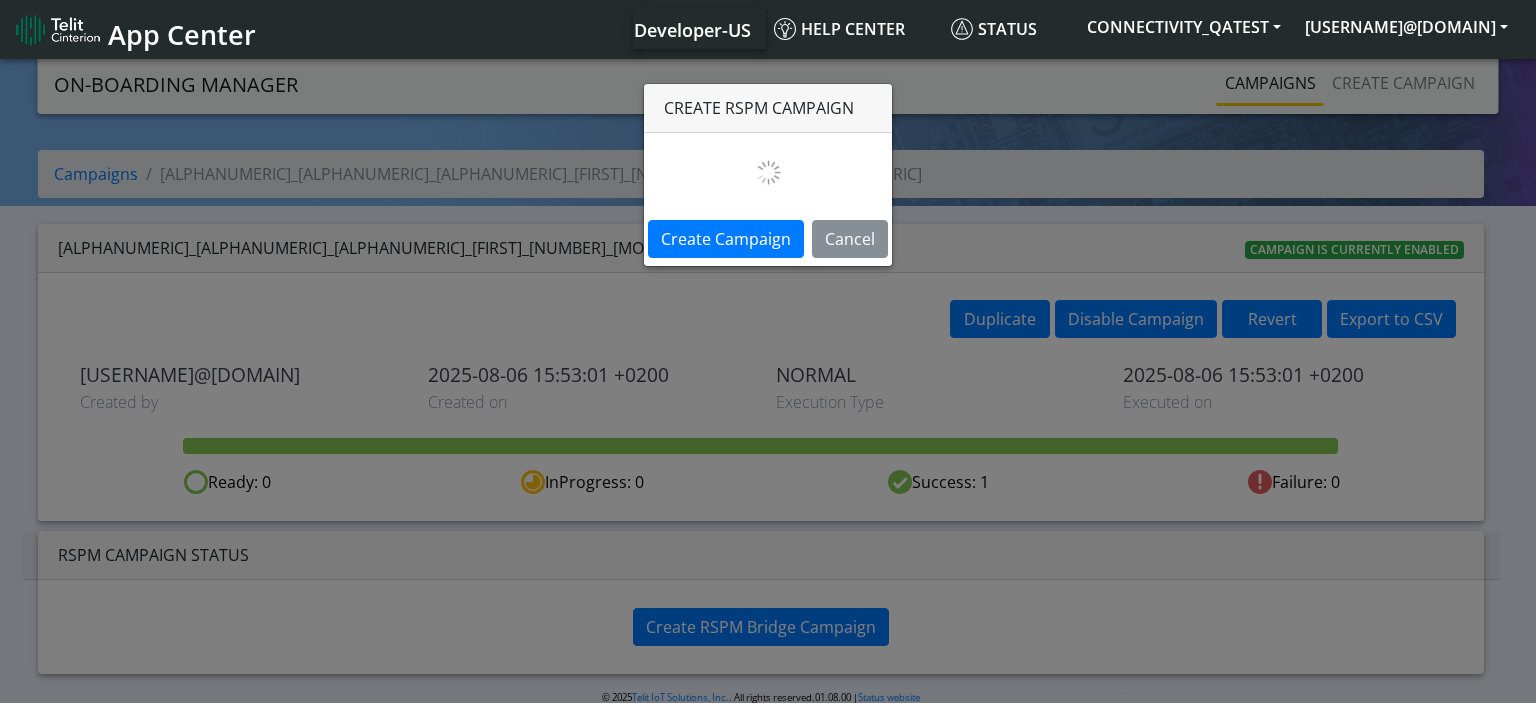 select 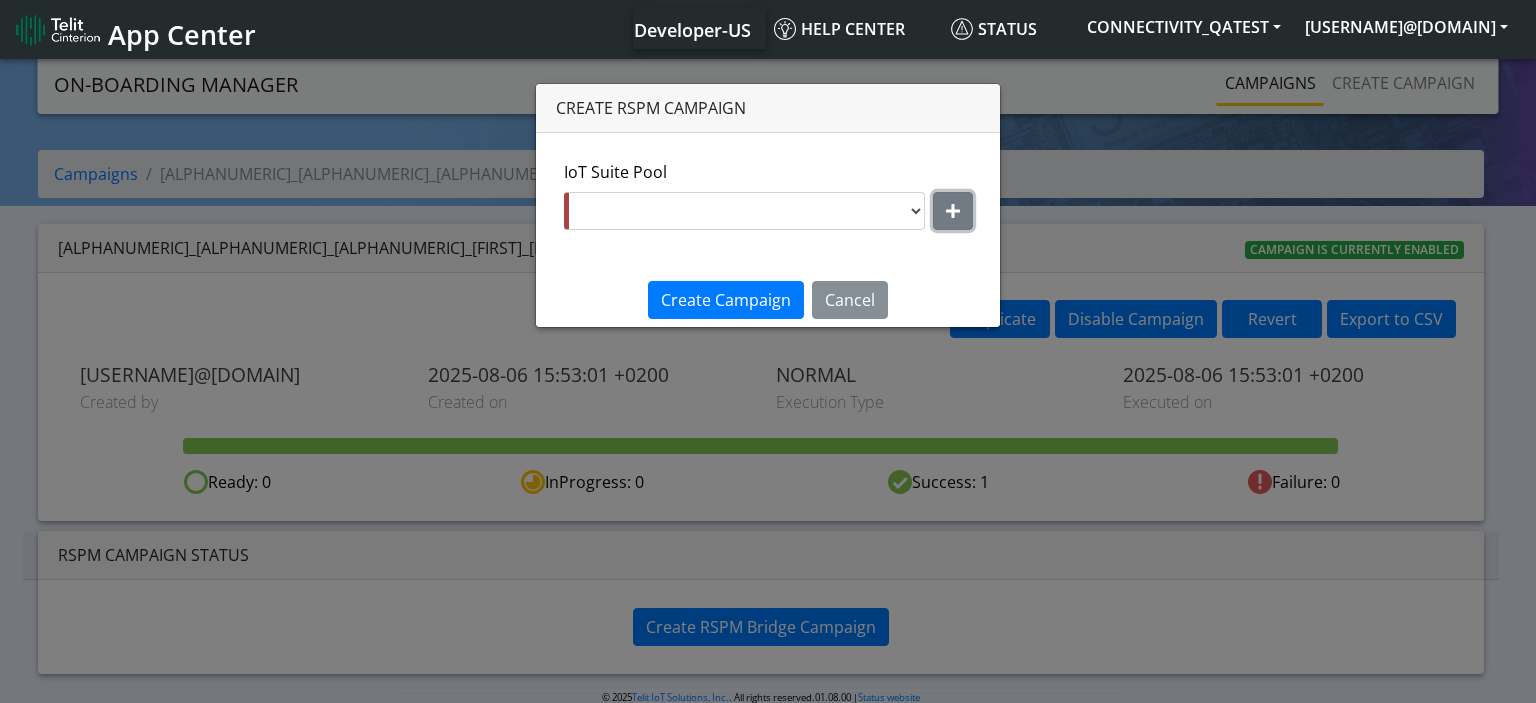 click at bounding box center [953, 211] 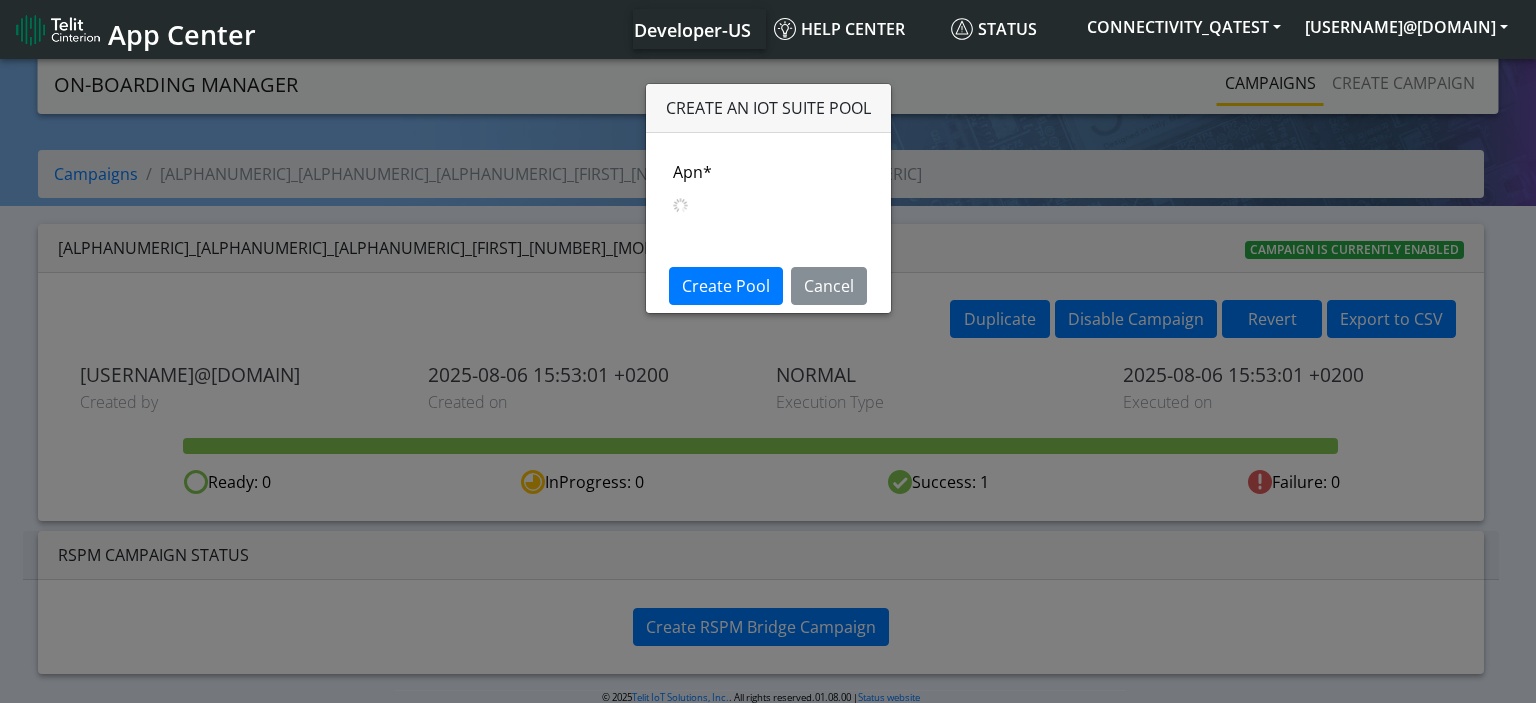 select 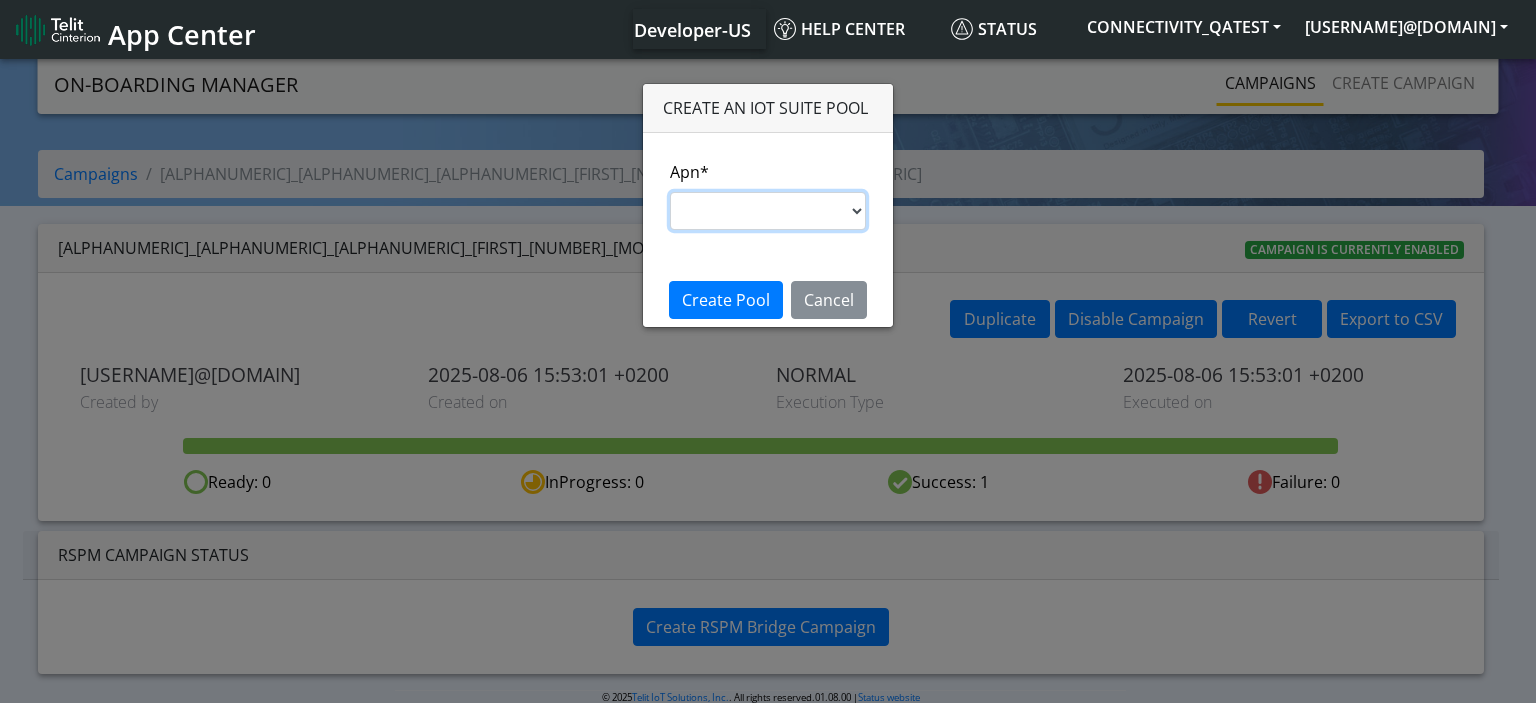 click on "s.test nxt20p.net nxtesim1.net nxt17.ue nxt20c.net nxt20.net ims nxt23.net jasper.migration.att" at bounding box center [768, 211] 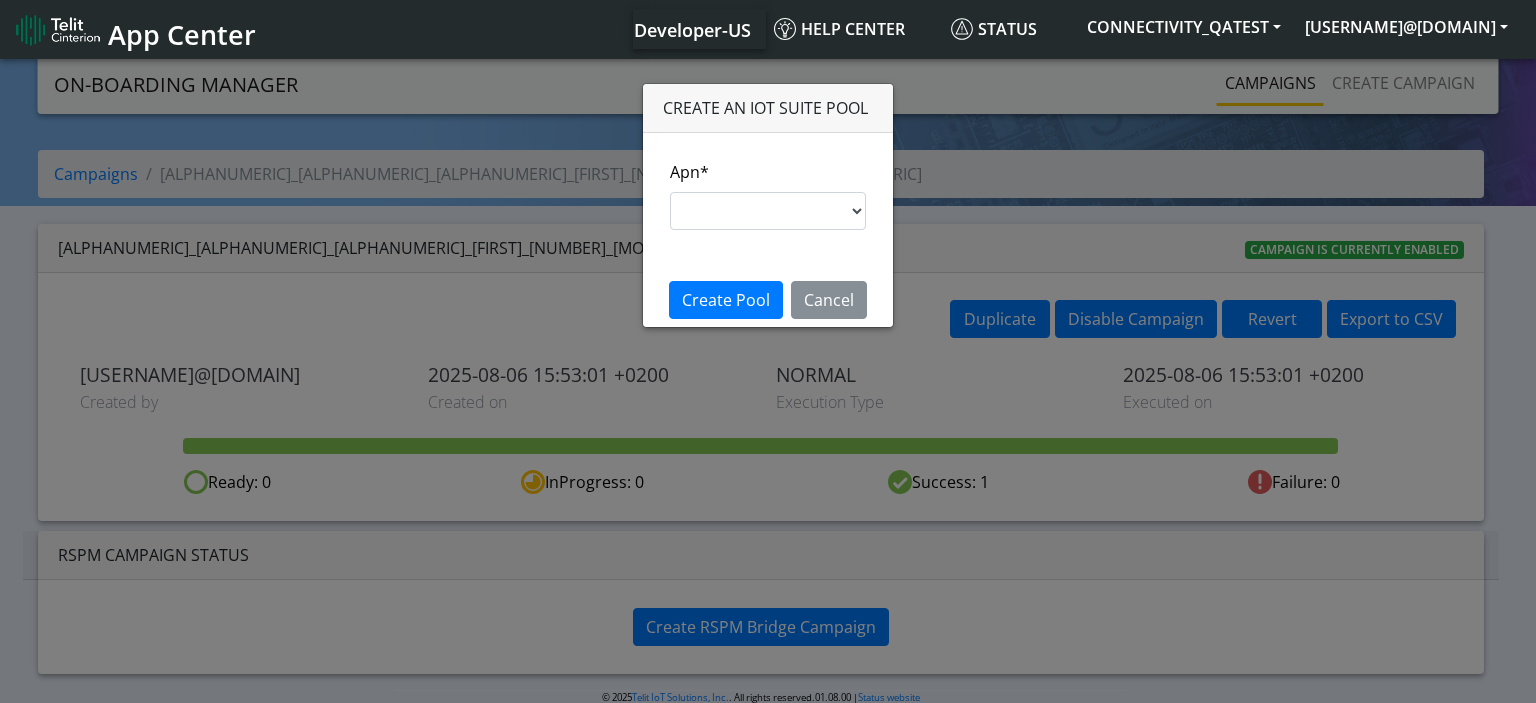 click on "Create an IoT Suite pool Apn* s.test nxt20p.net nxtesim1.net nxt17.ue nxt20c.net nxt20.net ims nxt23.net jasper.migration.att  Create Pool  Cancel" 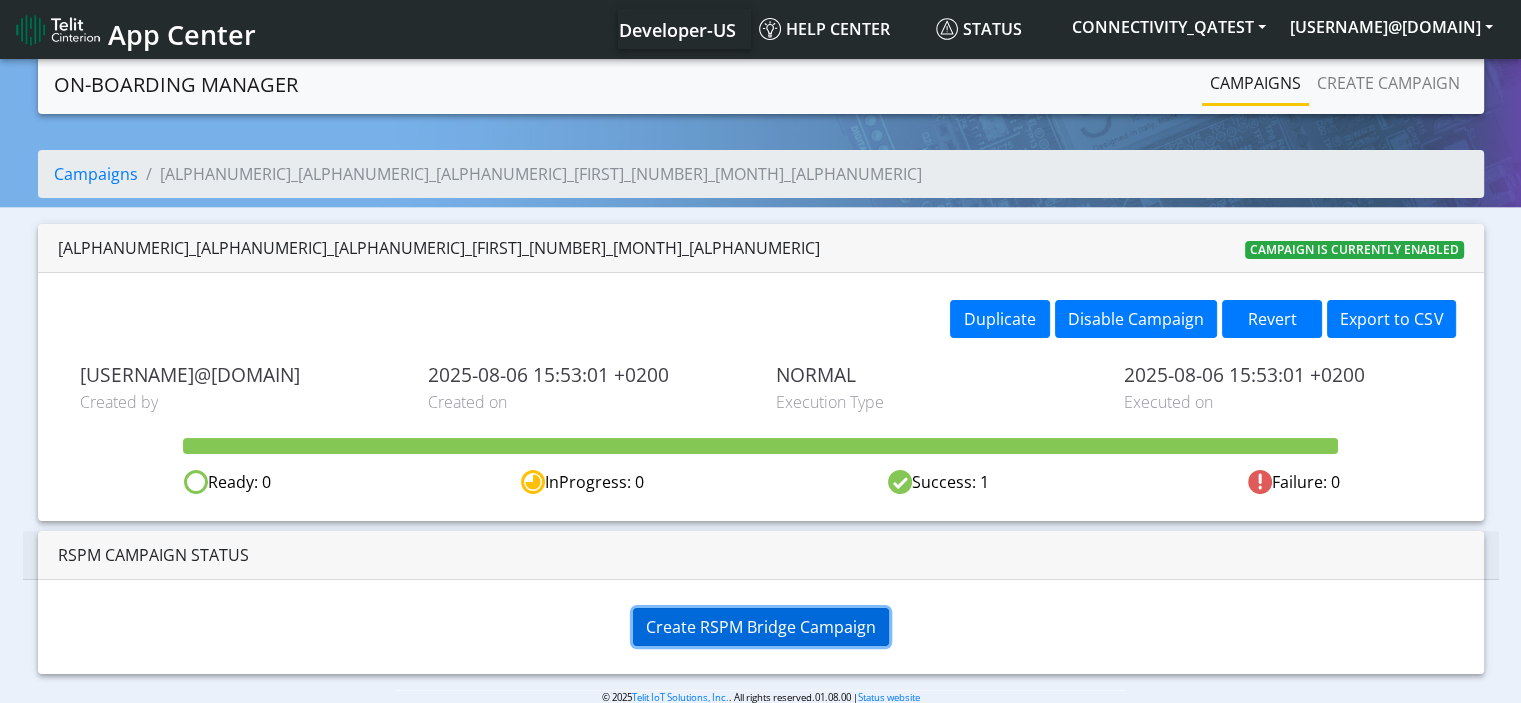 click on "Create RSPM Bridge Campaign" at bounding box center [761, 627] 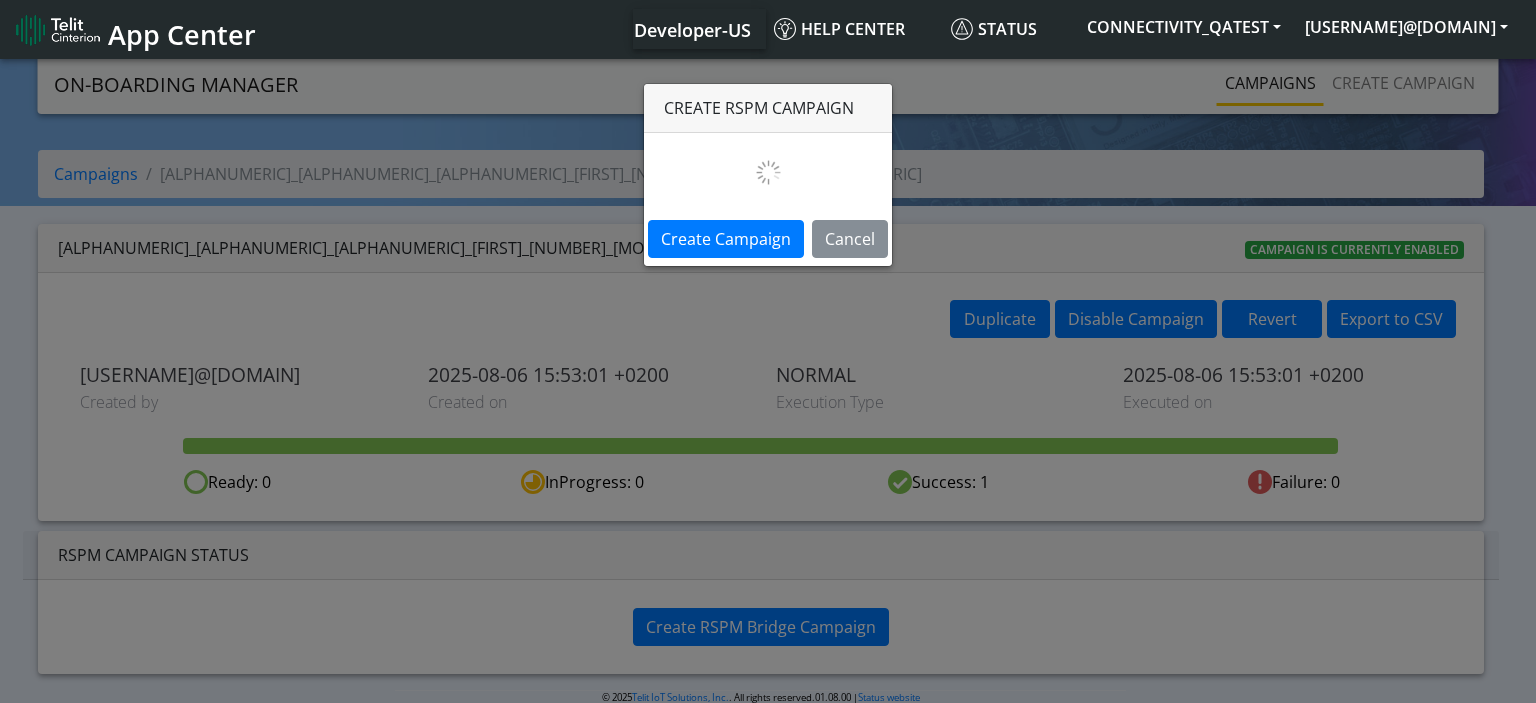 select 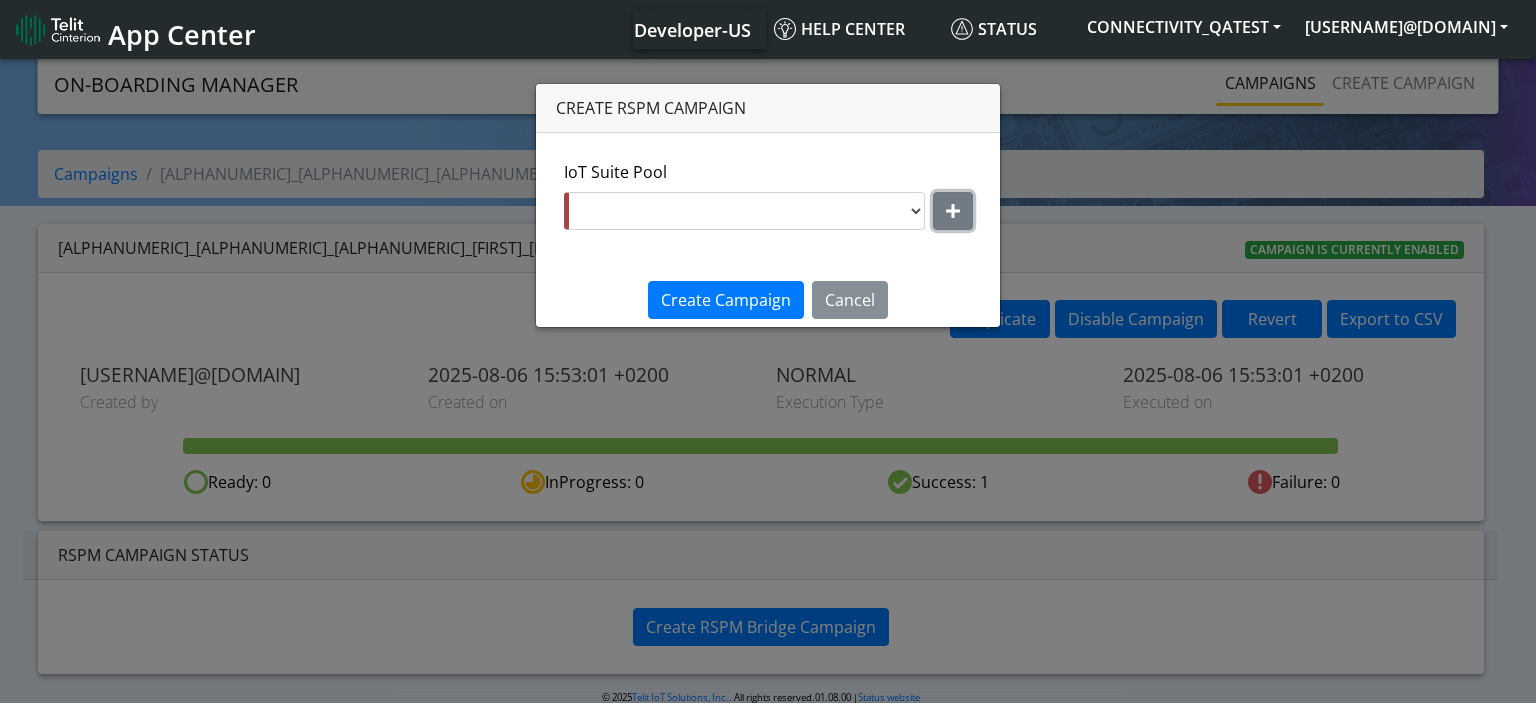click at bounding box center (953, 211) 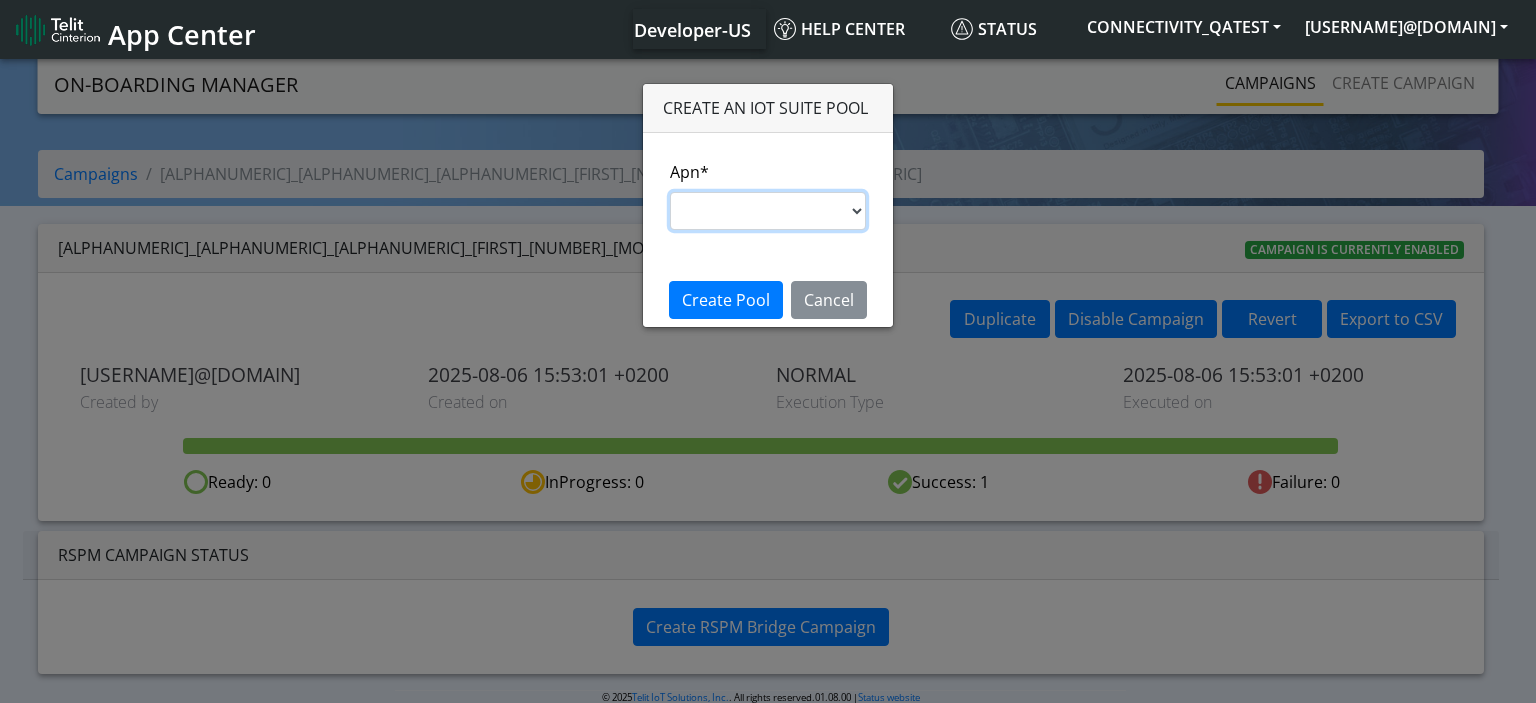 click on "s.test nxt20p.net nxtesim1.net nxt17.ue nxt20c.net nxt20.net ims nxt23.net jasper.migration.att" at bounding box center (768, 211) 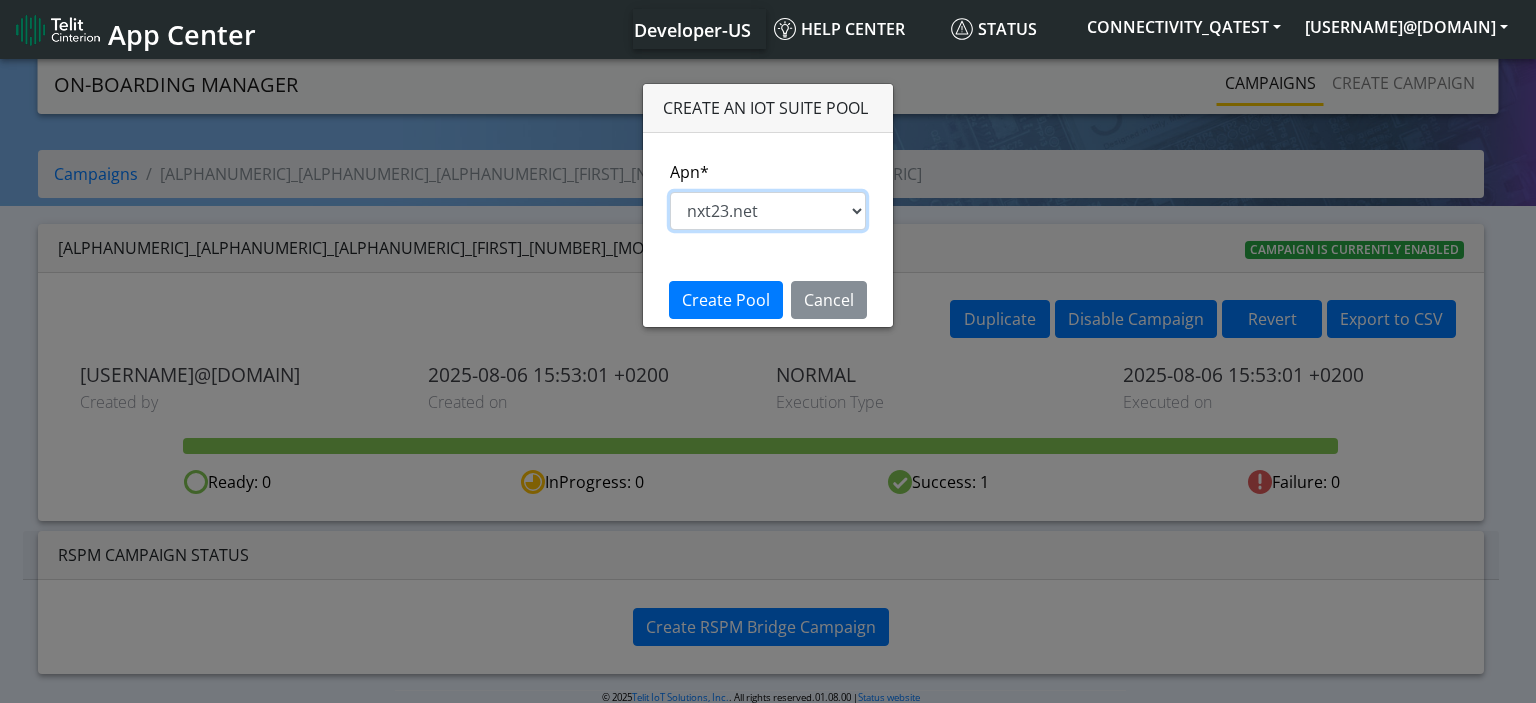 click on "s.test nxt20p.net nxtesim1.net nxt17.ue nxt20c.net nxt20.net ims nxt23.net jasper.migration.att" at bounding box center [768, 211] 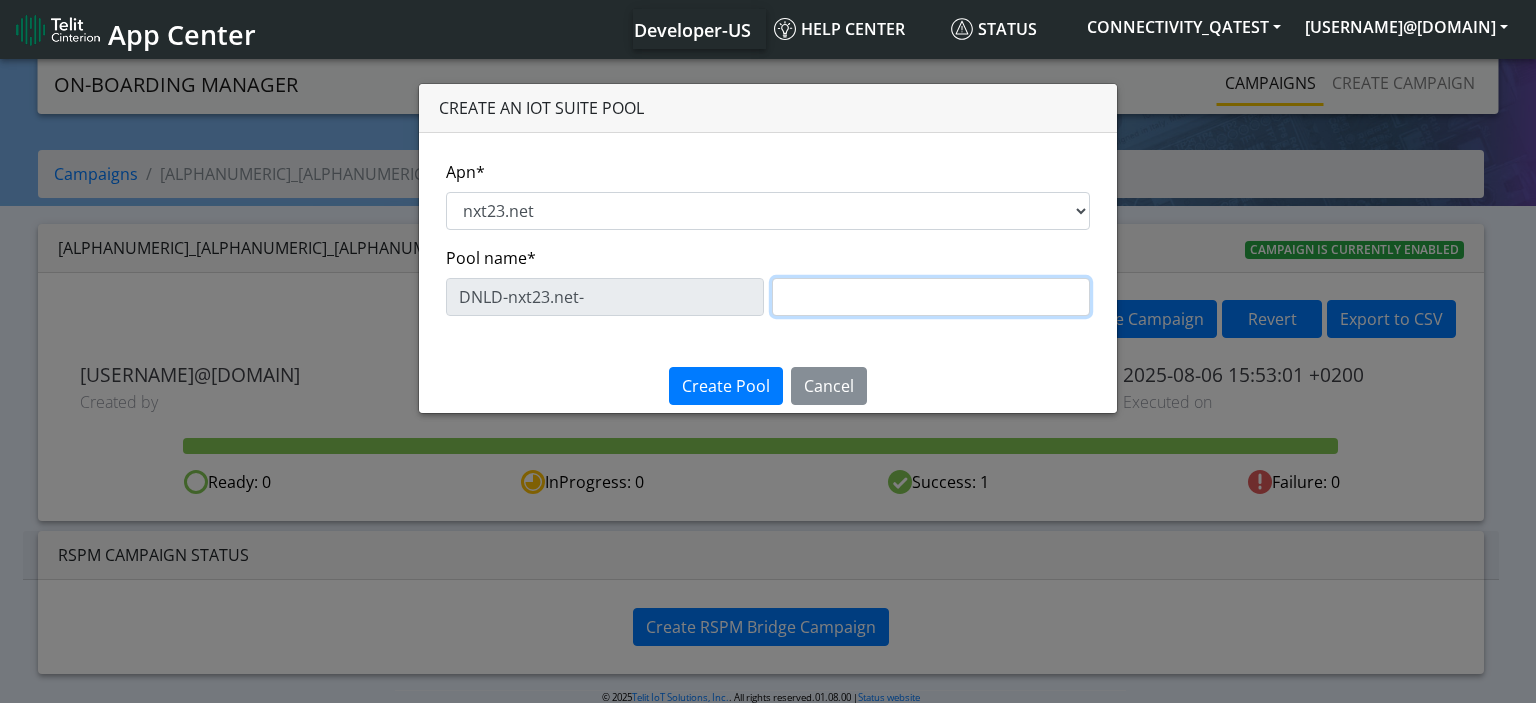 click at bounding box center (931, 297) 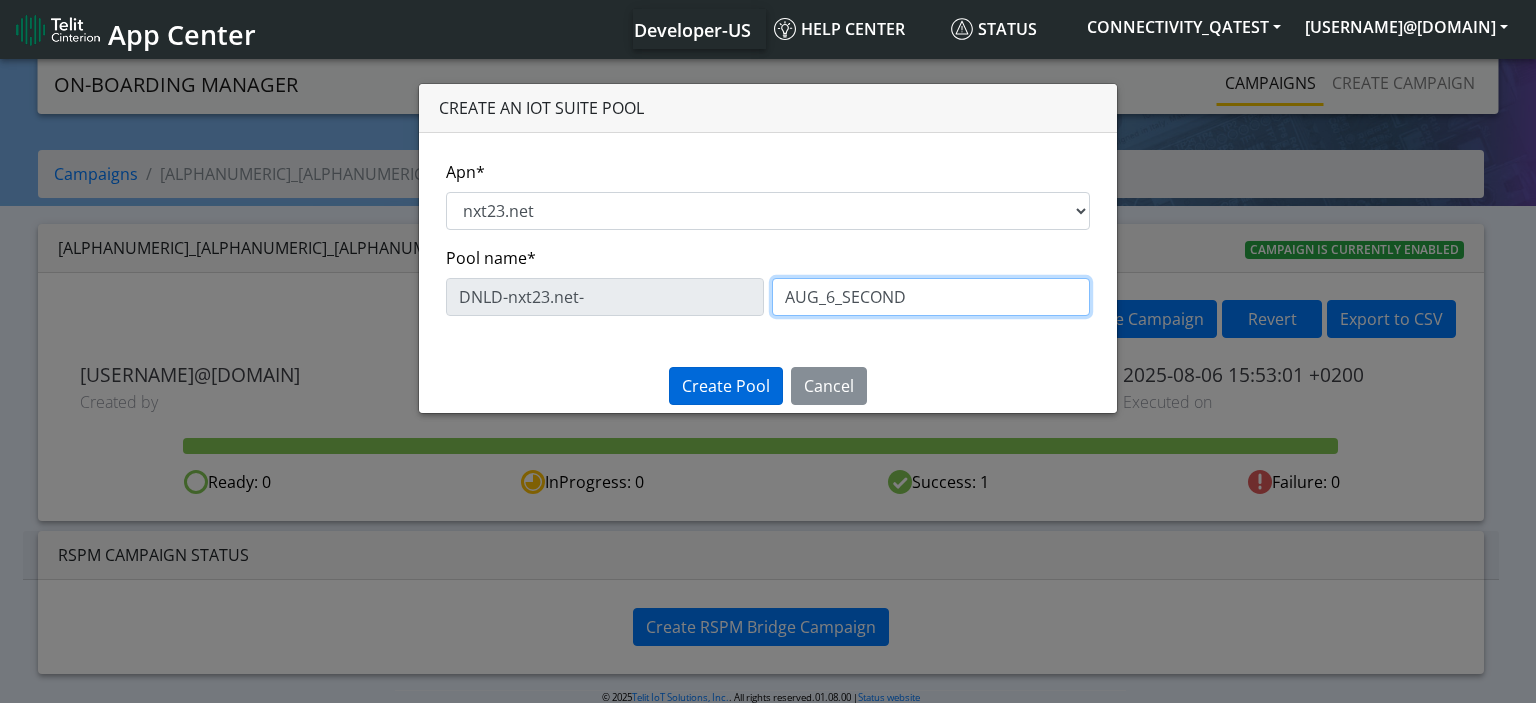 type on "AUG_6_SECOND" 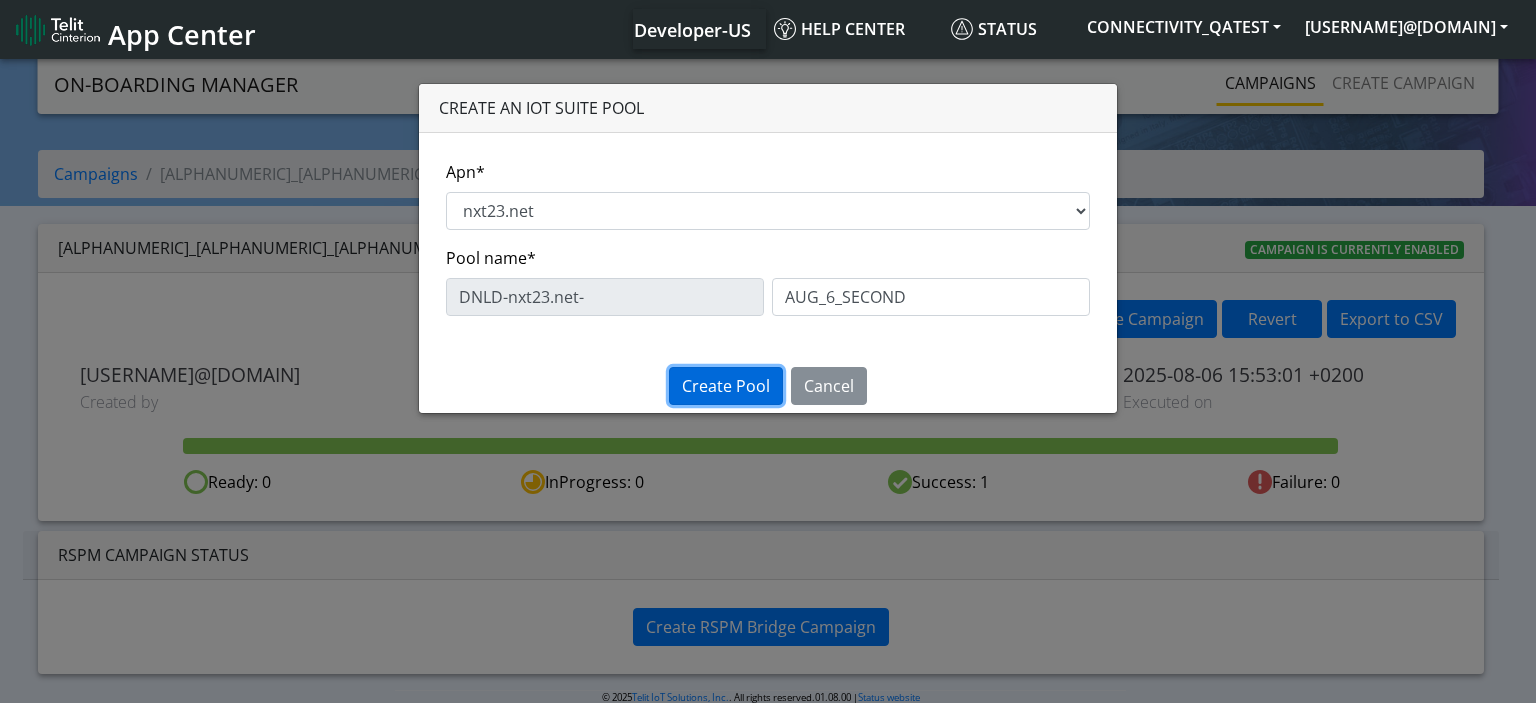 click on "Create Pool" at bounding box center [726, 386] 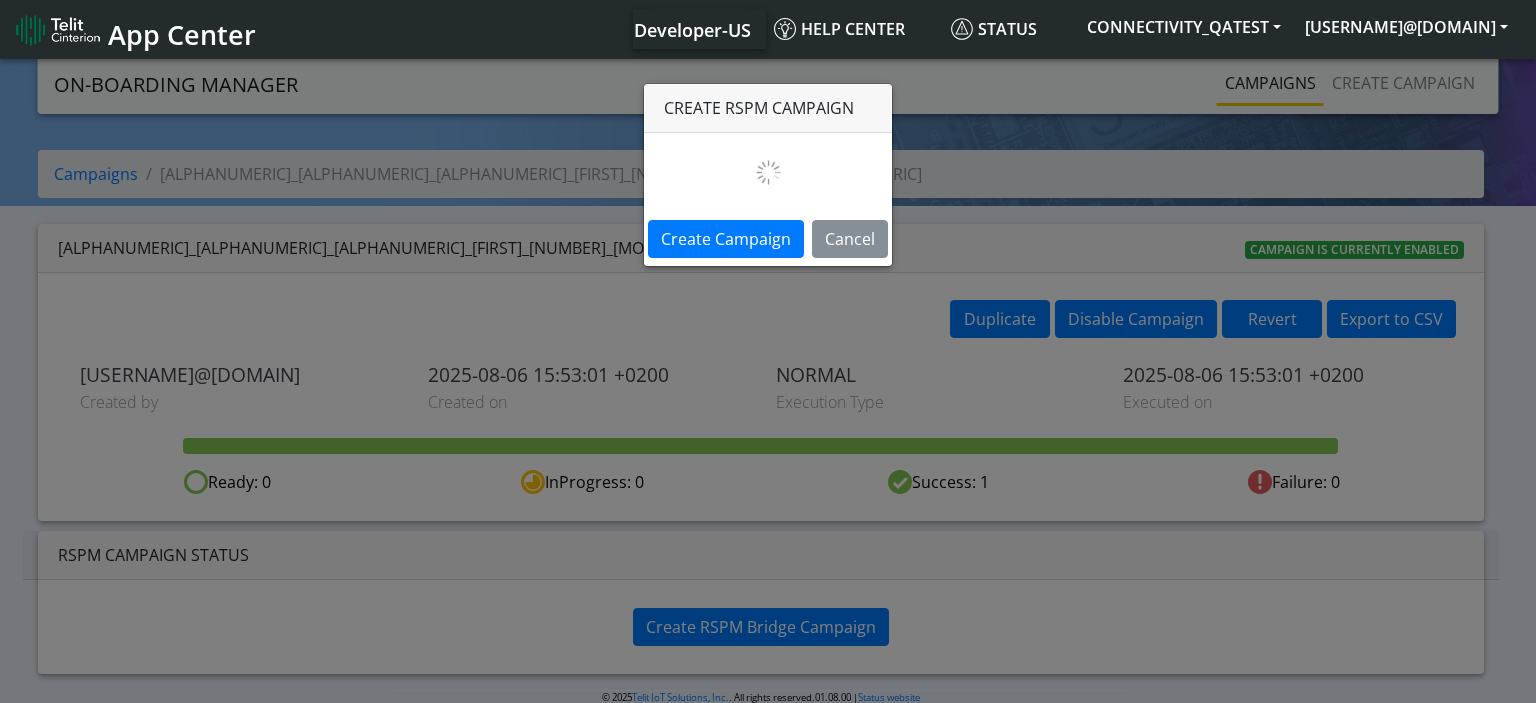 select on "7c9fc5e5-695e-4a47-aac3-f99ed609167b" 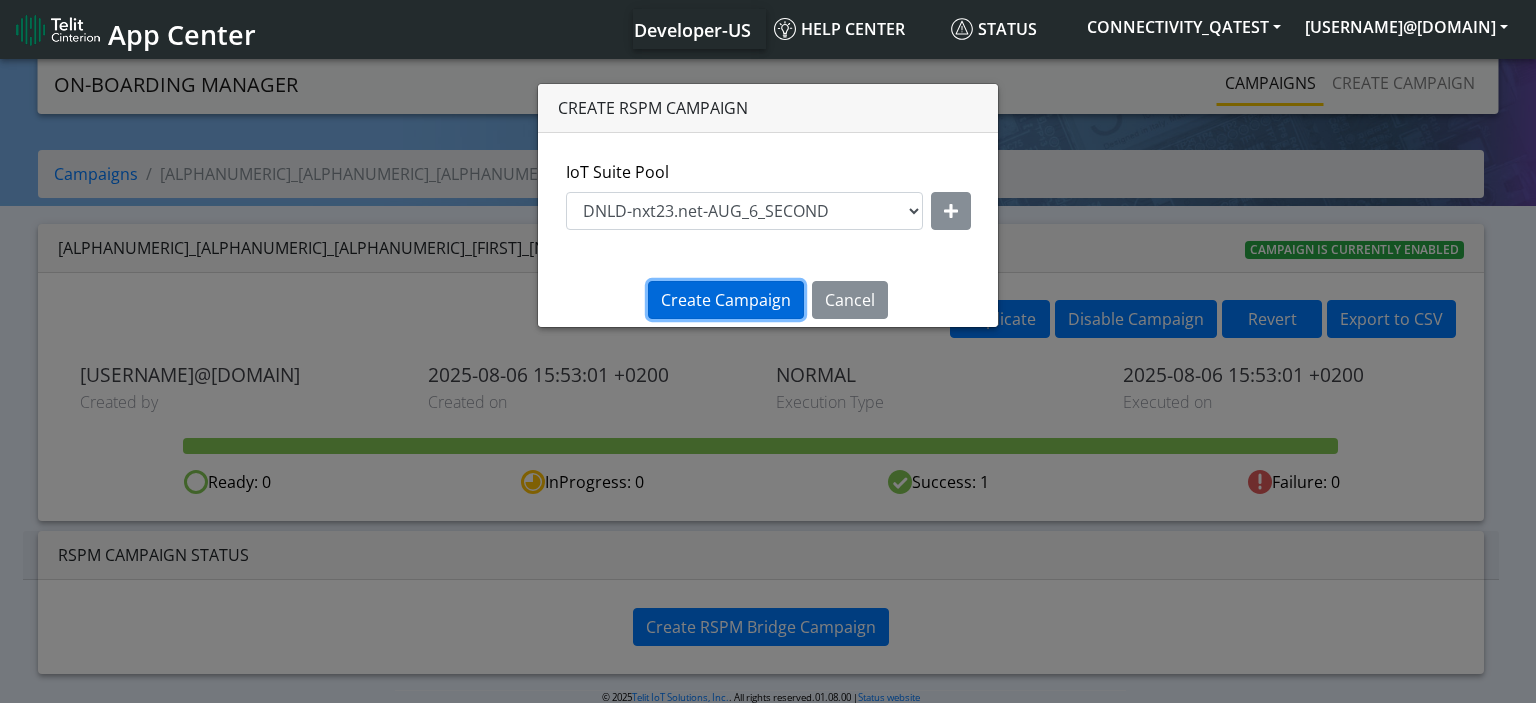click on "Create Campaign" at bounding box center (726, 300) 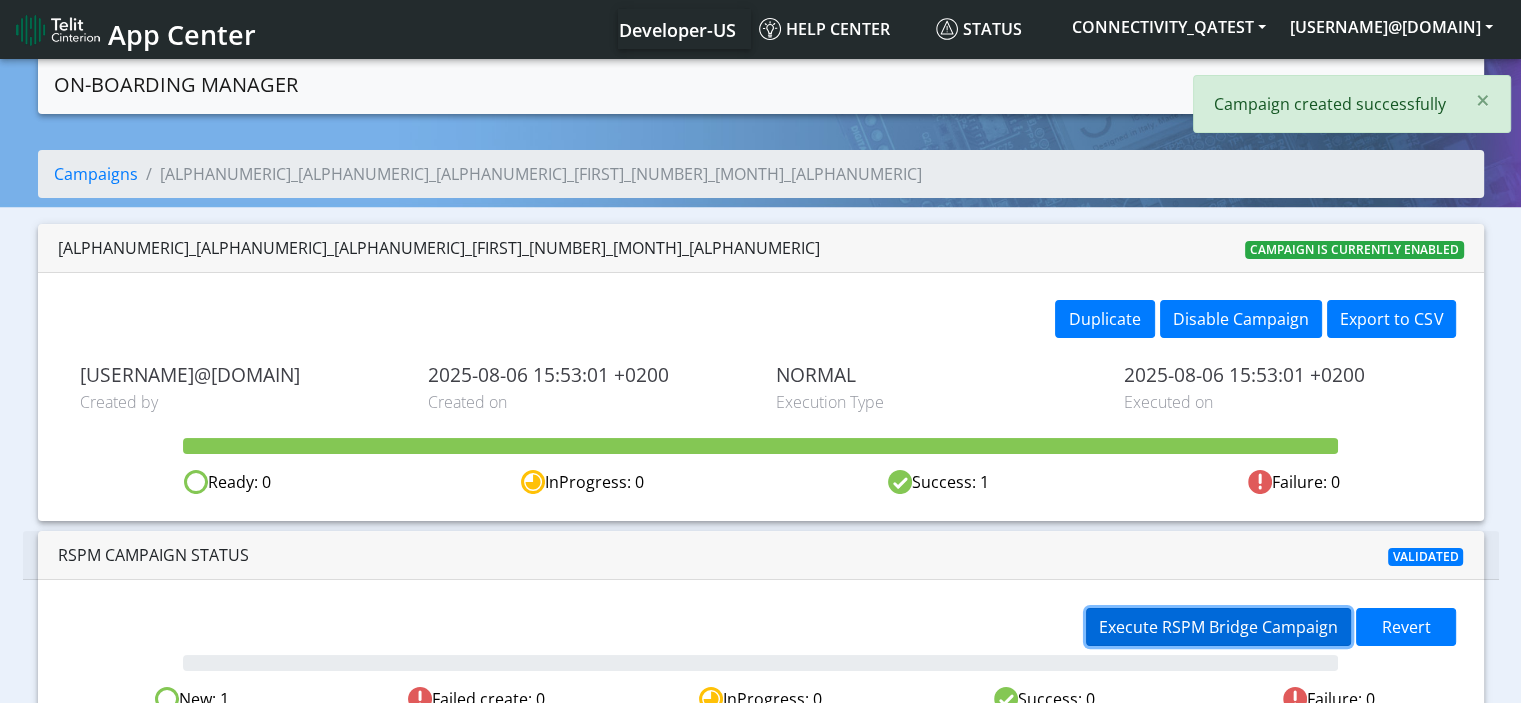 click on "Execute RSPM Bridge Campaign" at bounding box center [1218, 627] 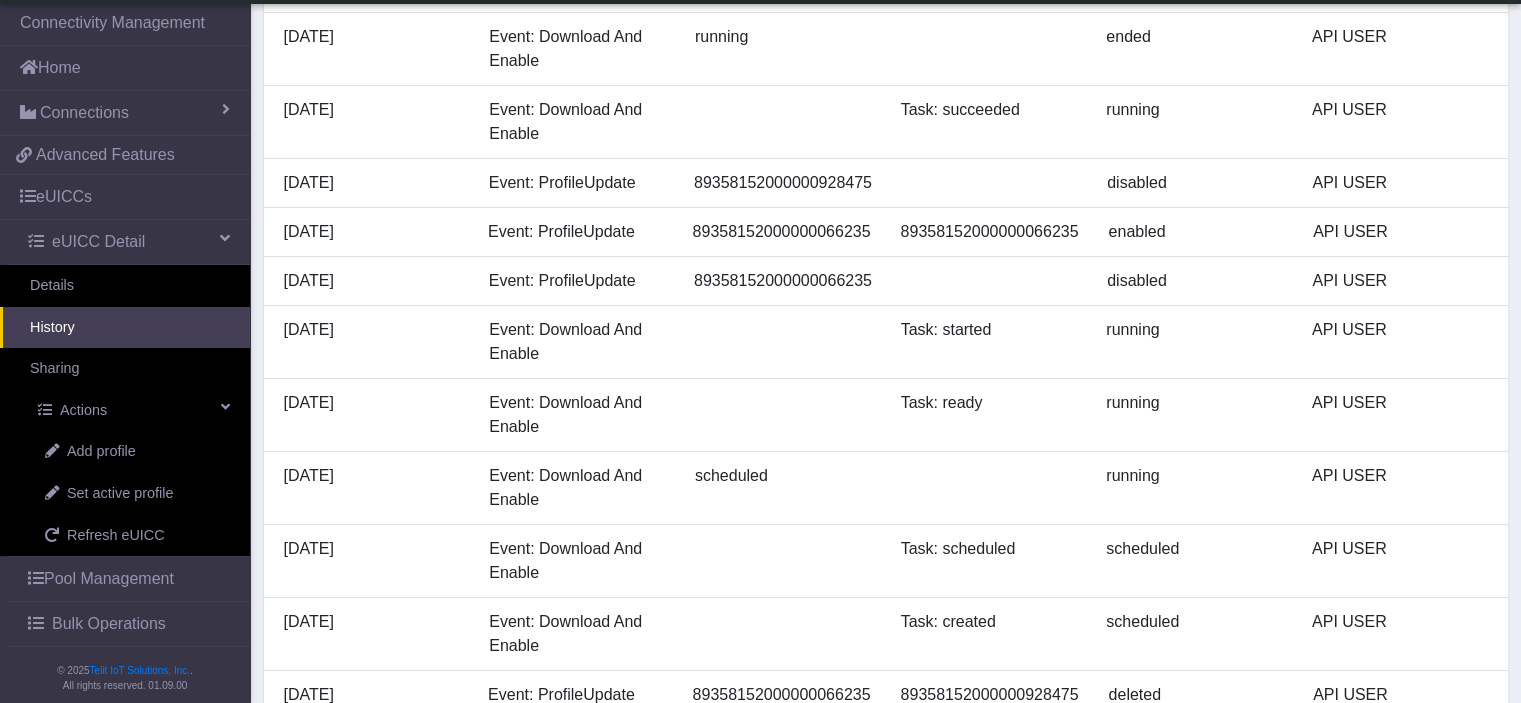 scroll, scrollTop: 0, scrollLeft: 0, axis: both 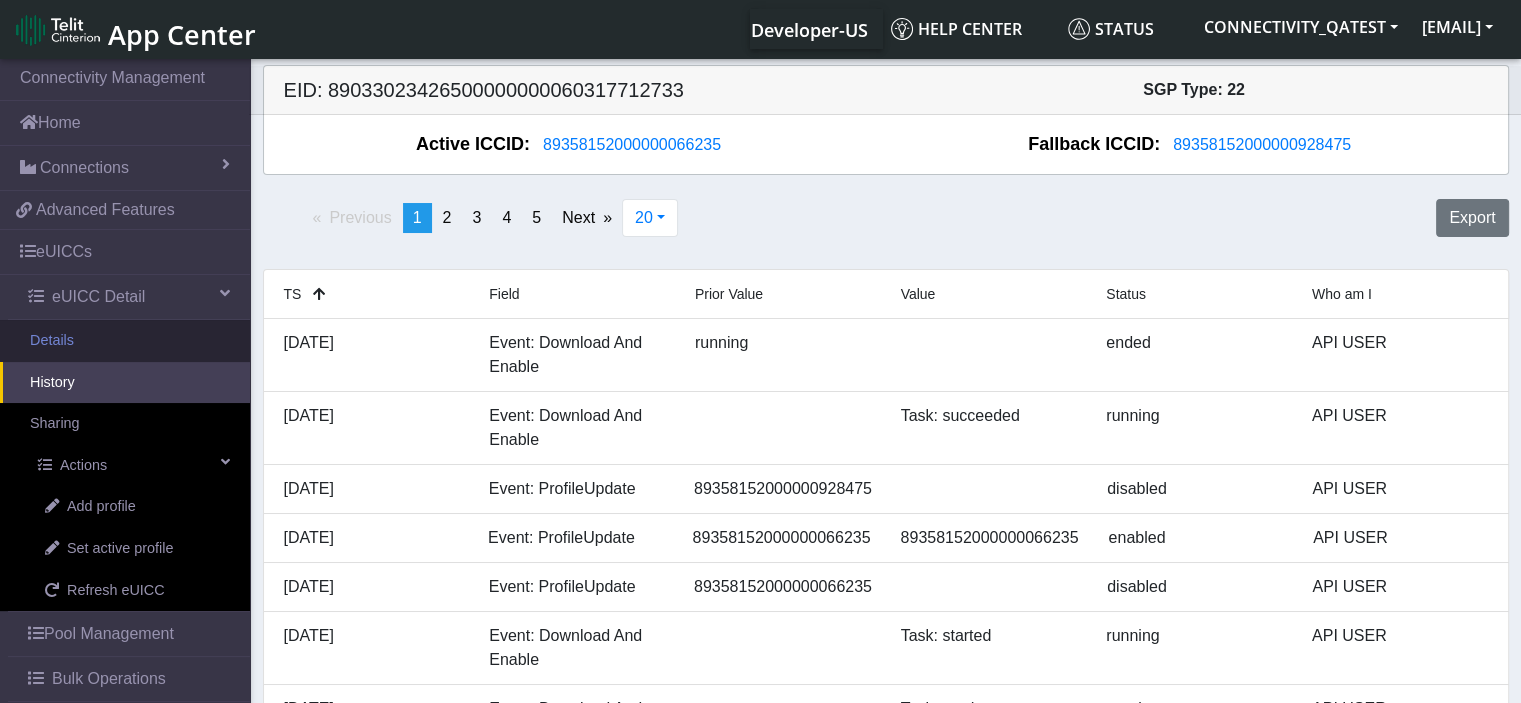 click on "Details" at bounding box center [125, 341] 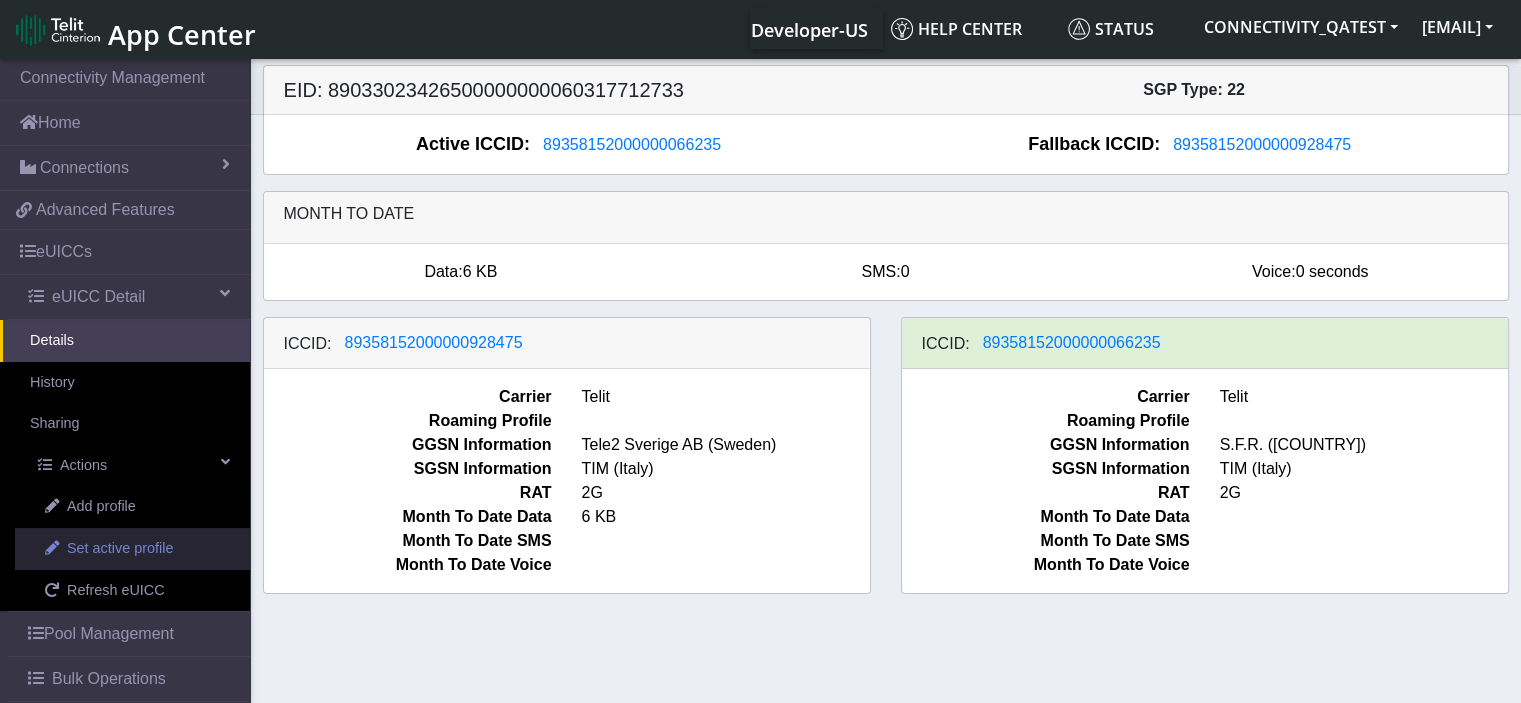 click on "Set active profile" at bounding box center (120, 549) 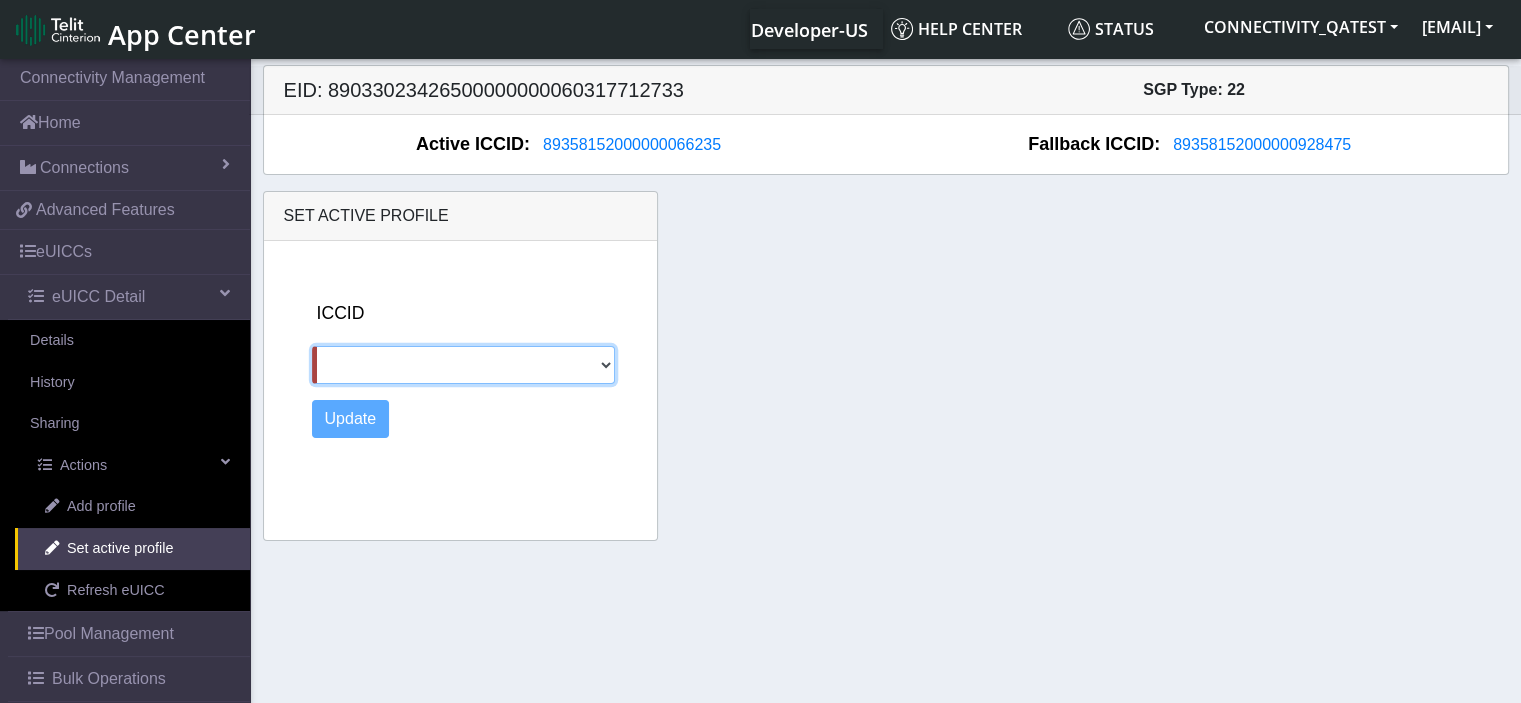 click on "89358152000000928475" 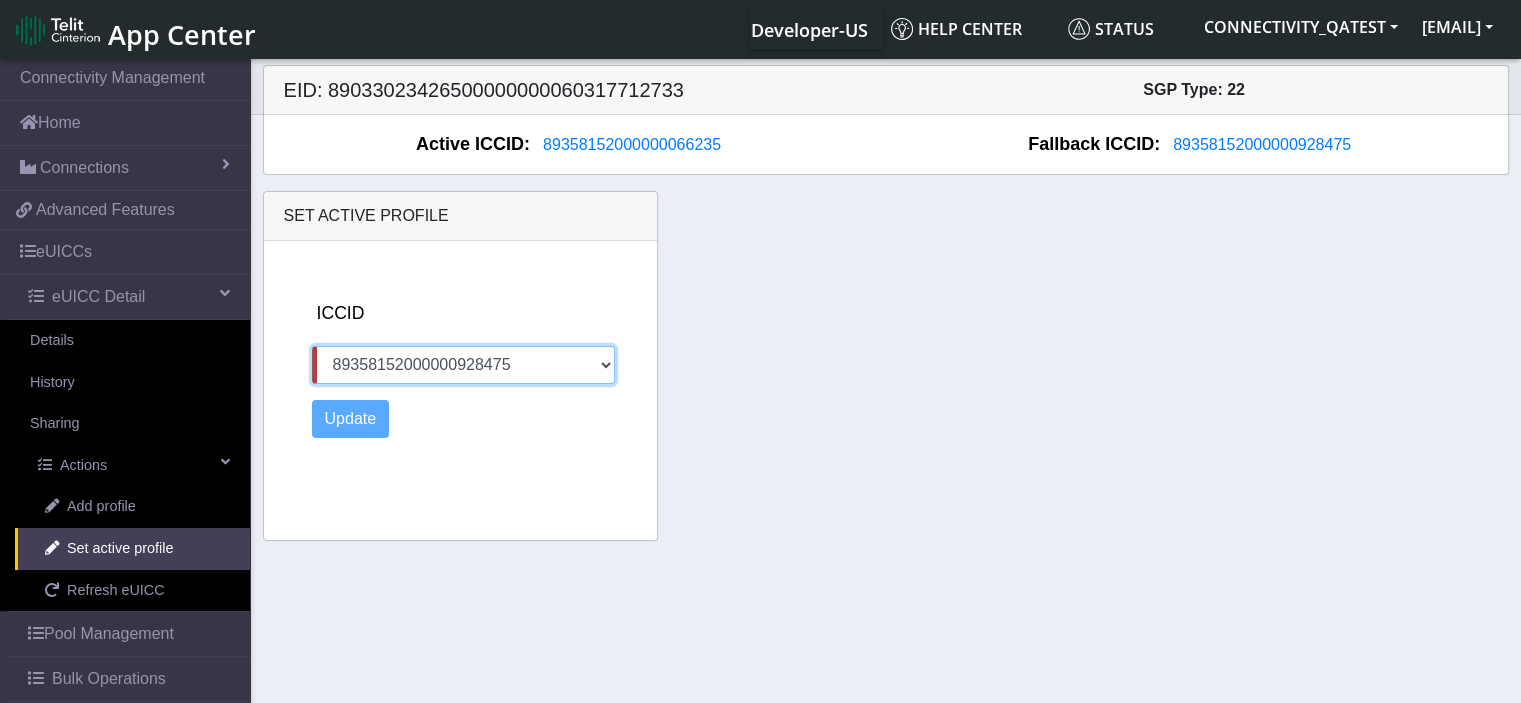 click on "89358152000000928475" 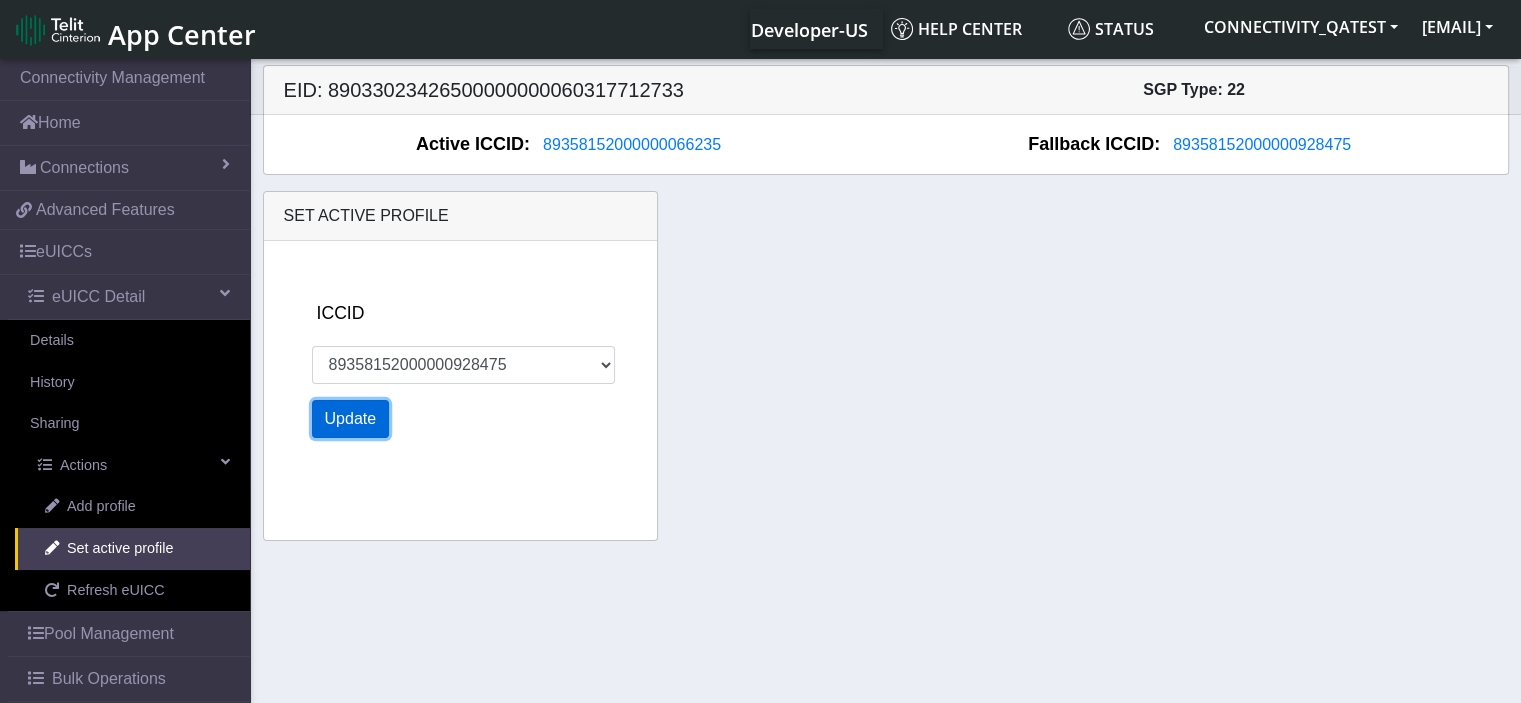 click on "Update" 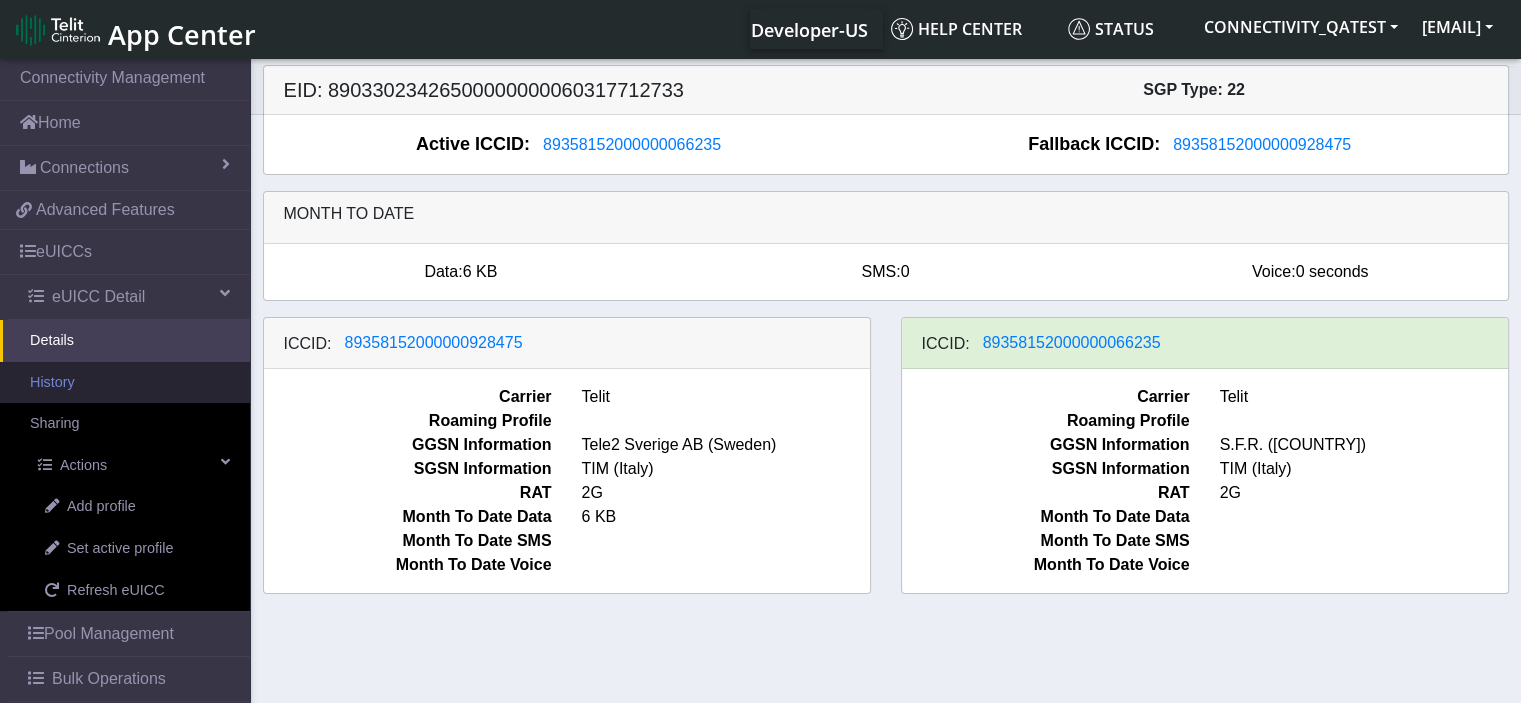 click on "History" at bounding box center (125, 383) 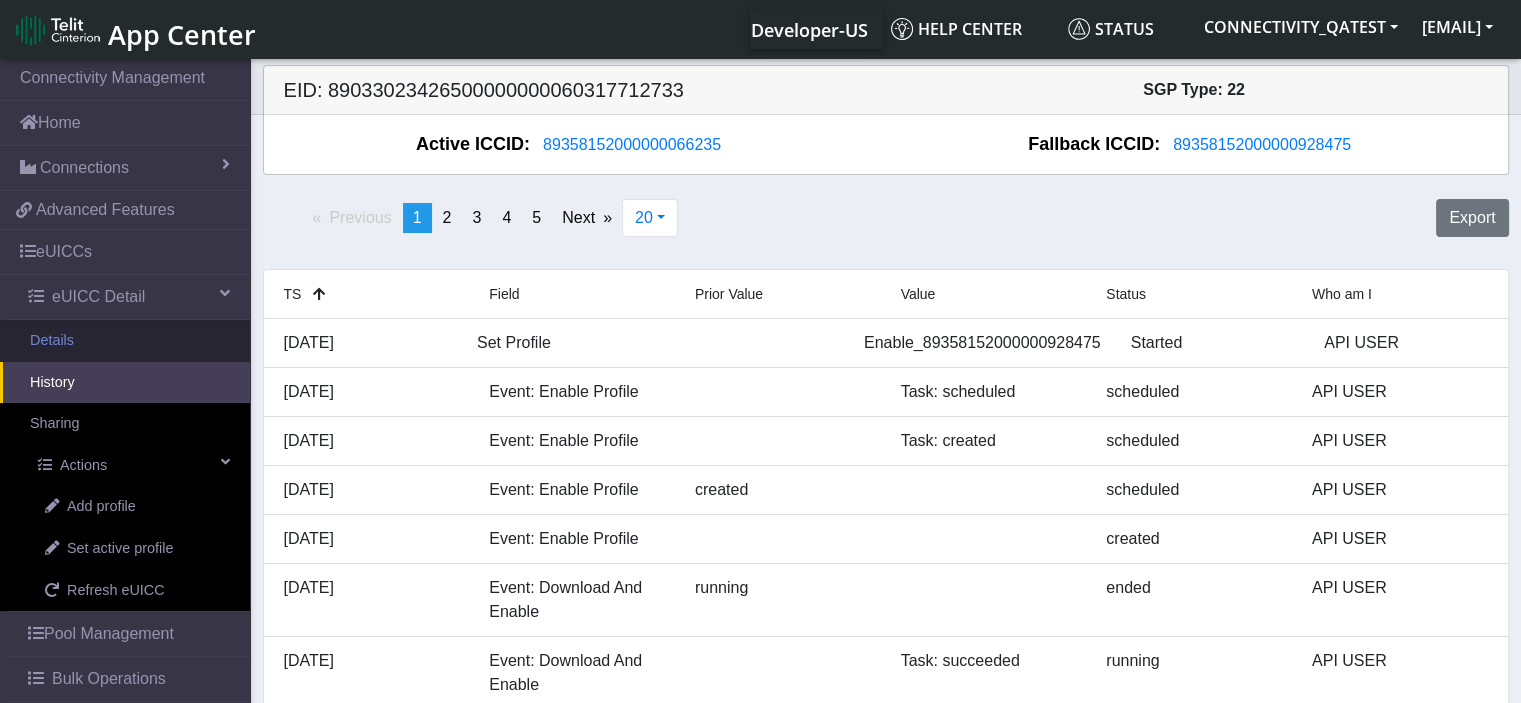 click on "Details" at bounding box center [125, 341] 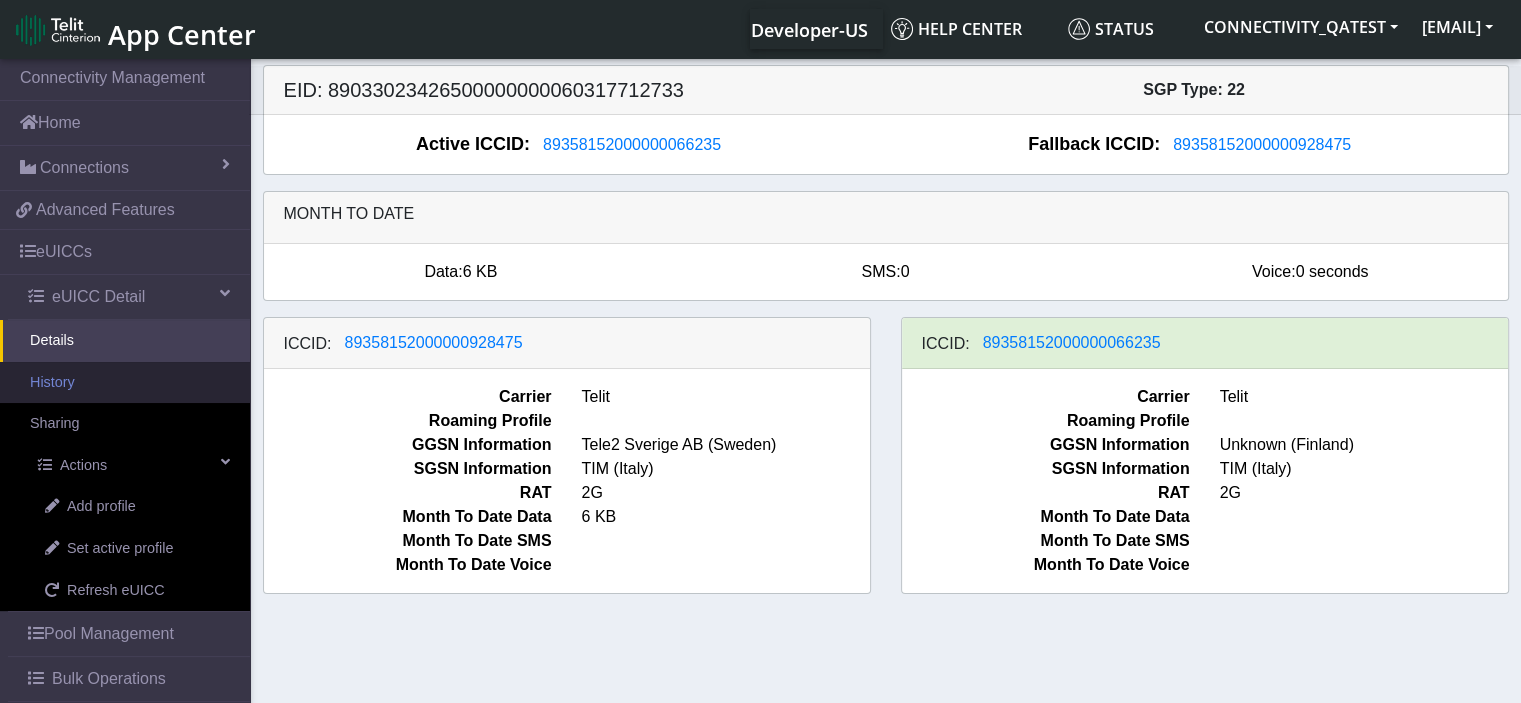 click on "History" at bounding box center (125, 383) 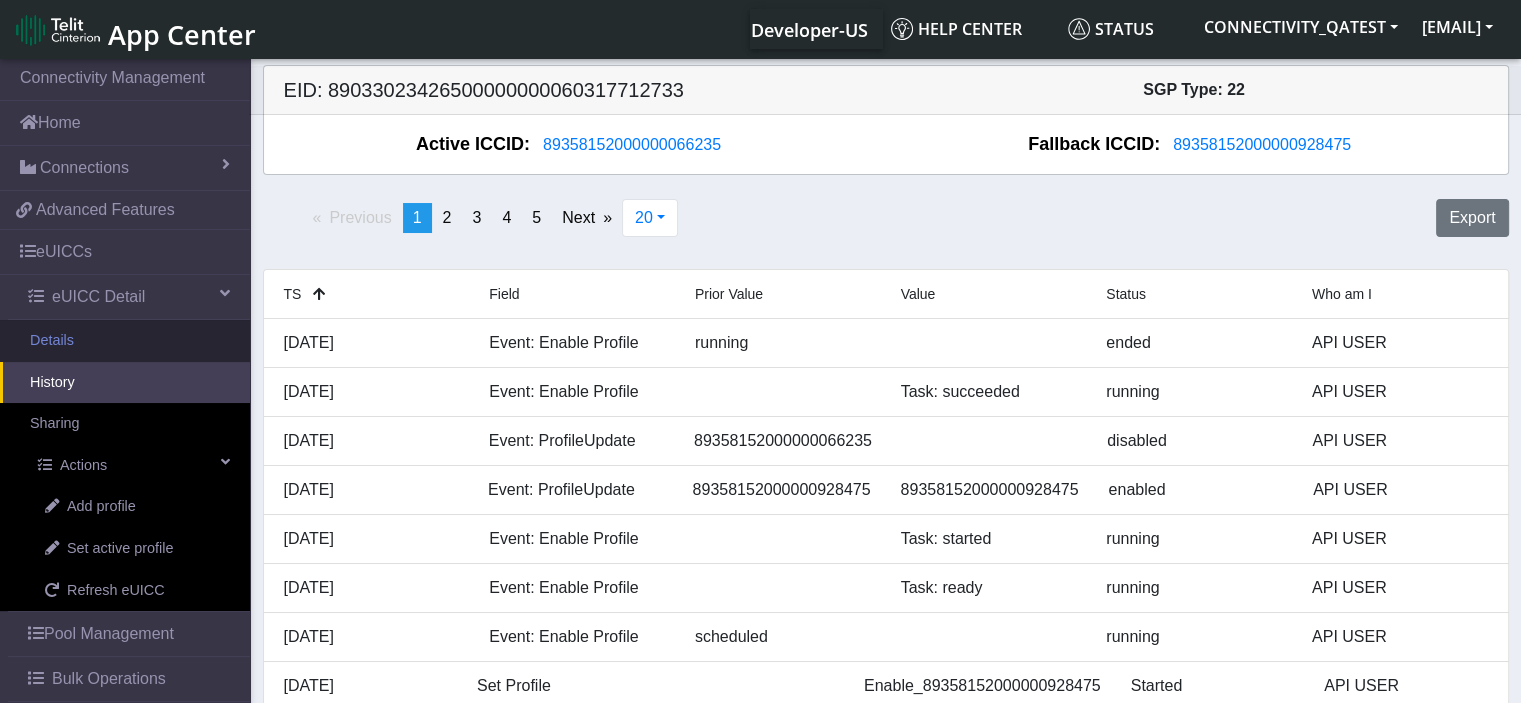 click on "Details" at bounding box center (125, 341) 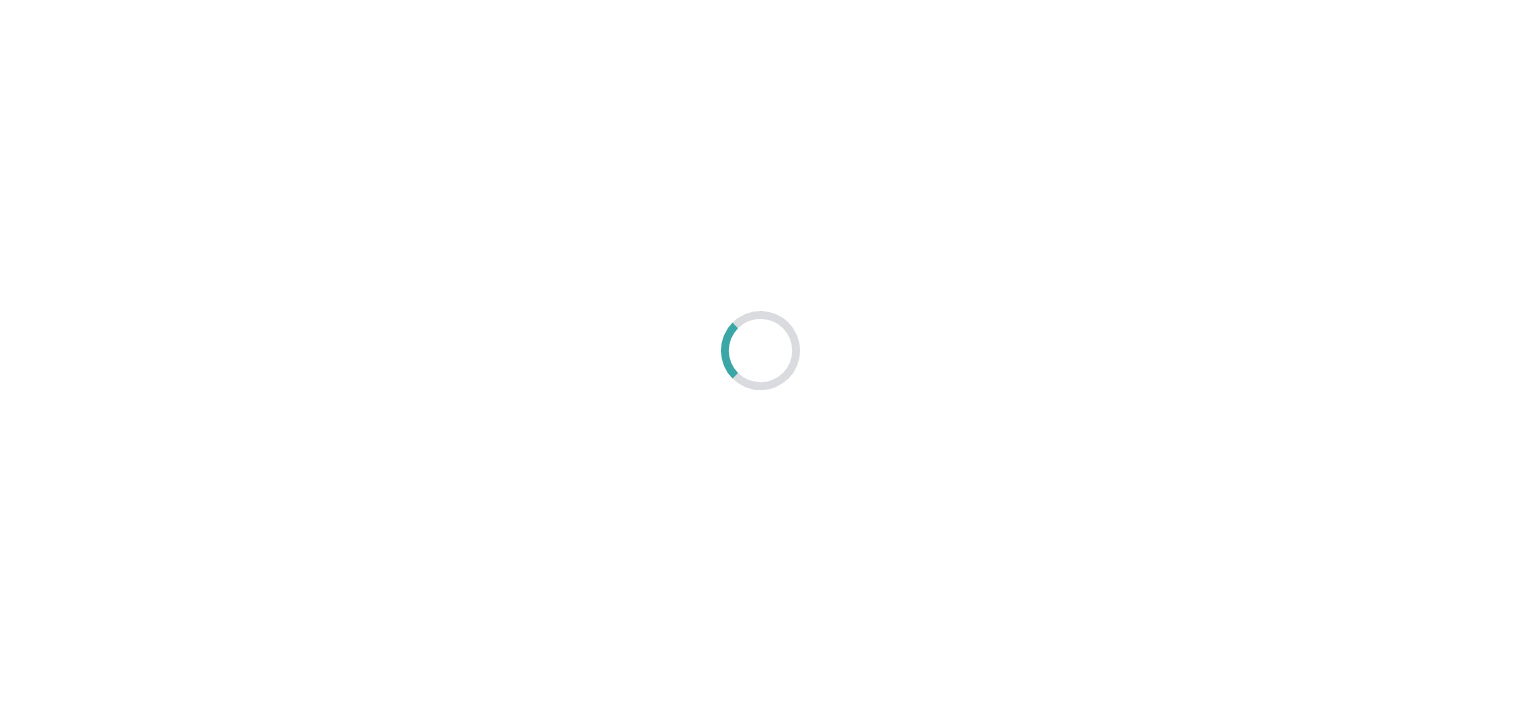 scroll, scrollTop: 0, scrollLeft: 0, axis: both 